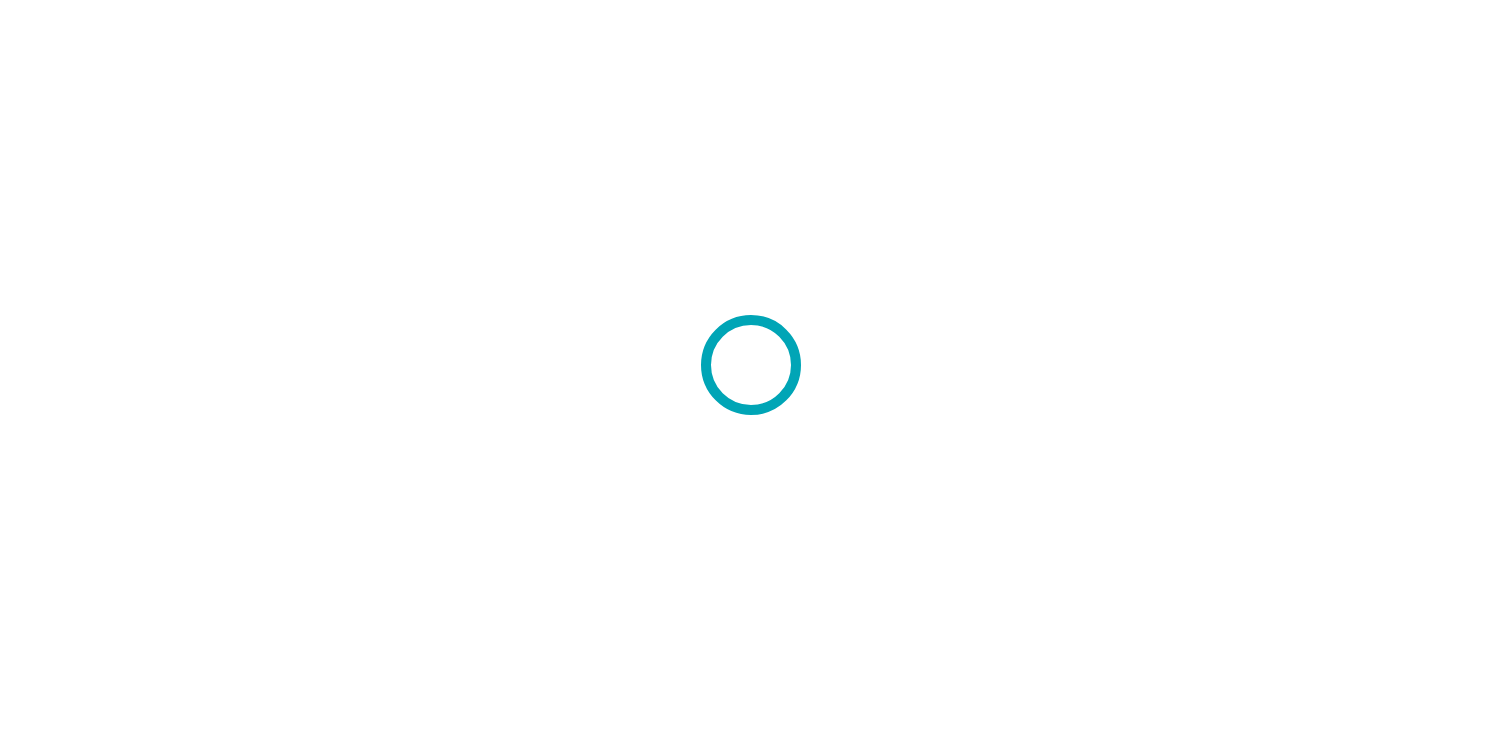 scroll, scrollTop: 0, scrollLeft: 0, axis: both 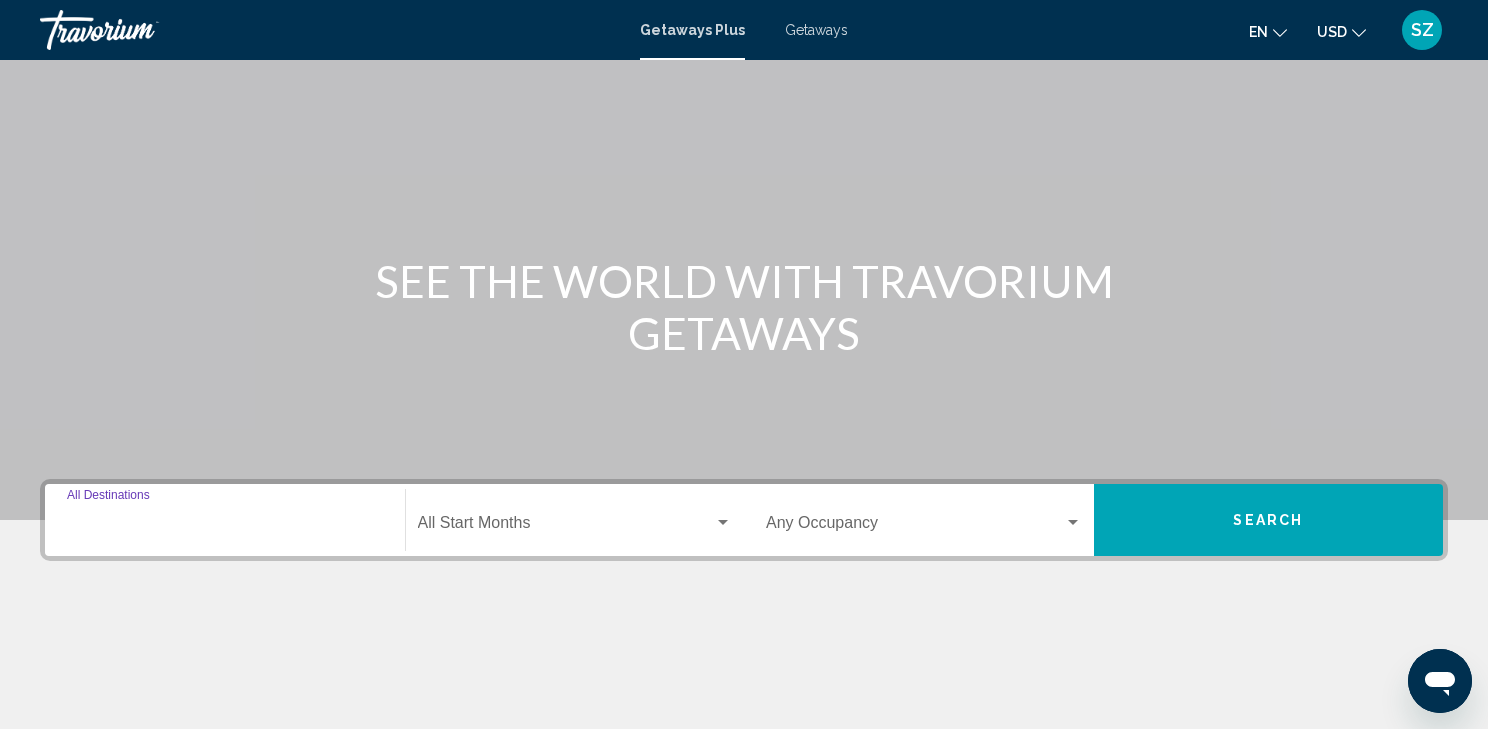 click on "Destination All Destinations" at bounding box center [225, 527] 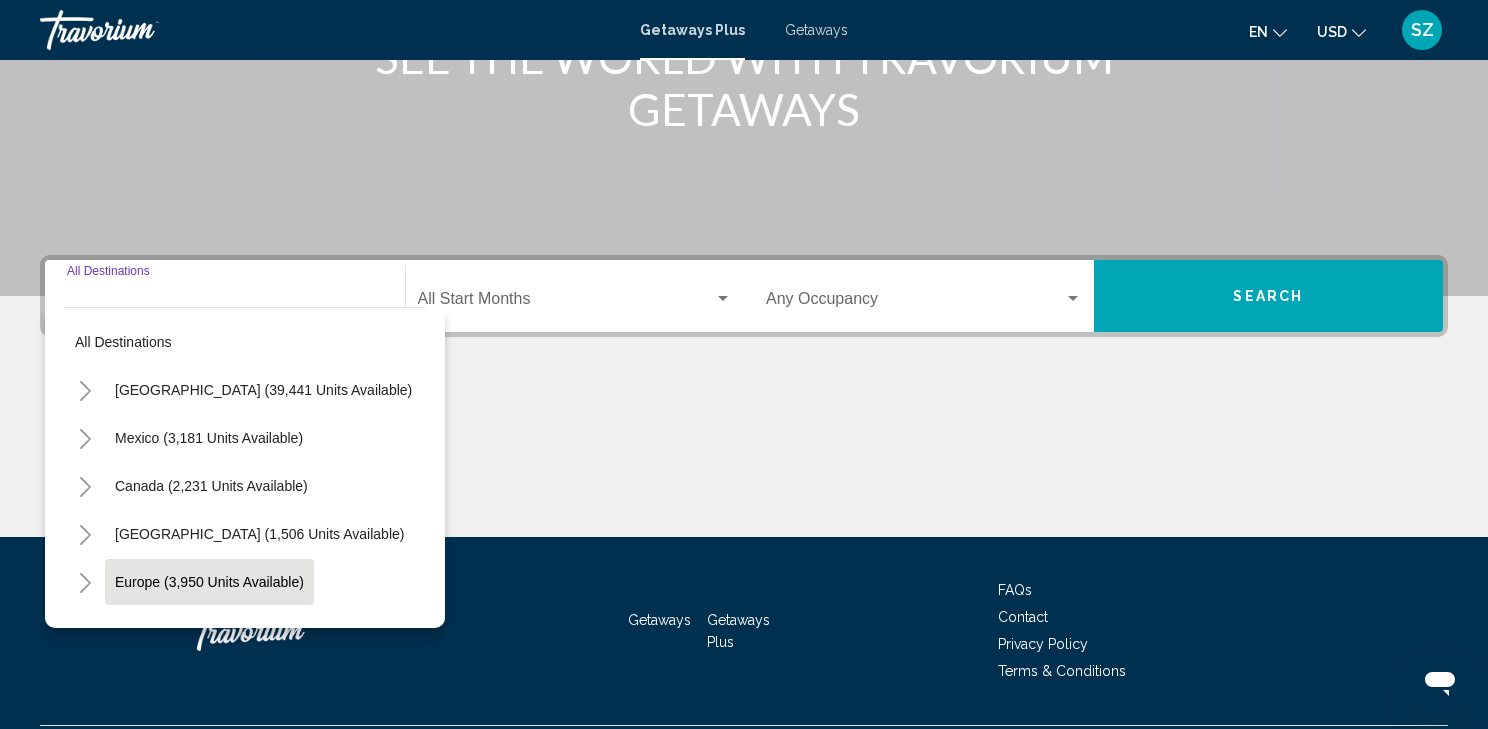scroll, scrollTop: 356, scrollLeft: 0, axis: vertical 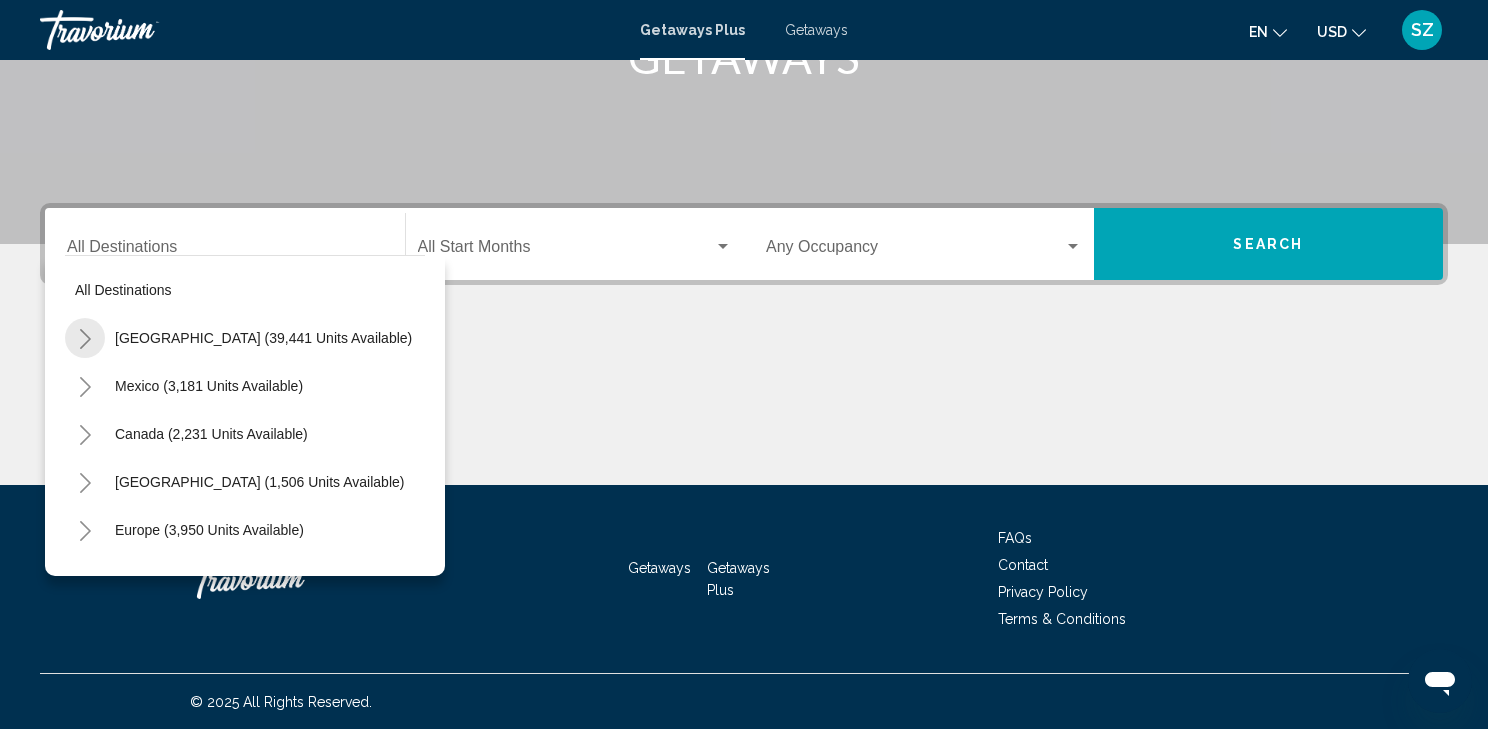click 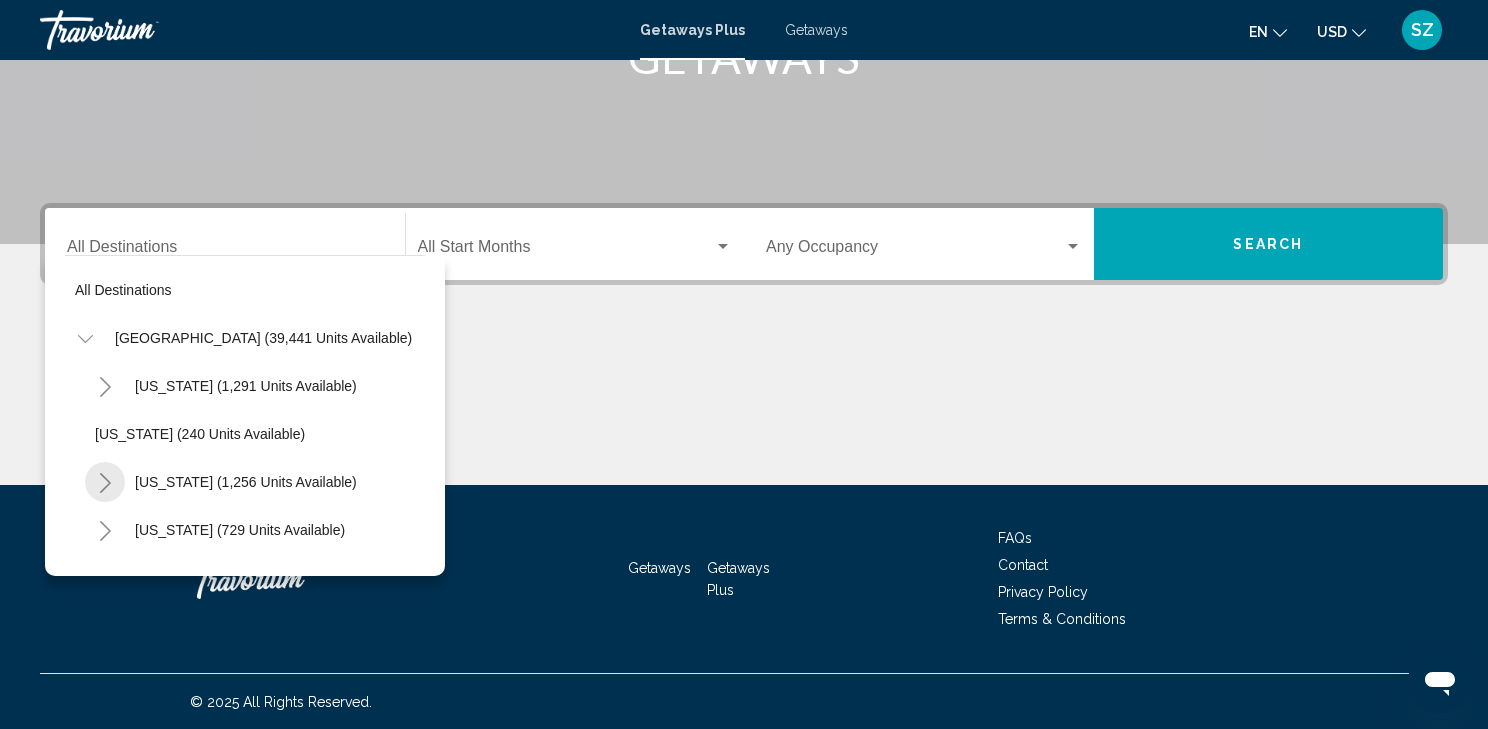 click 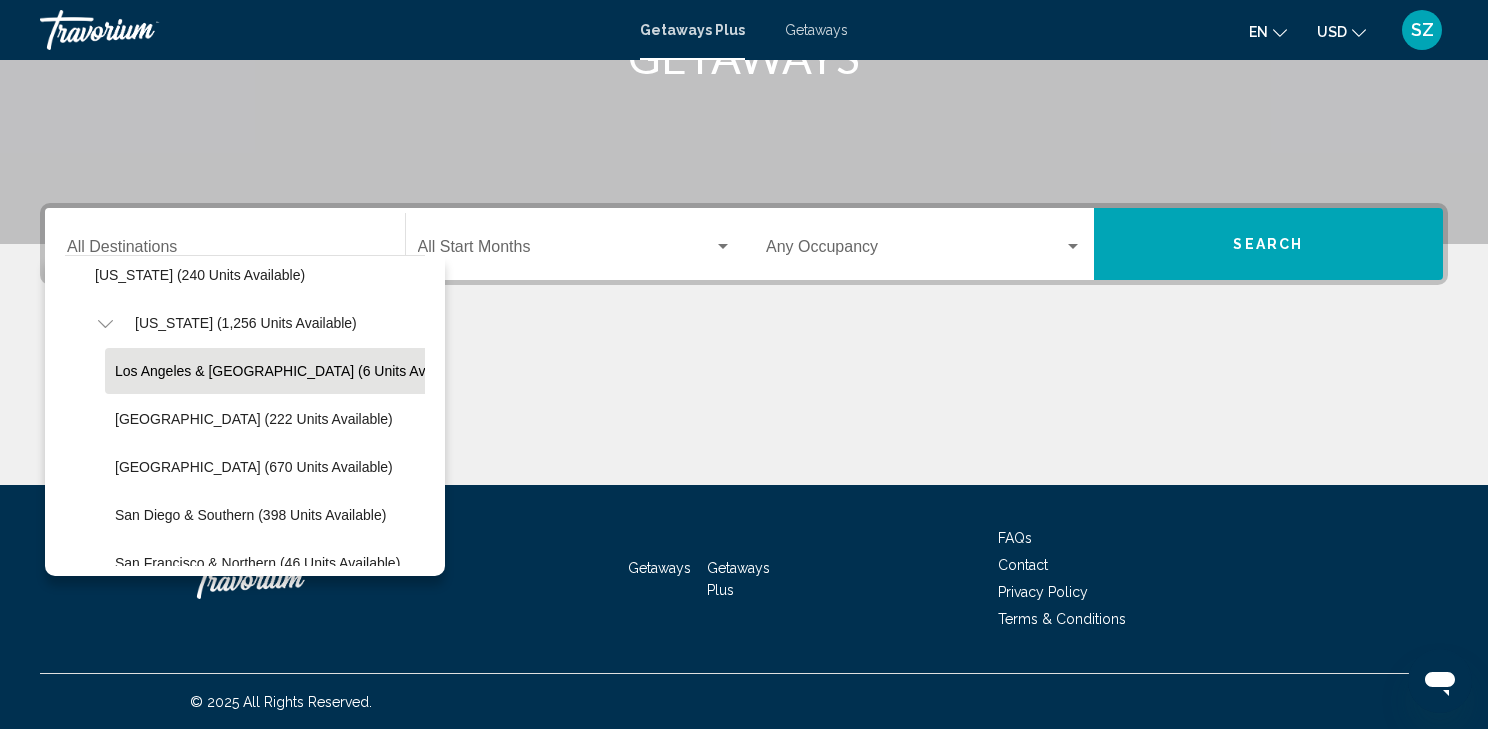 scroll, scrollTop: 160, scrollLeft: 0, axis: vertical 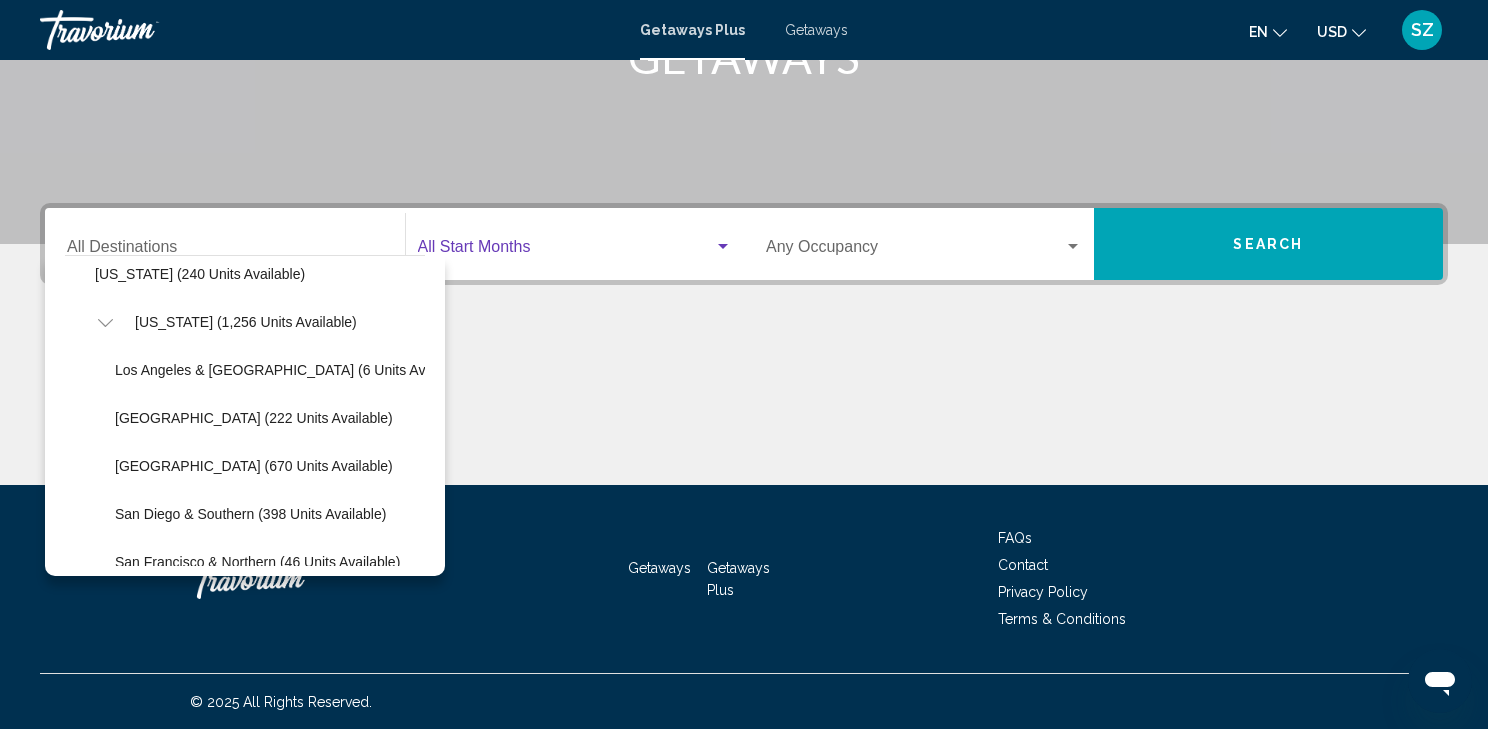 click at bounding box center (723, 246) 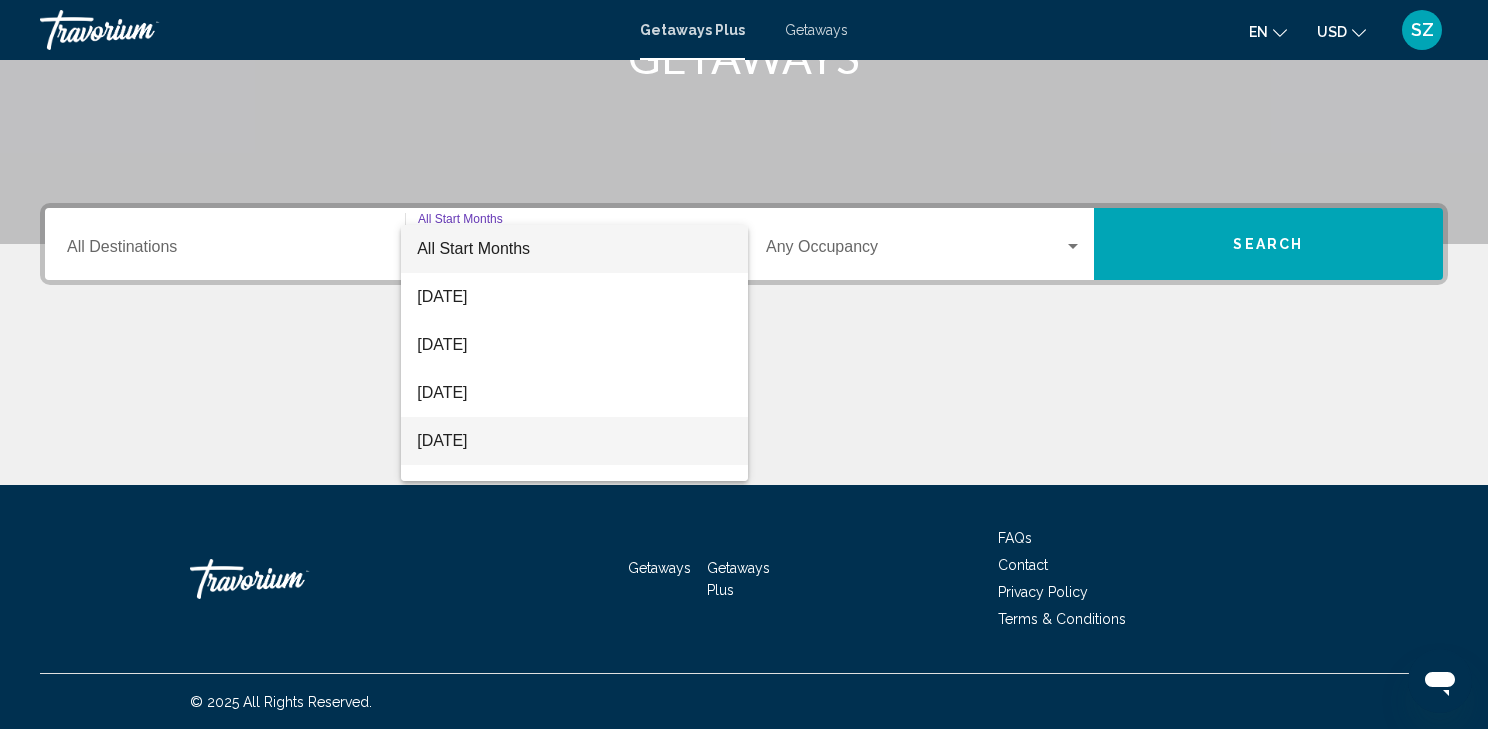 scroll, scrollTop: 160, scrollLeft: 0, axis: vertical 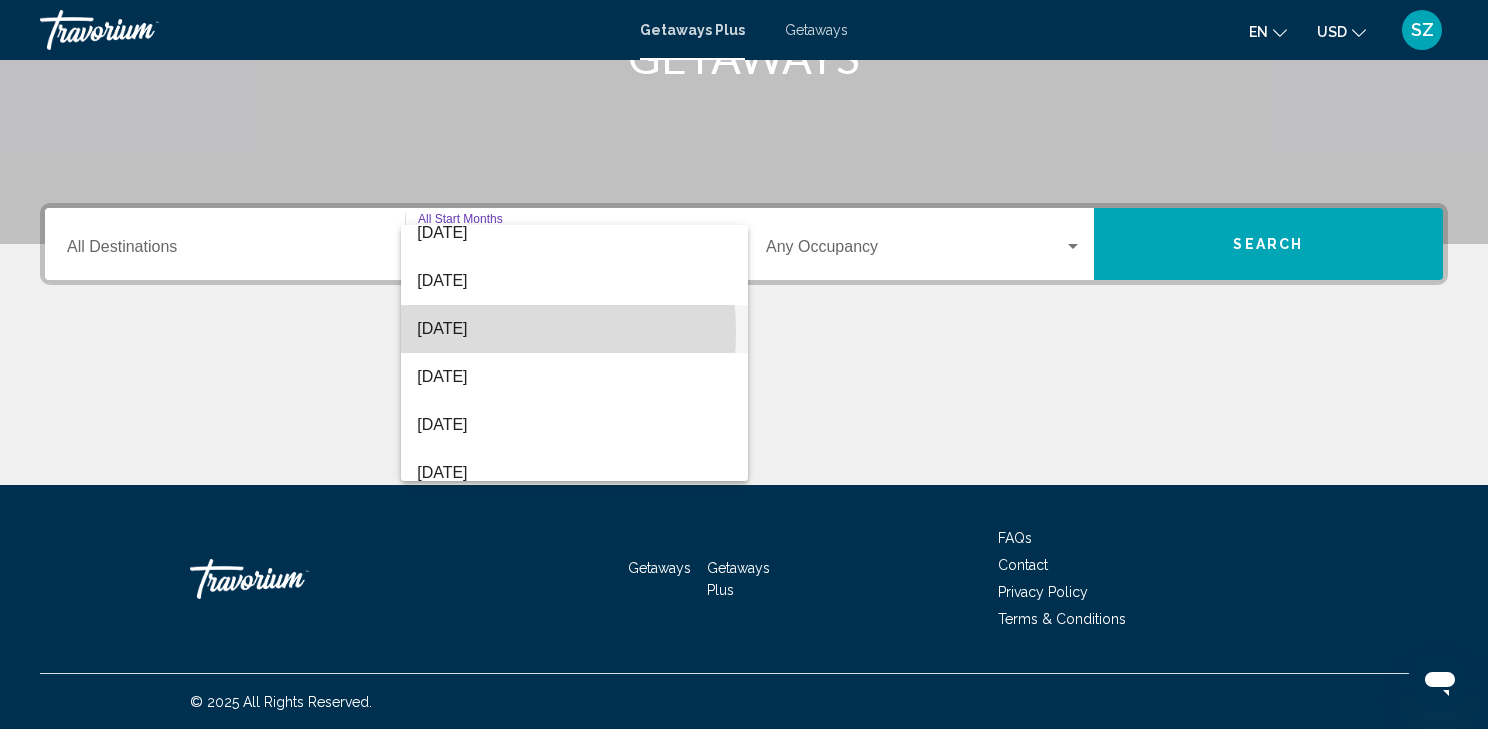 click on "[DATE]" at bounding box center [574, 329] 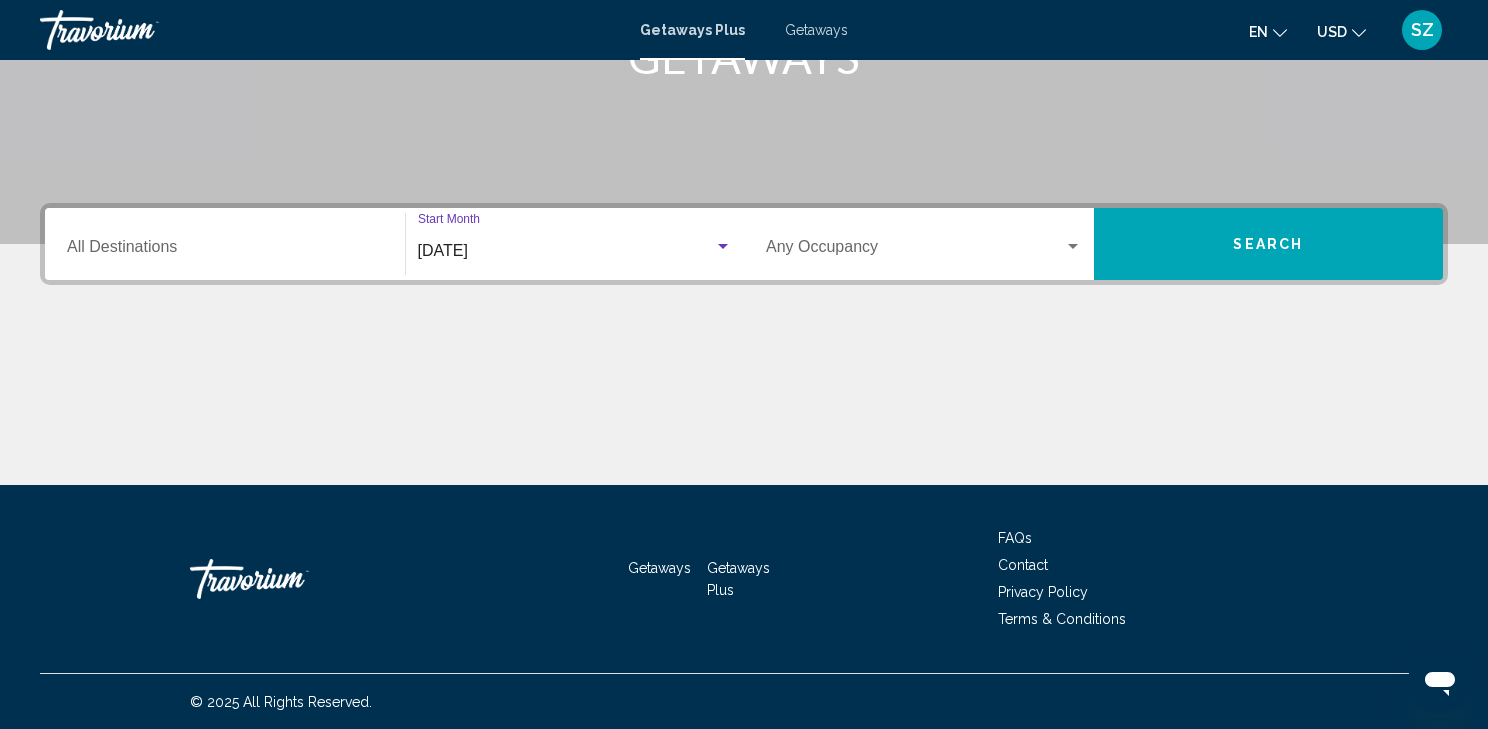 click at bounding box center (1073, 247) 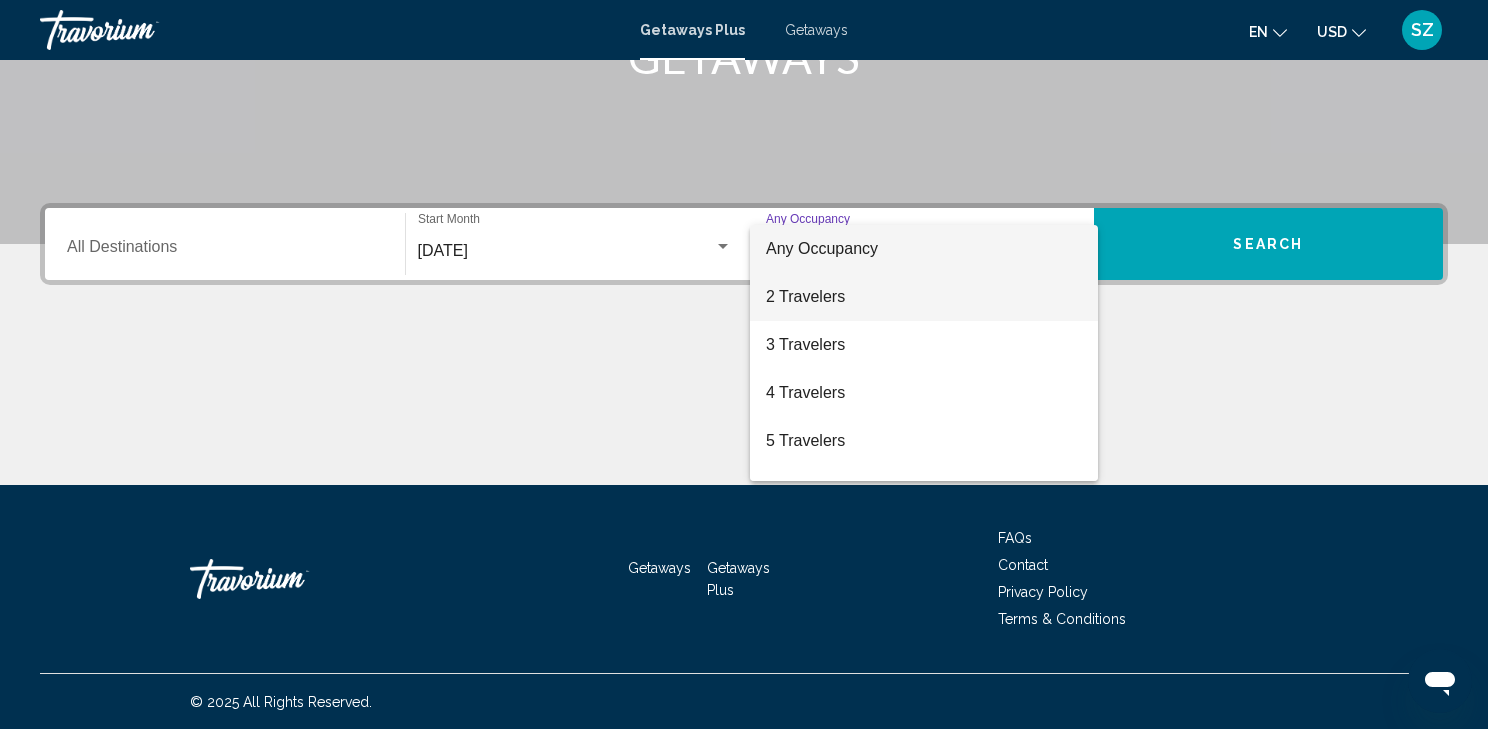 click on "2 Travelers" at bounding box center [924, 297] 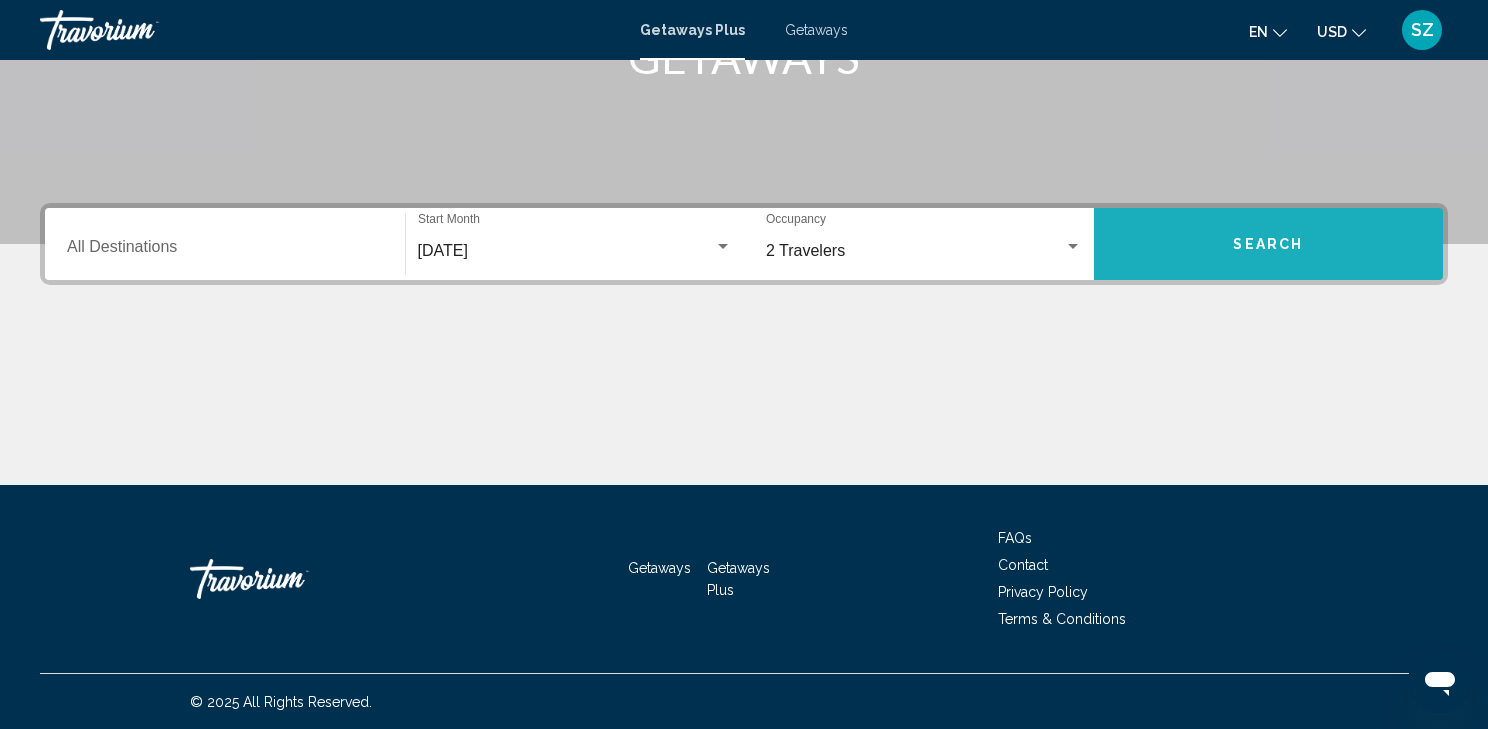 click on "Search" at bounding box center (1269, 244) 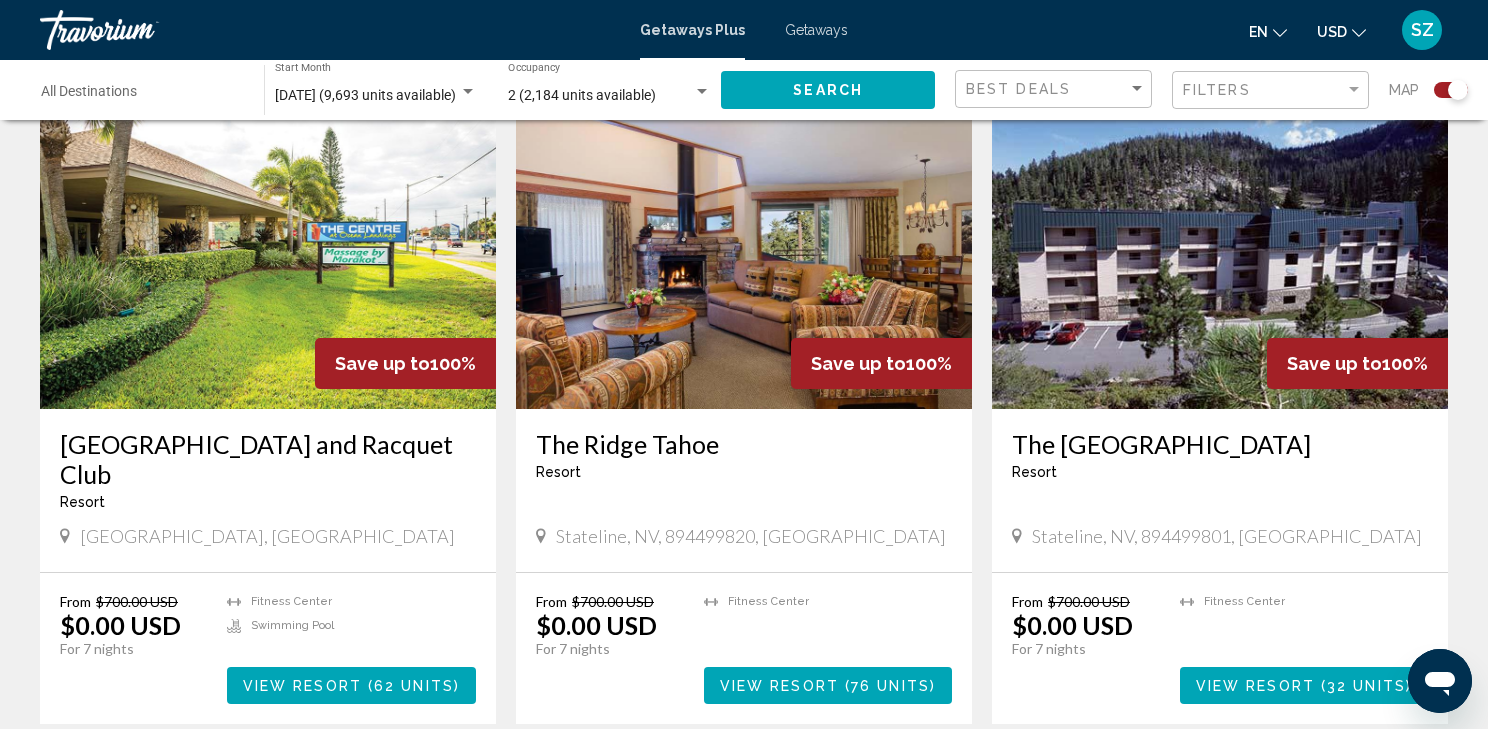scroll, scrollTop: 1440, scrollLeft: 0, axis: vertical 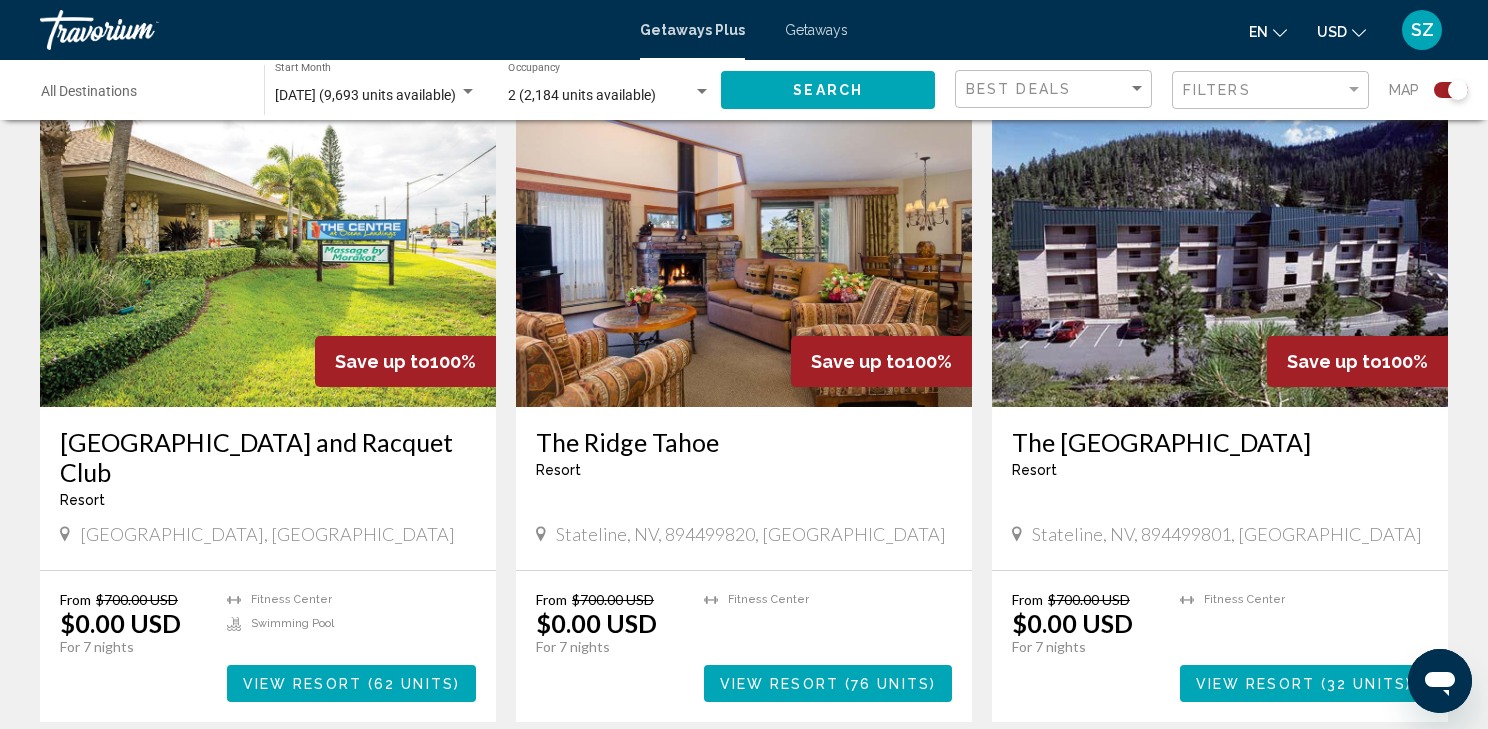 click on "View Resort" at bounding box center (779, 684) 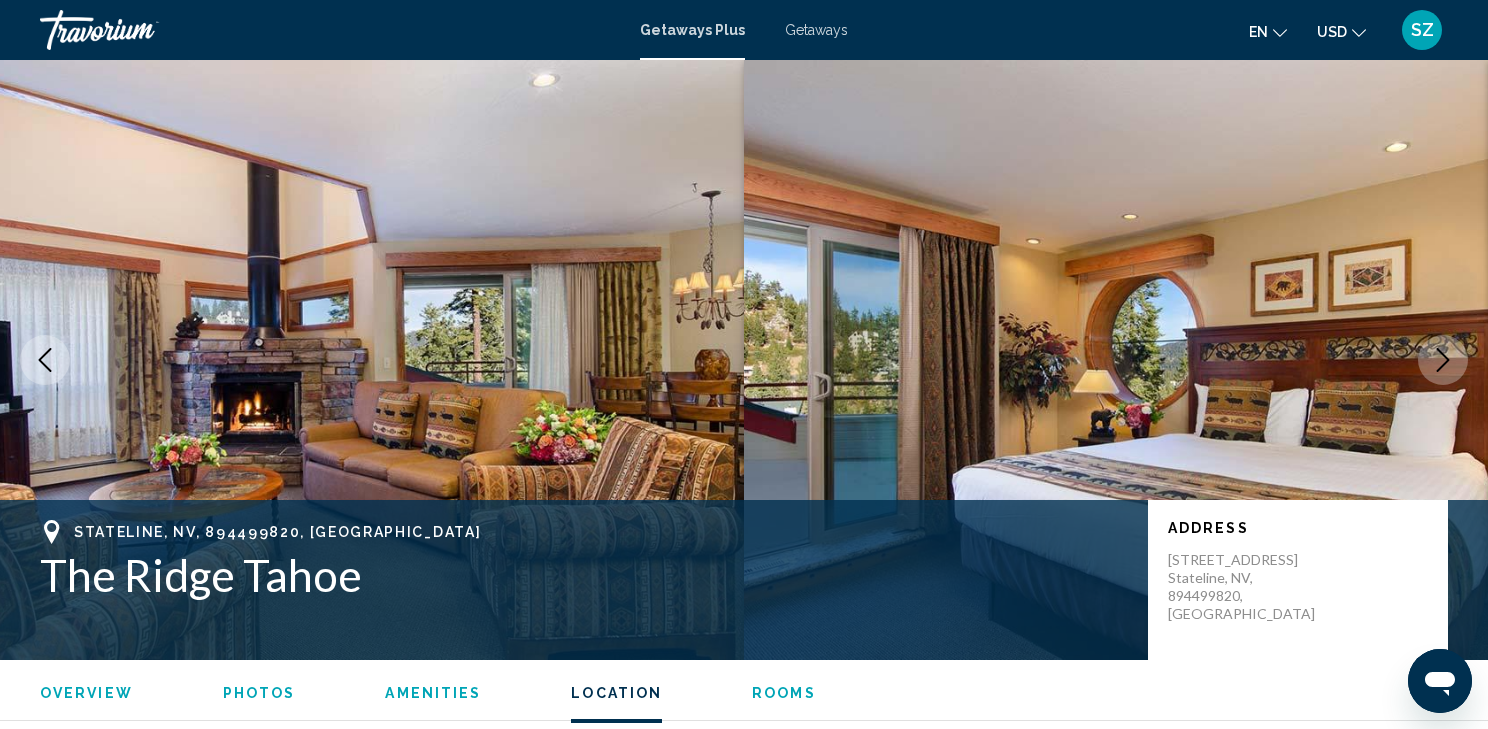 scroll, scrollTop: 2232, scrollLeft: 0, axis: vertical 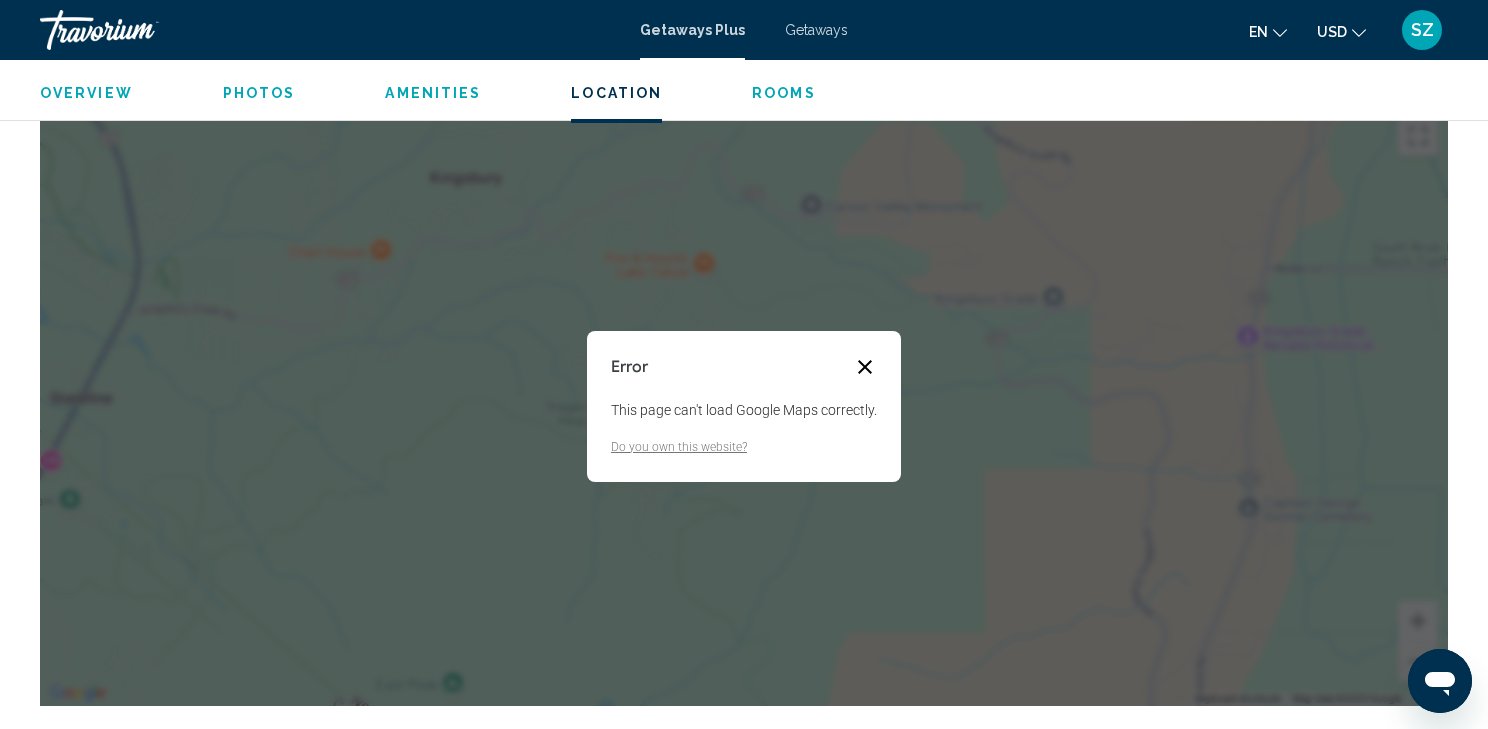 click at bounding box center [865, 367] 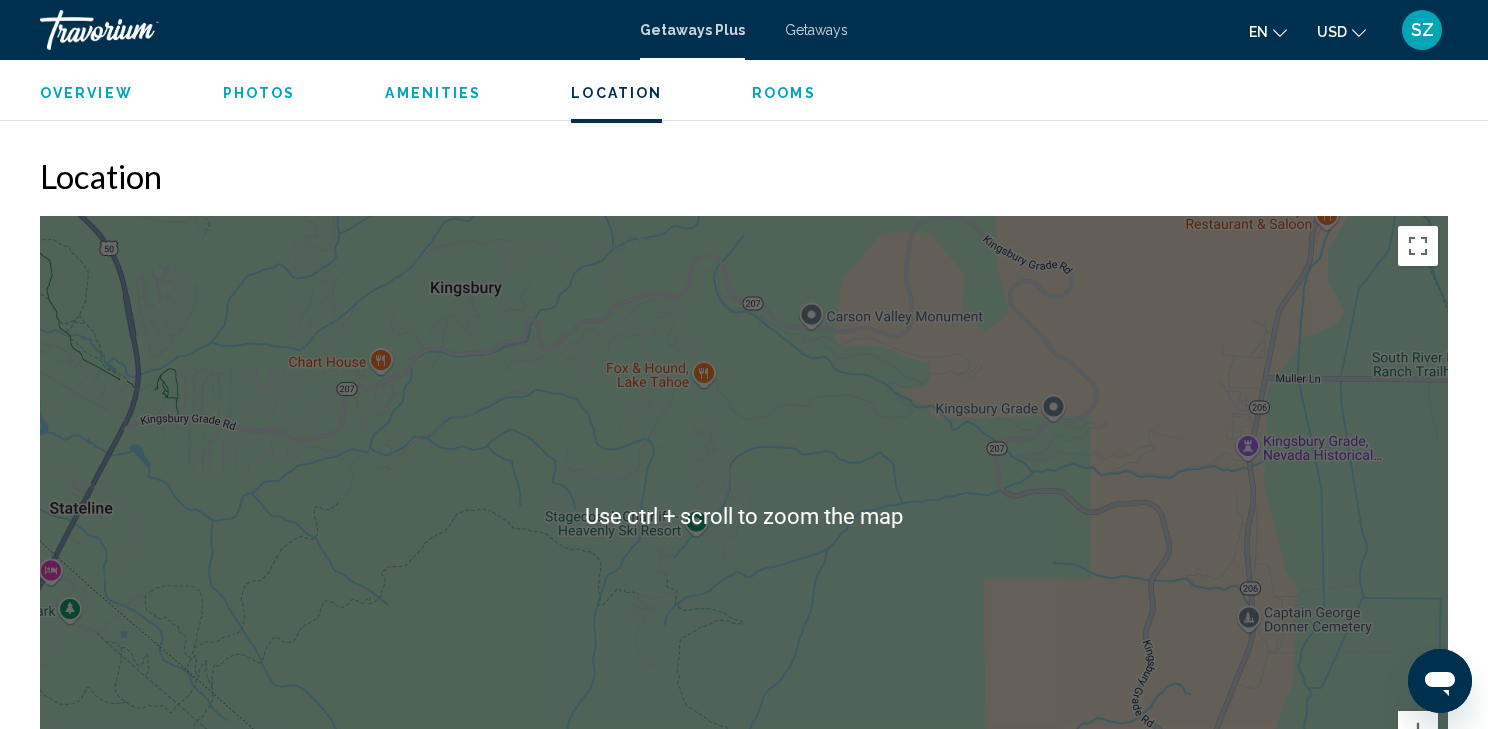 scroll, scrollTop: 2160, scrollLeft: 0, axis: vertical 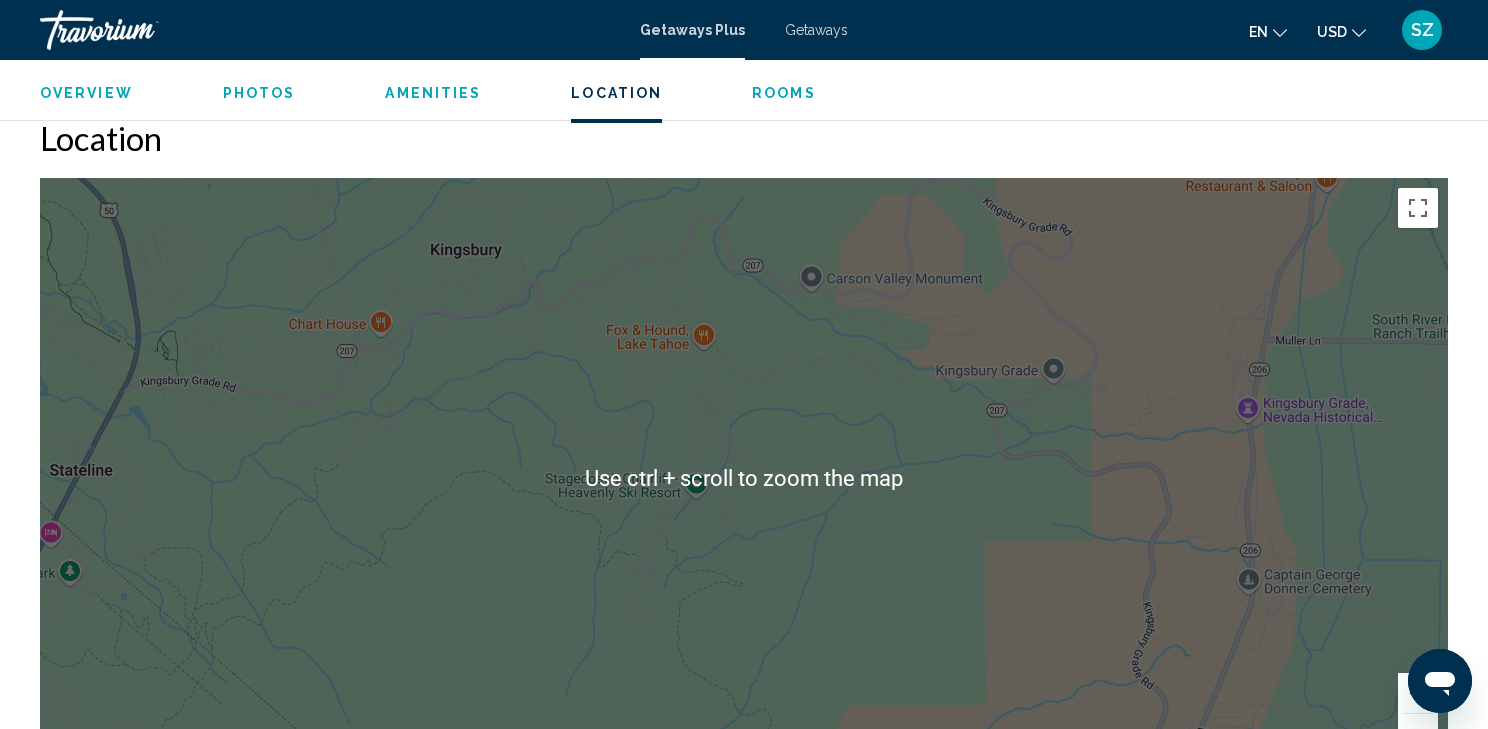 click on "To navigate, press the arrow keys." at bounding box center [744, 478] 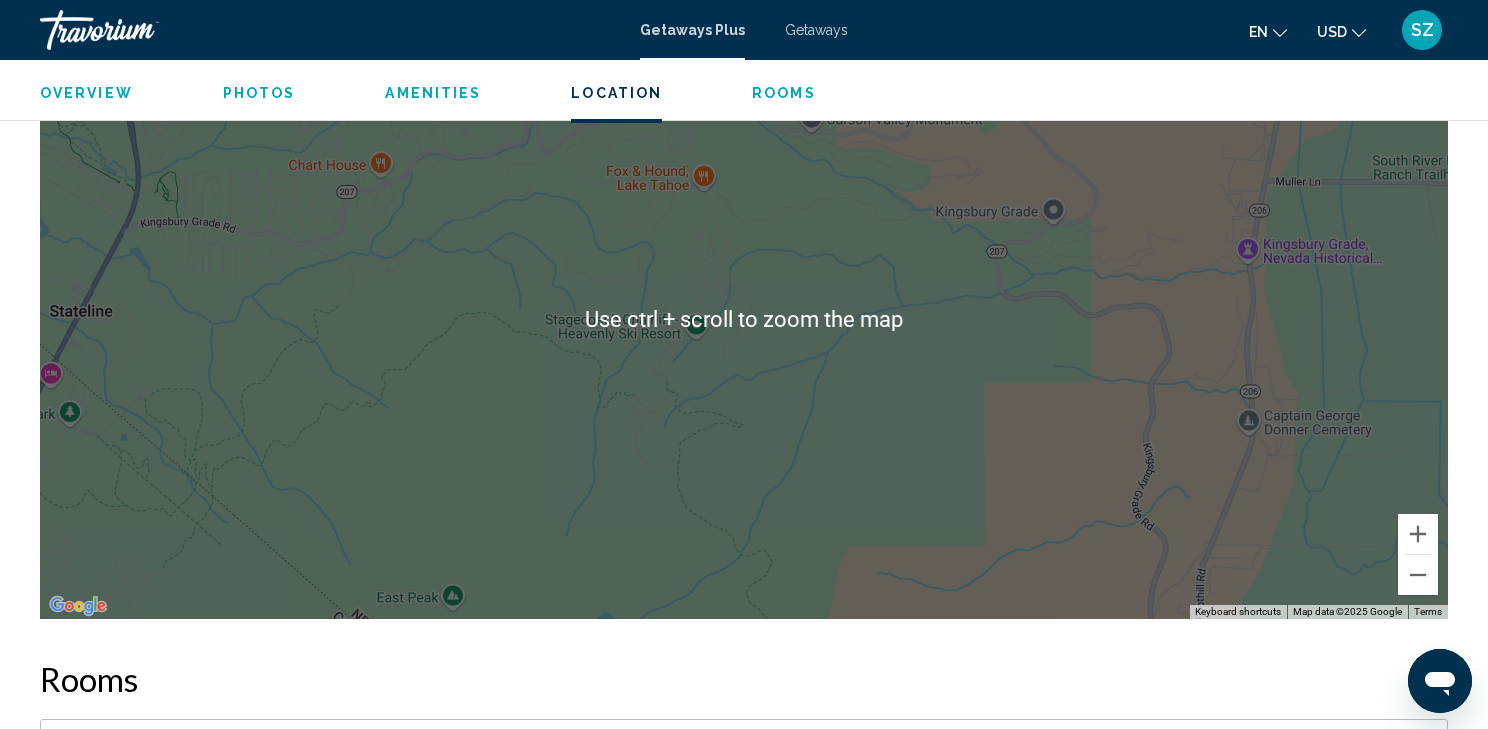 scroll, scrollTop: 2320, scrollLeft: 0, axis: vertical 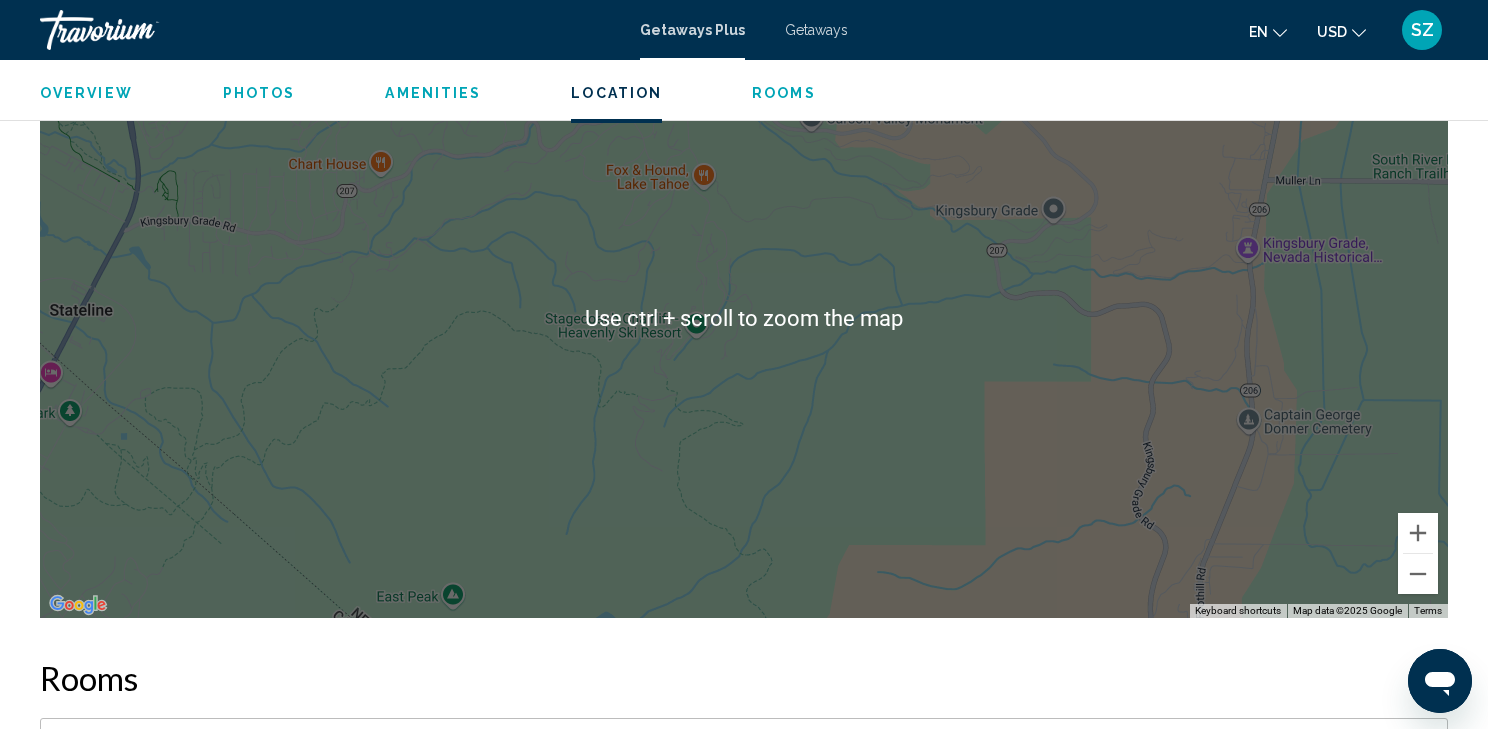 click on "To navigate, press the arrow keys." at bounding box center (744, 318) 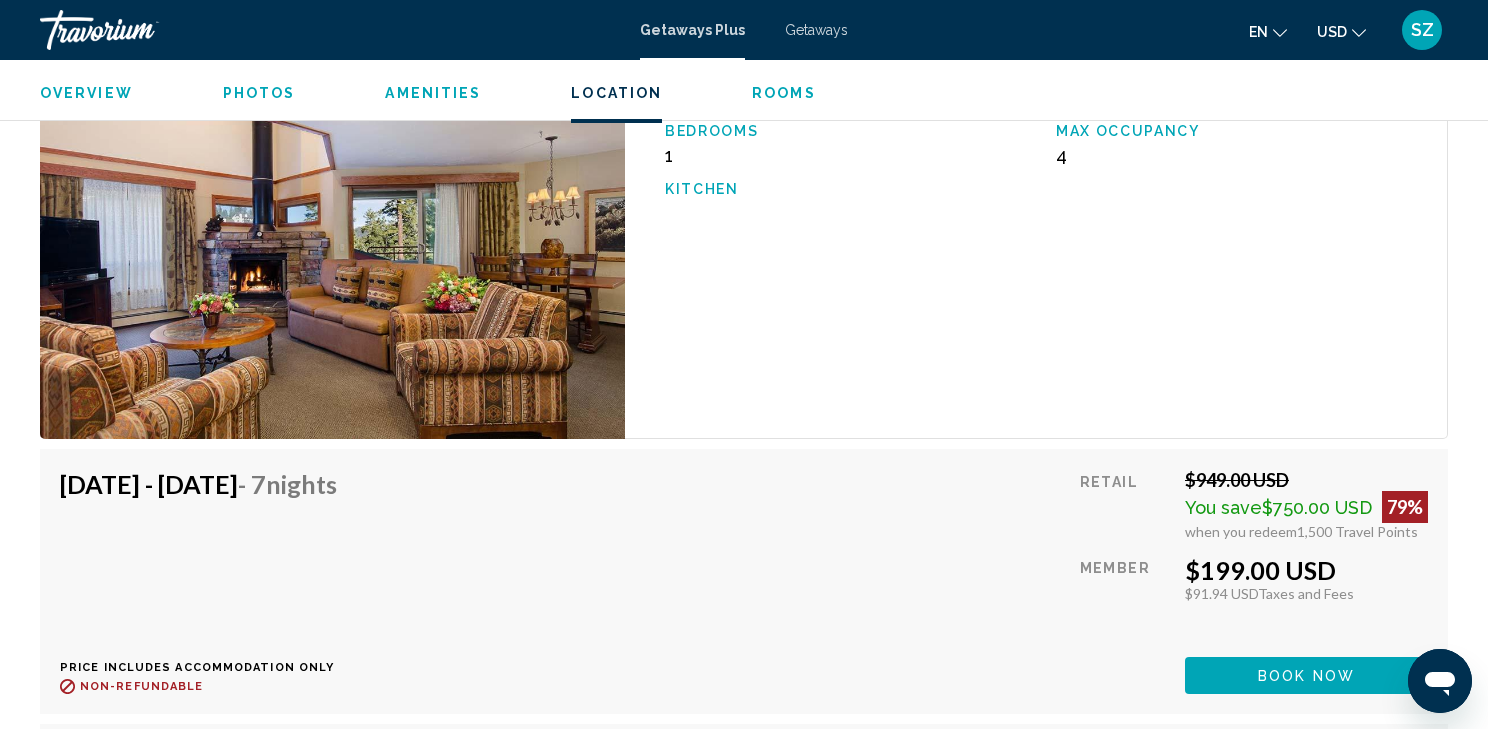 scroll, scrollTop: 6960, scrollLeft: 0, axis: vertical 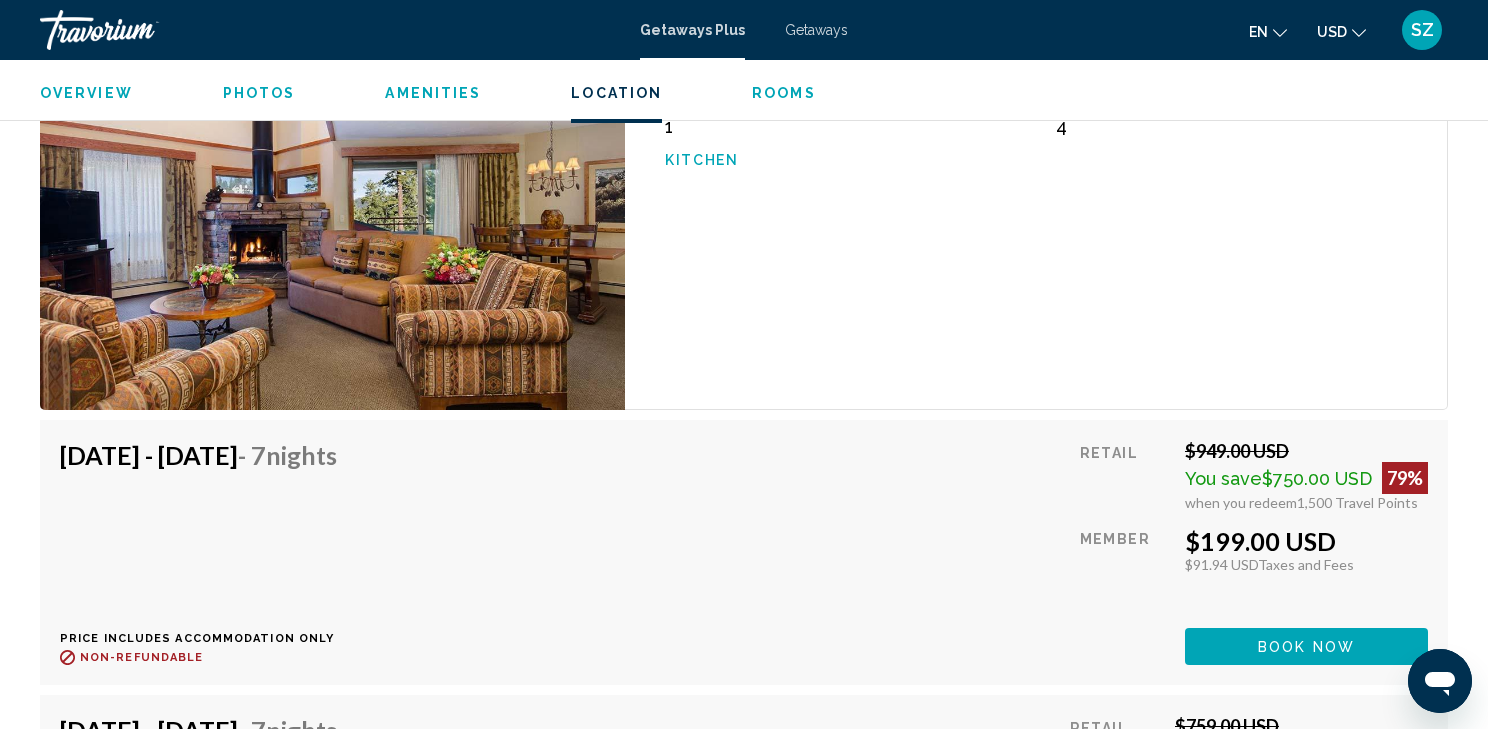click on "Book now" at bounding box center [1306, -3094] 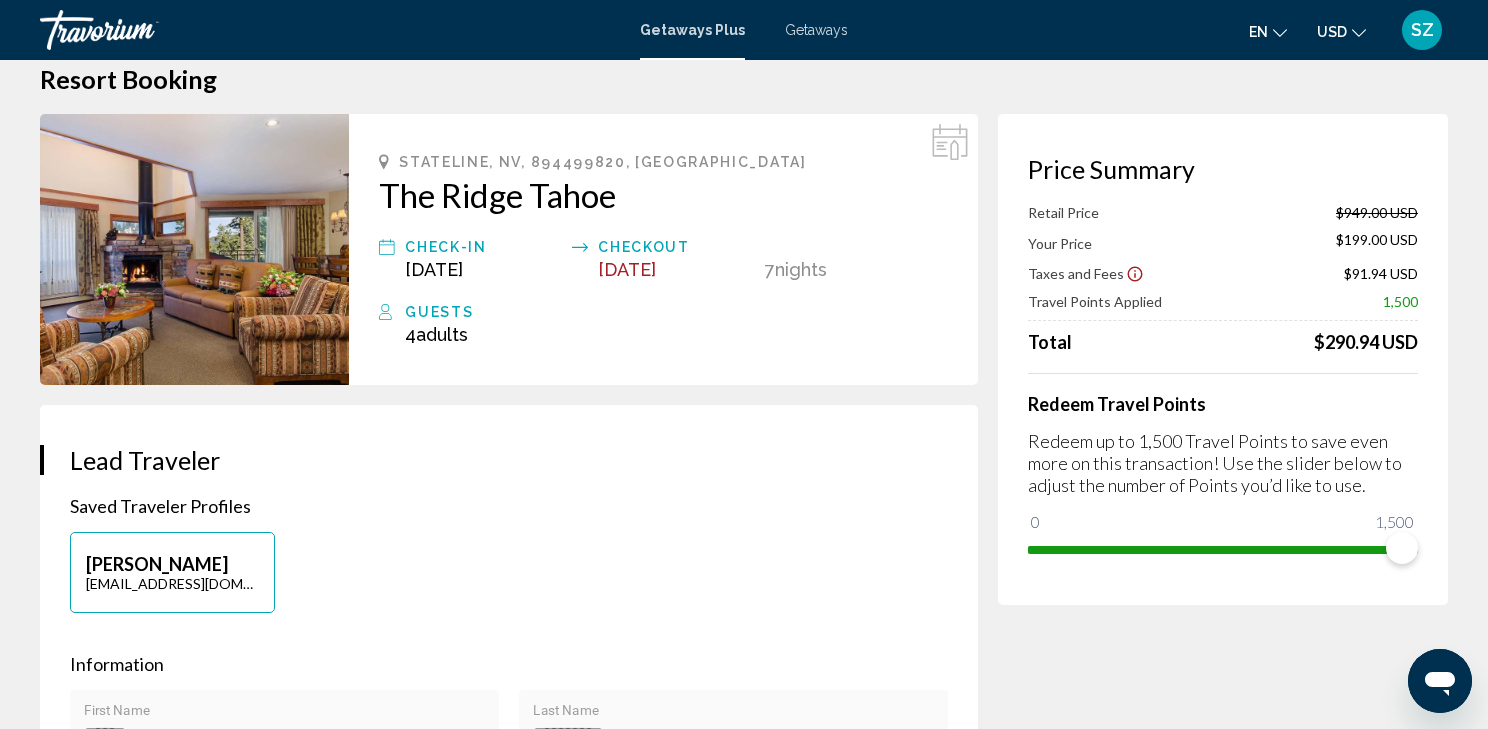 scroll, scrollTop: 0, scrollLeft: 0, axis: both 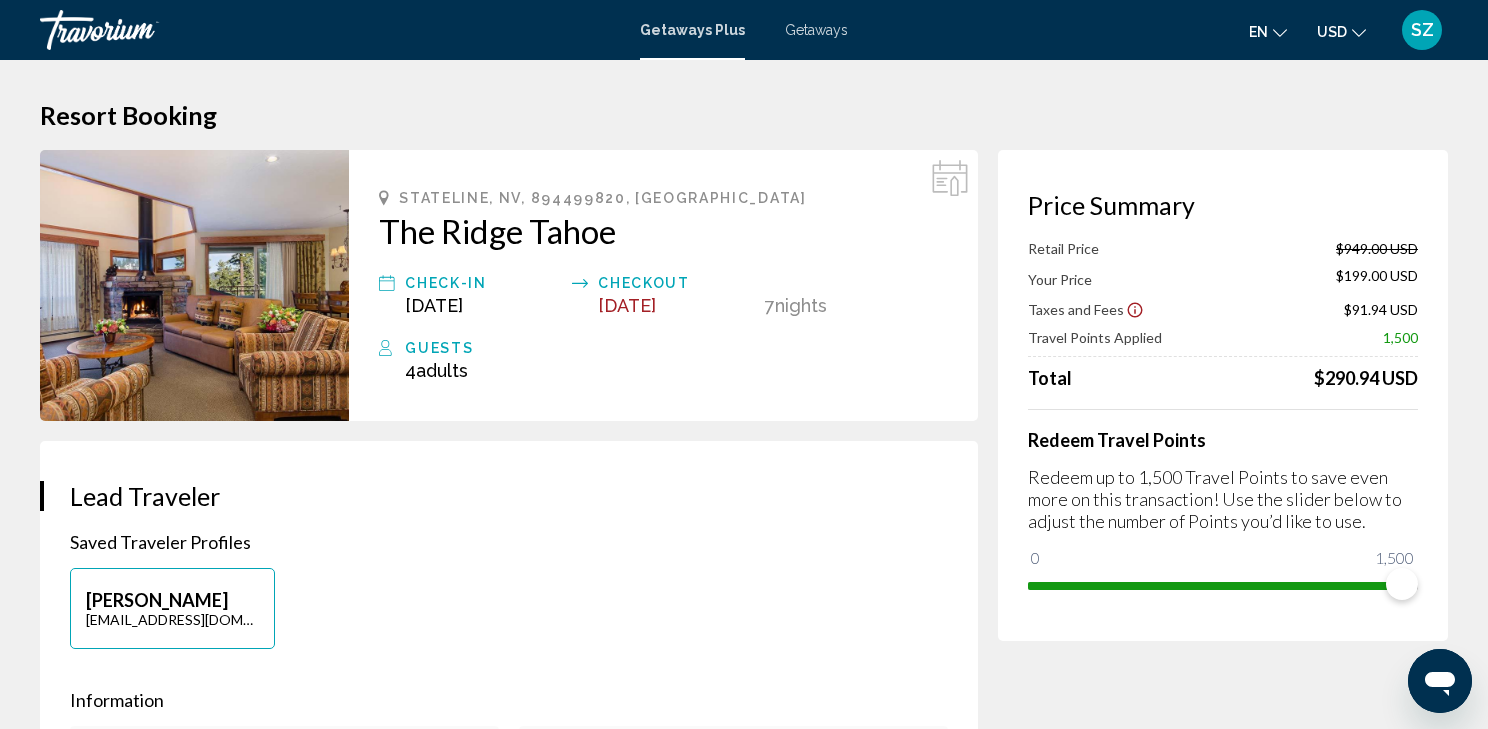 click on "Check-In" at bounding box center [483, 283] 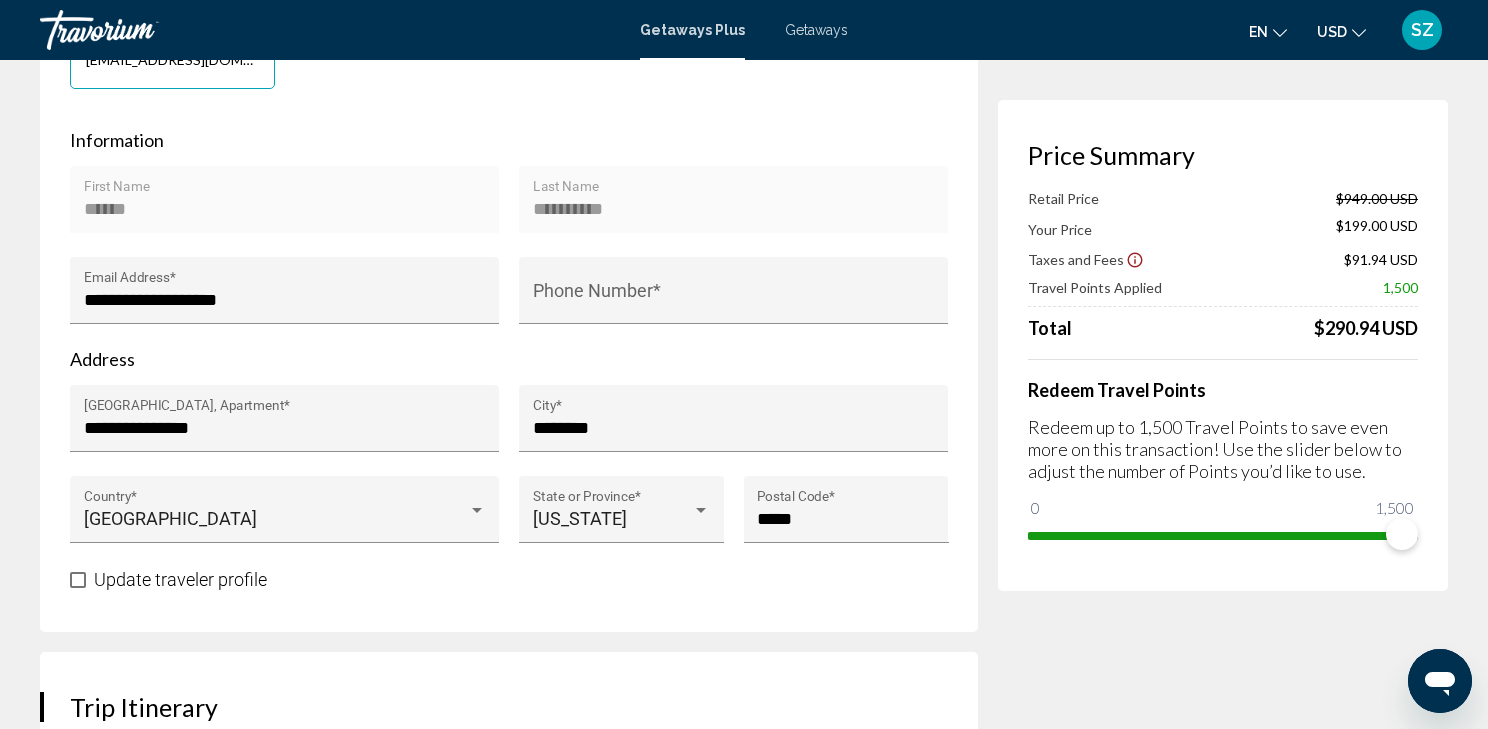 scroll, scrollTop: 160, scrollLeft: 0, axis: vertical 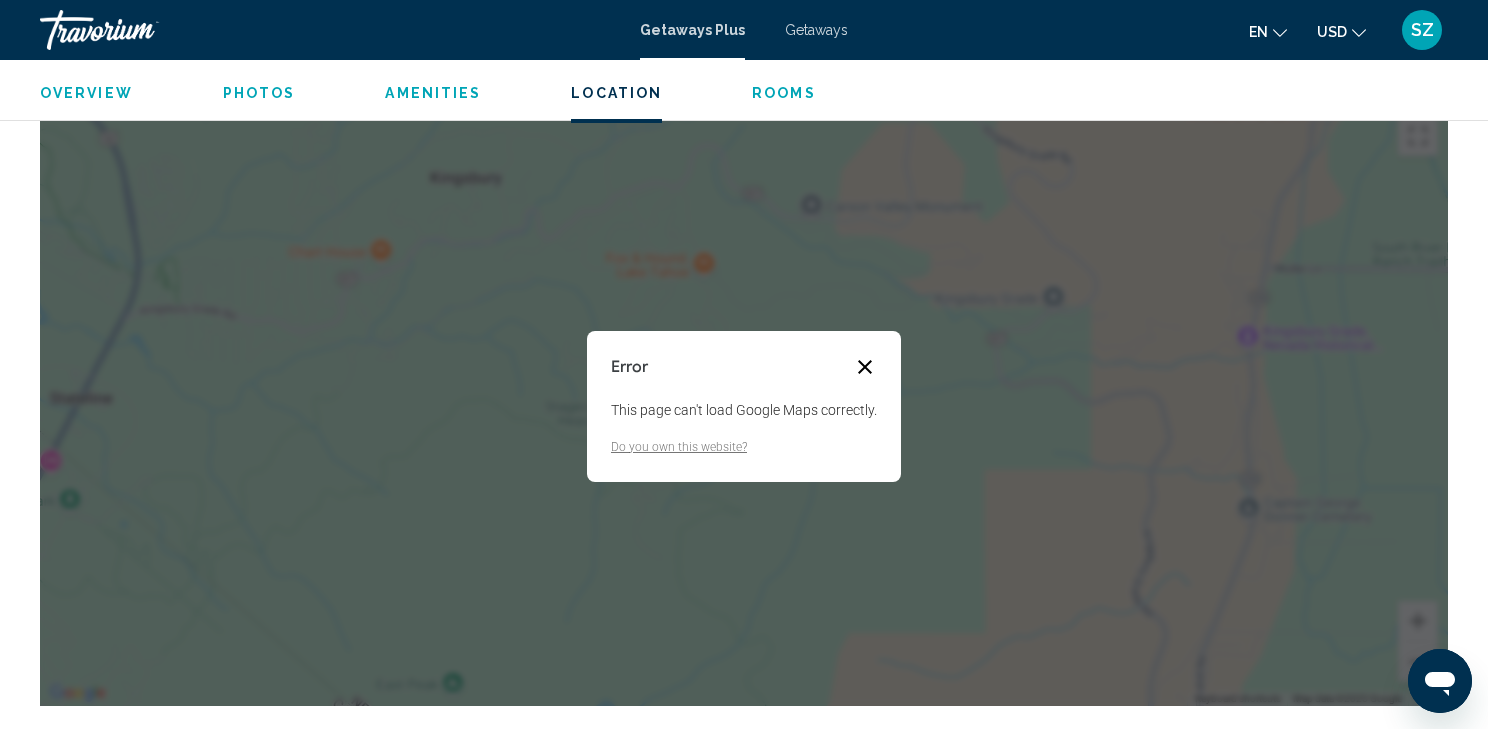 click at bounding box center [865, 367] 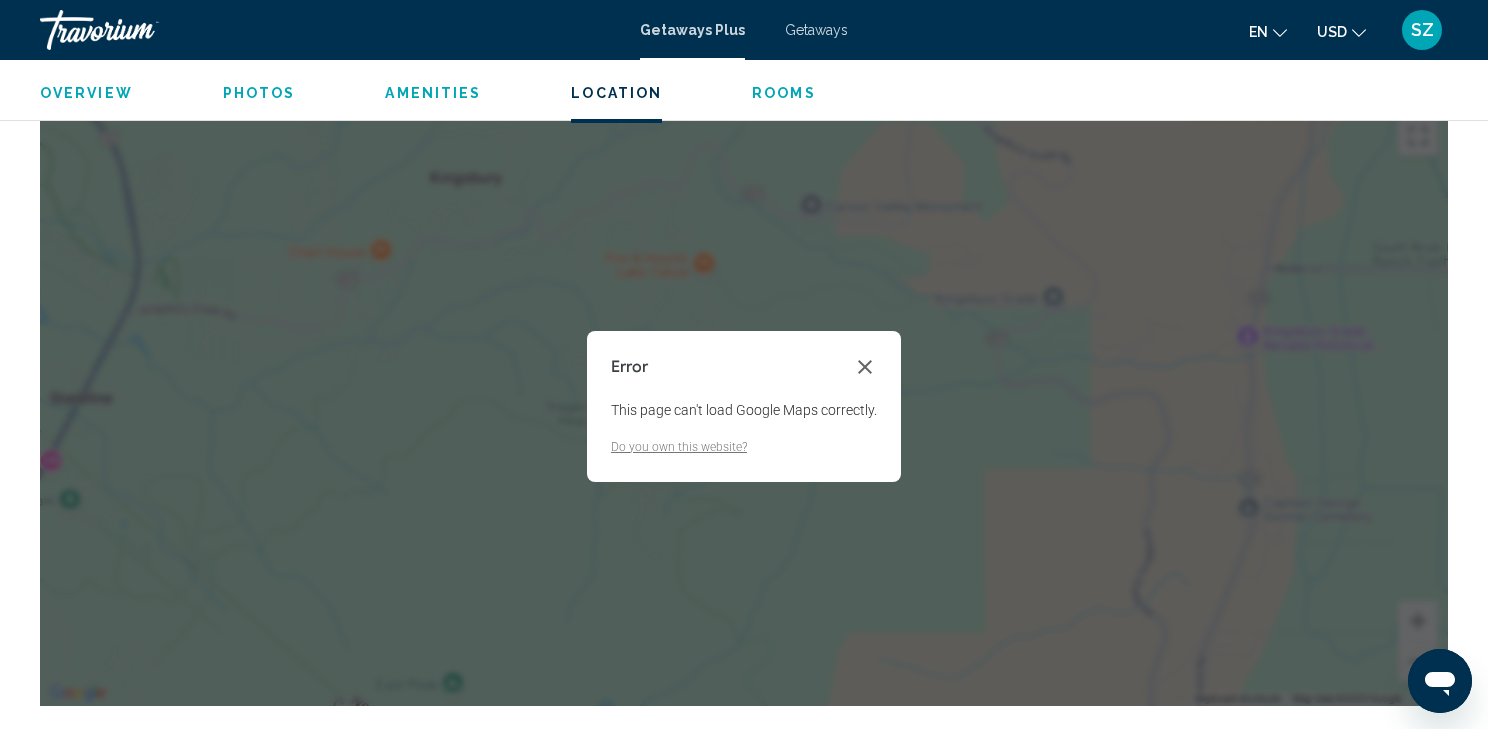scroll, scrollTop: 0, scrollLeft: 0, axis: both 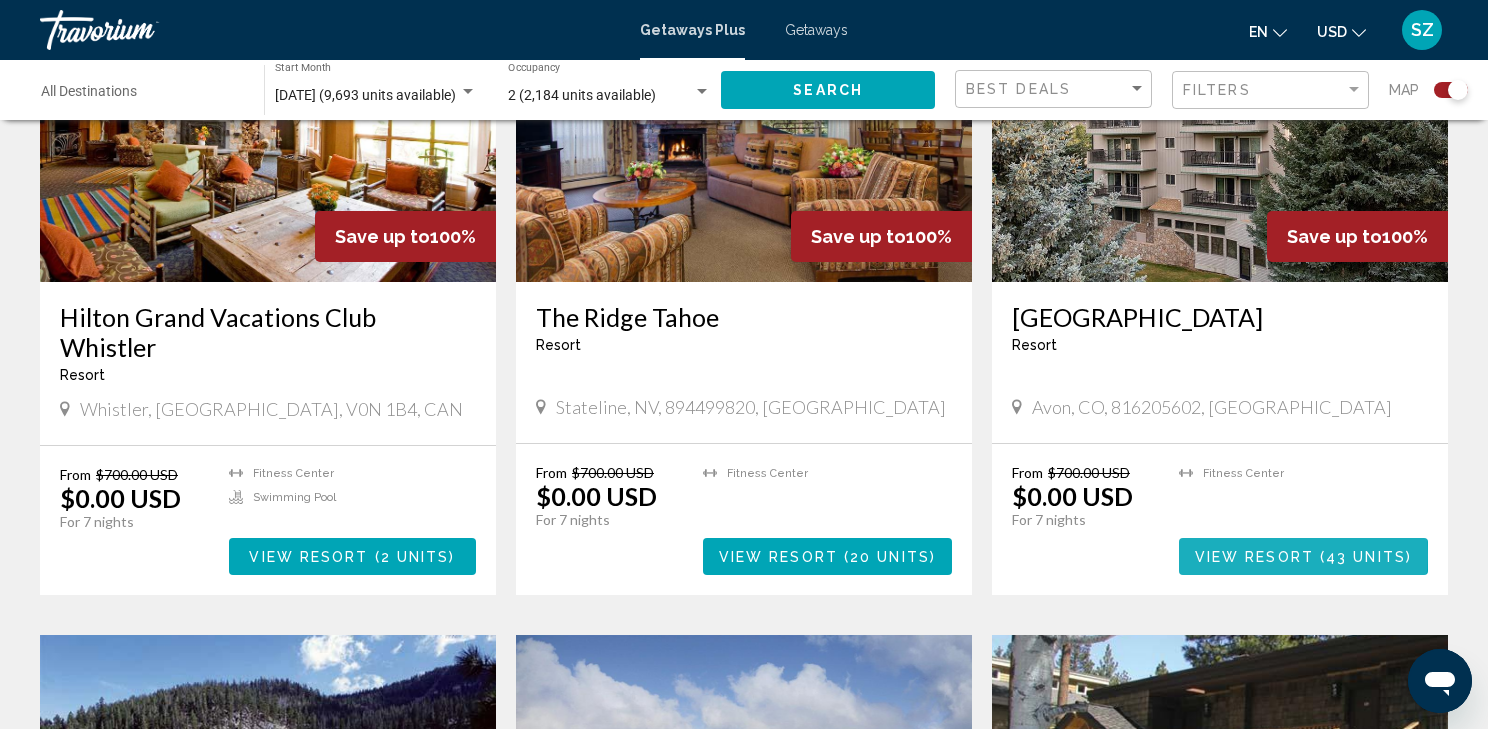 click on "View Resort" at bounding box center [1254, 557] 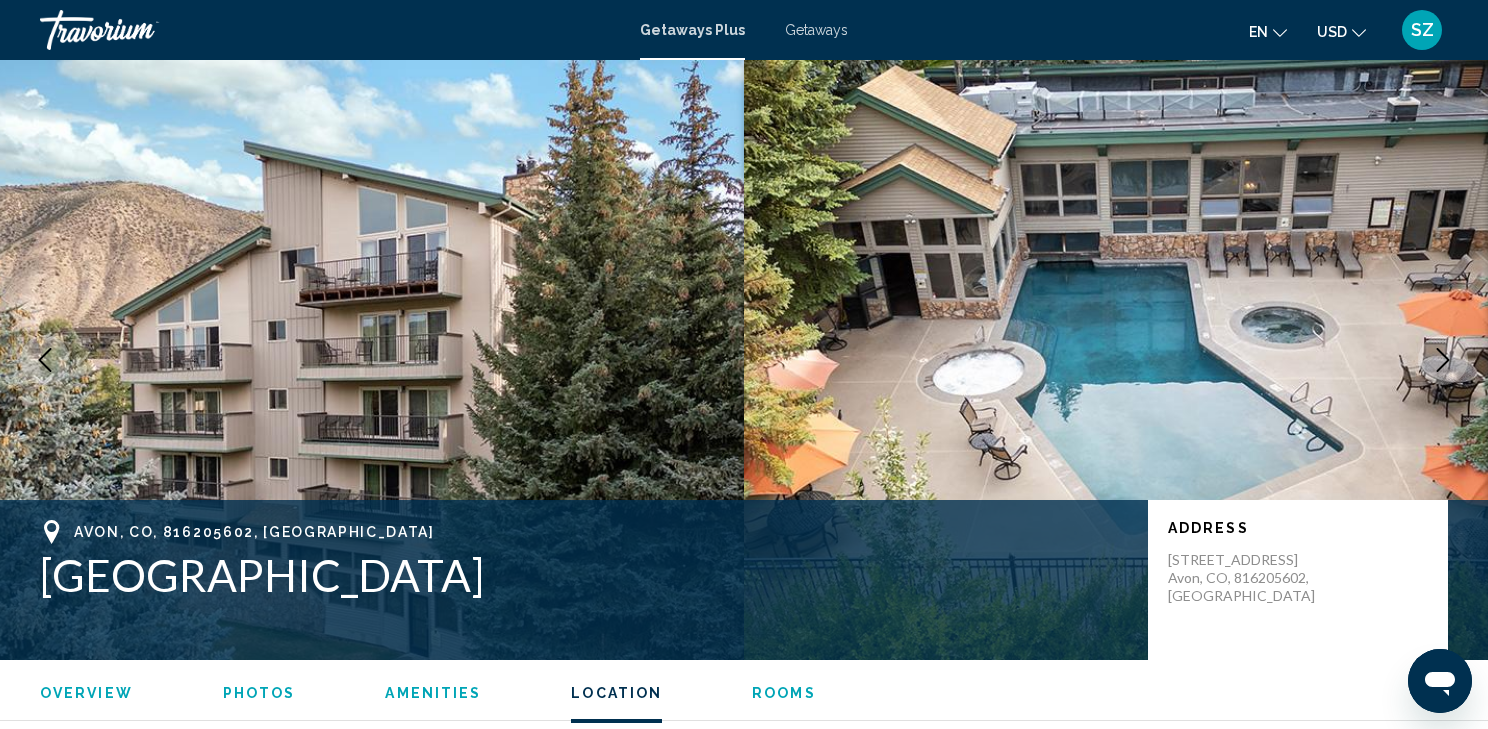 scroll, scrollTop: 2304, scrollLeft: 0, axis: vertical 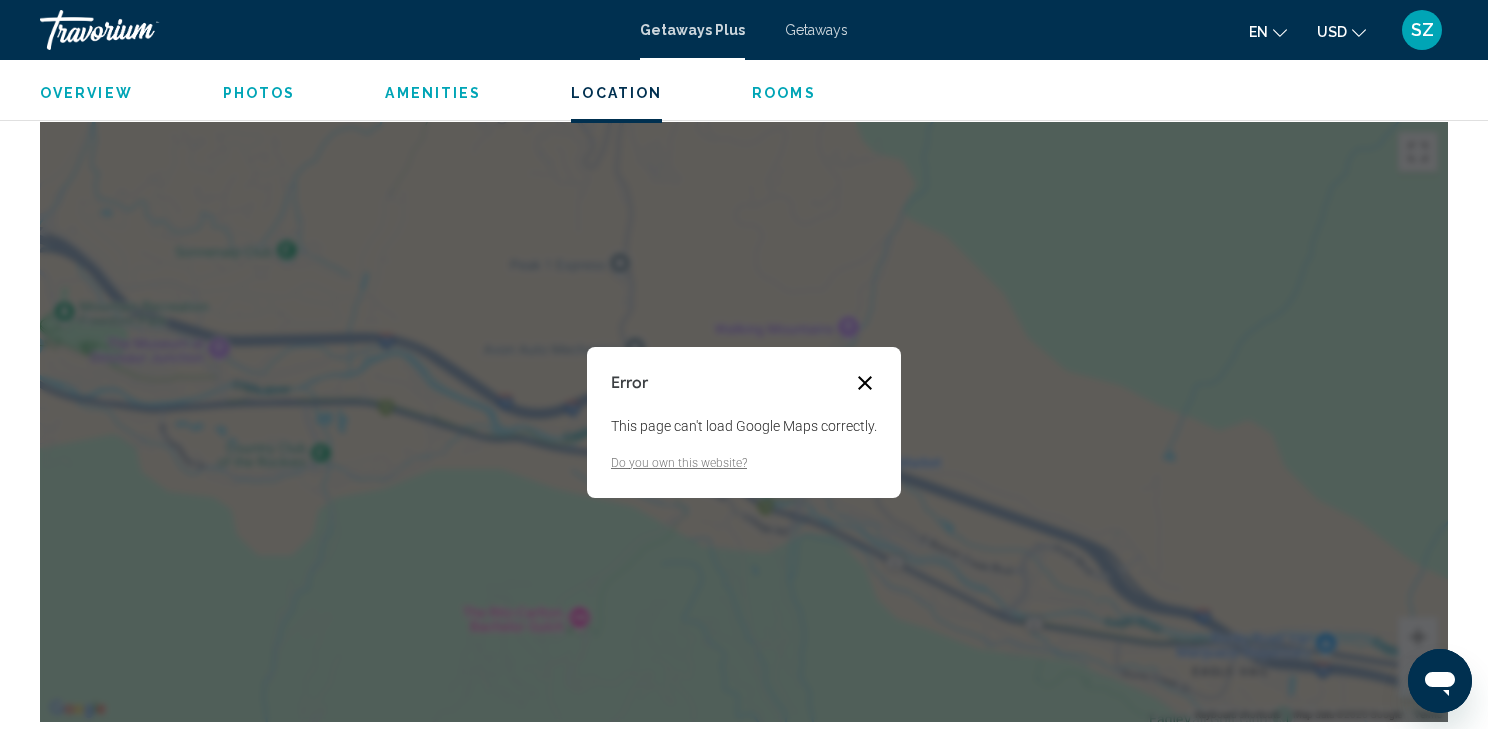 click at bounding box center [865, 383] 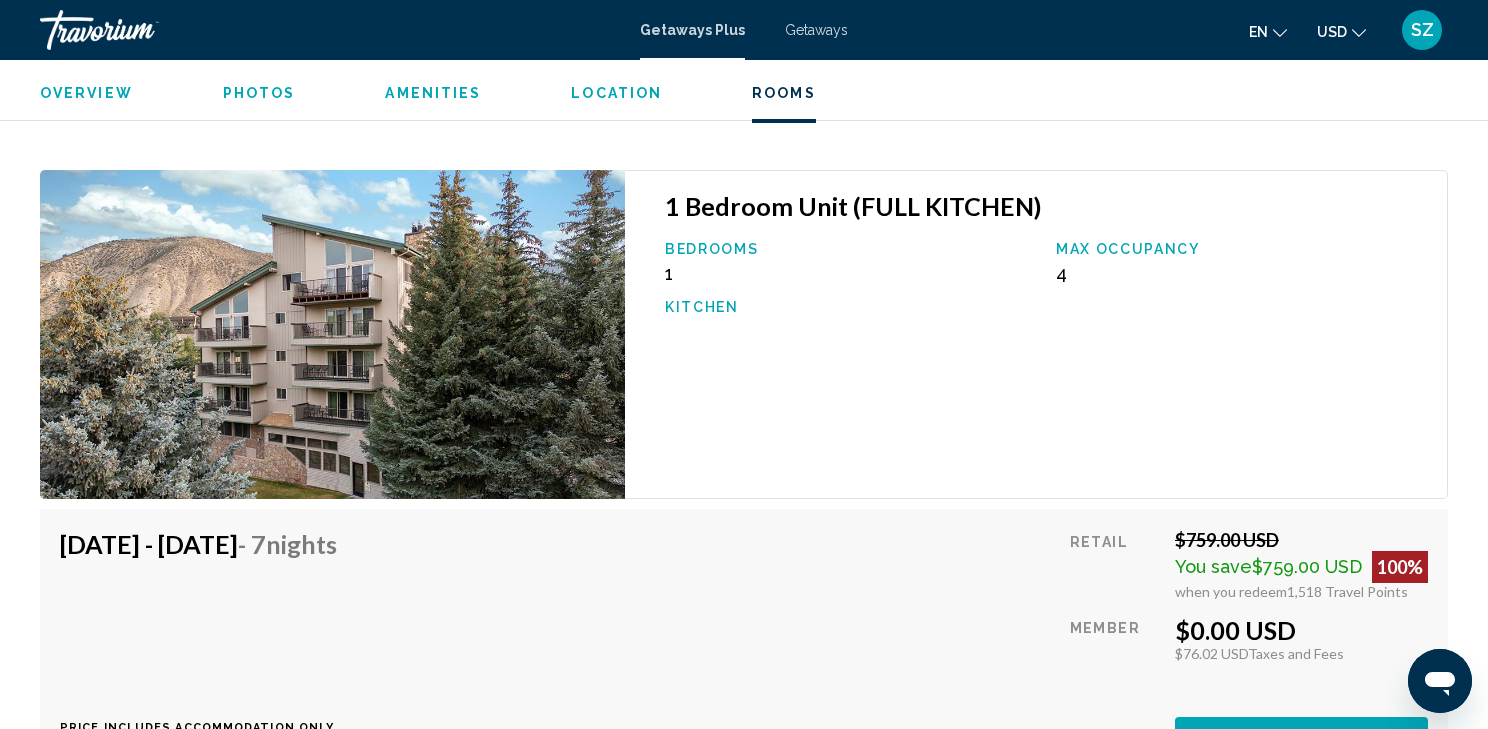 scroll, scrollTop: 4720, scrollLeft: 0, axis: vertical 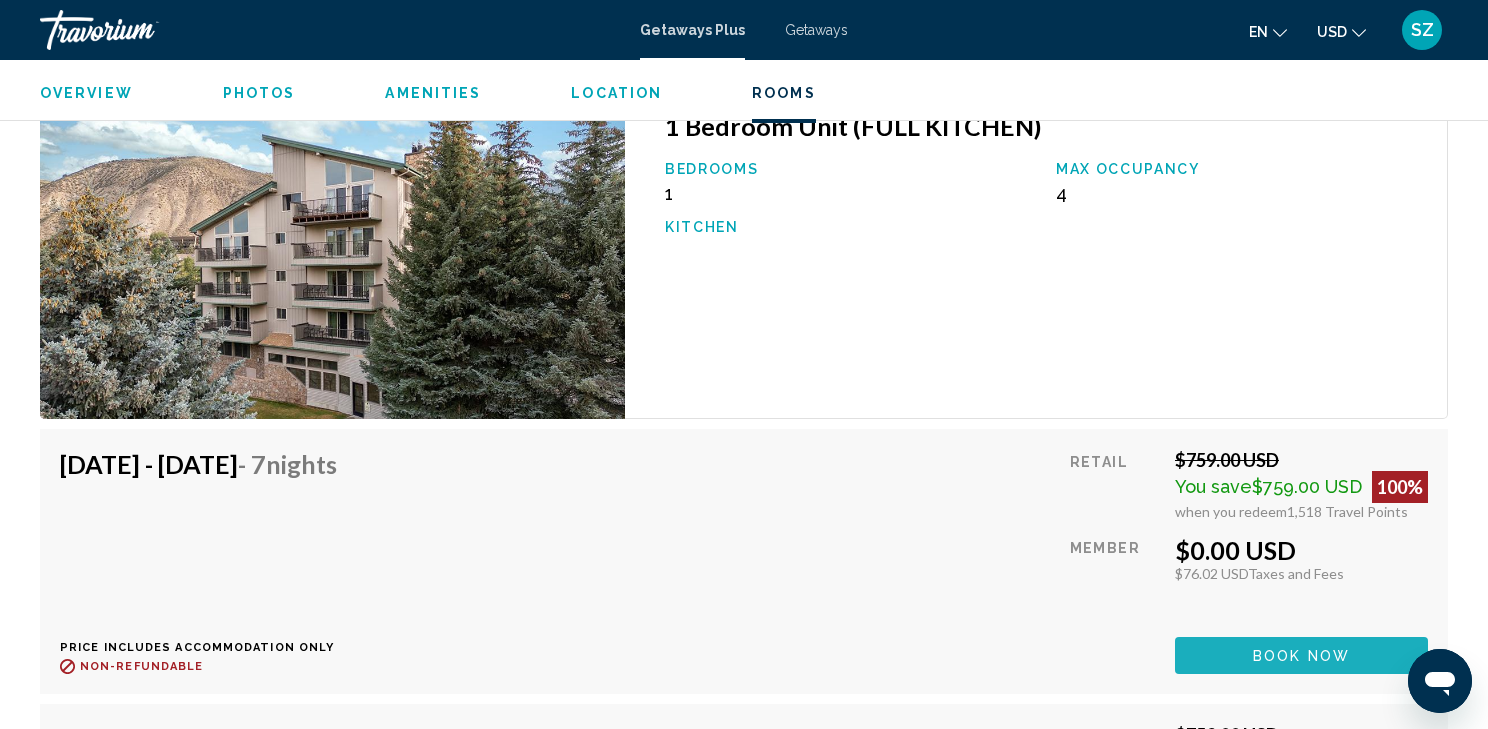 click on "Book now" at bounding box center (1301, 656) 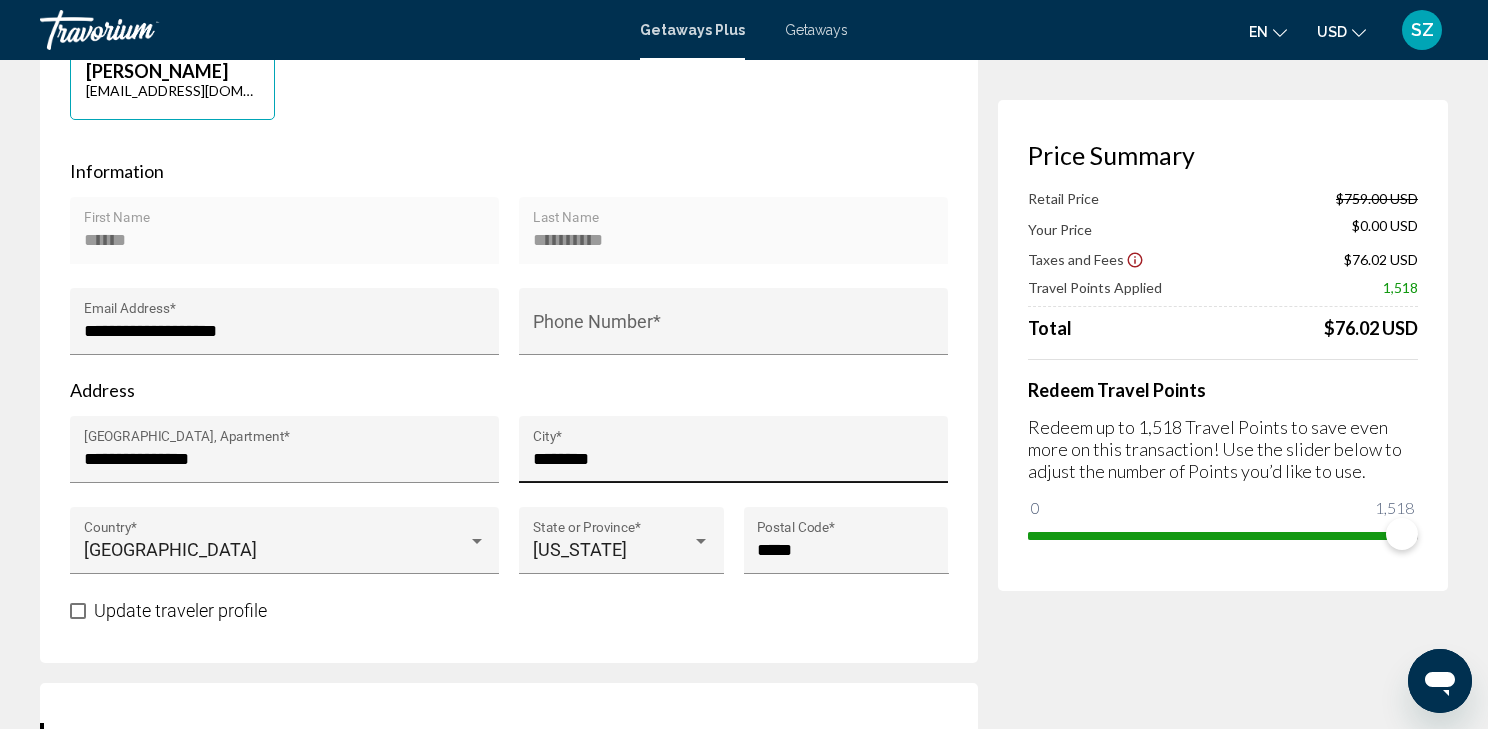 scroll, scrollTop: 560, scrollLeft: 0, axis: vertical 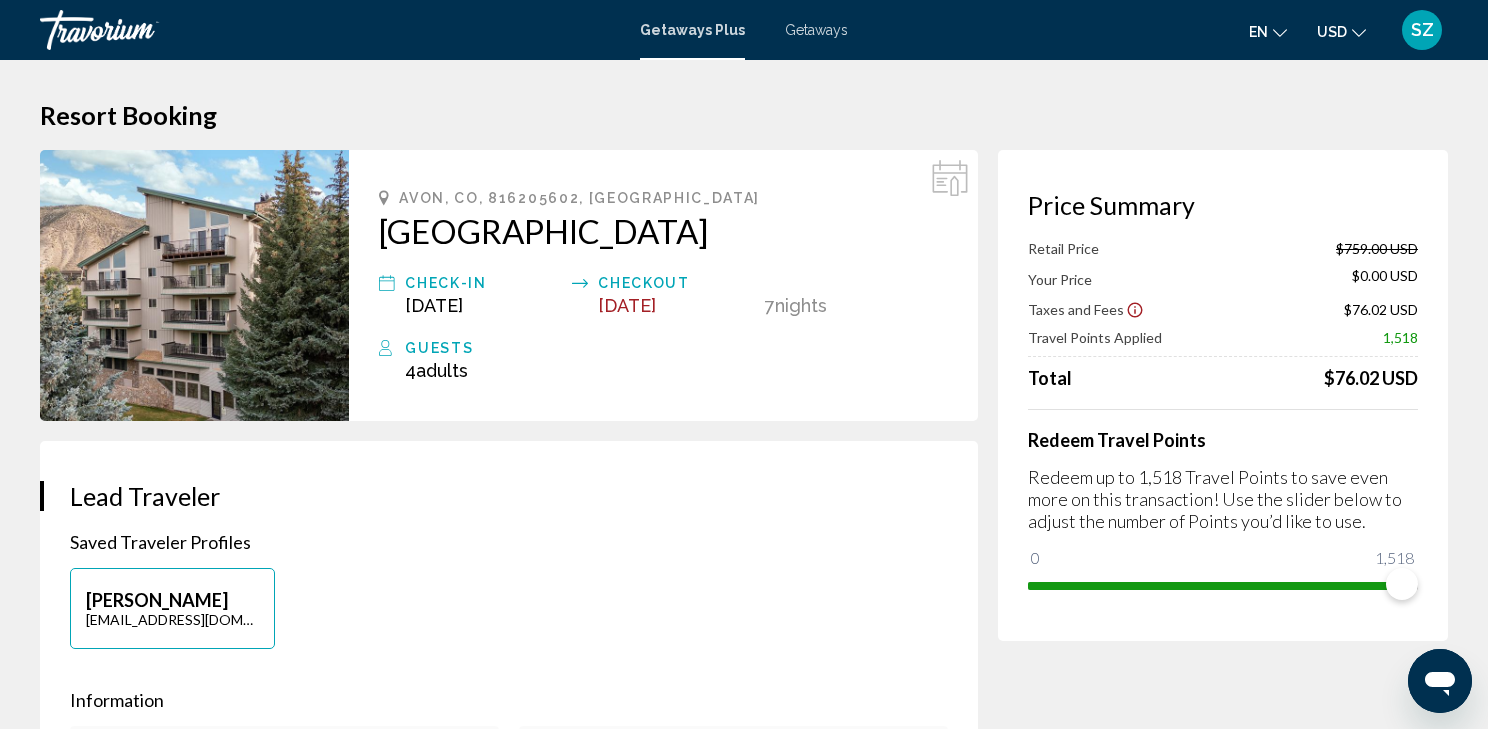 click at bounding box center [194, 285] 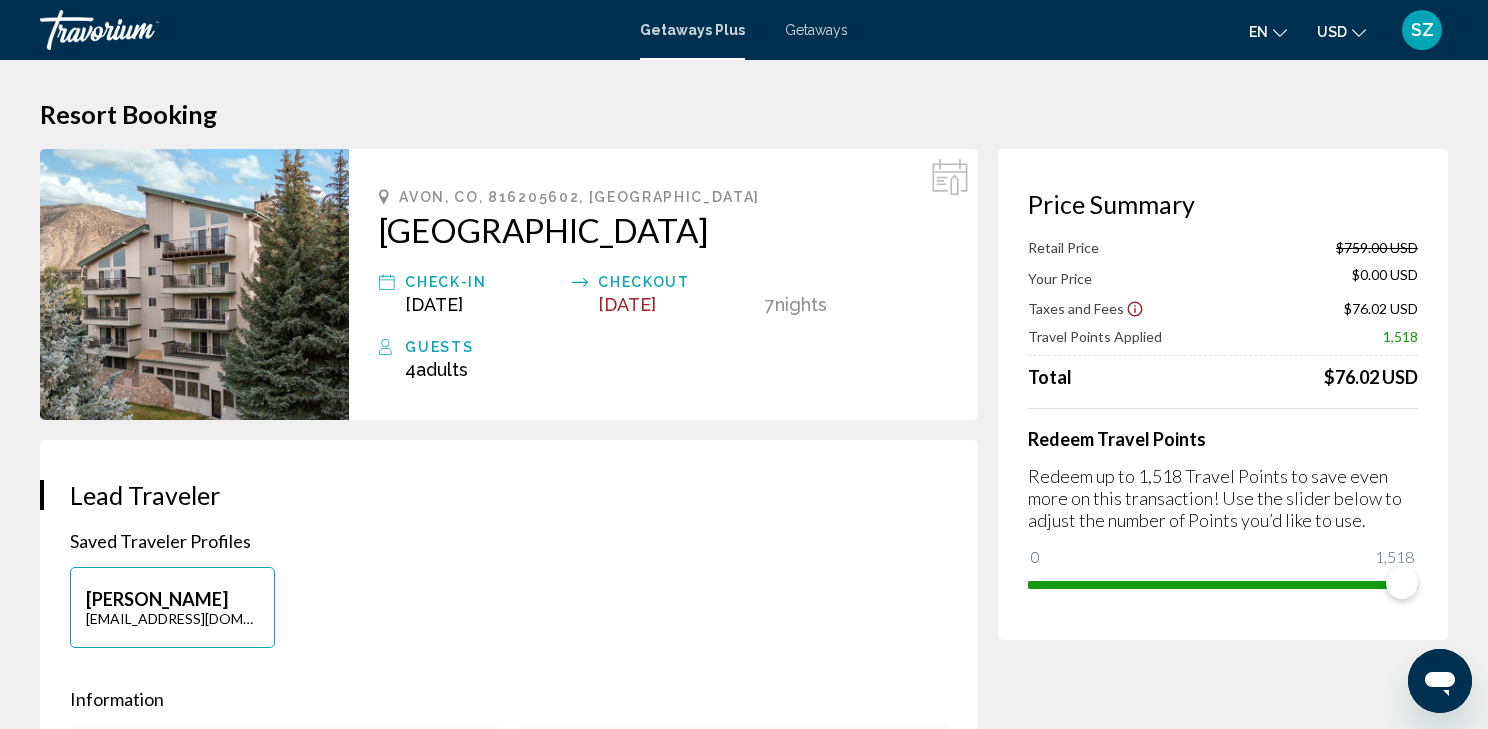 scroll, scrollTop: 0, scrollLeft: 0, axis: both 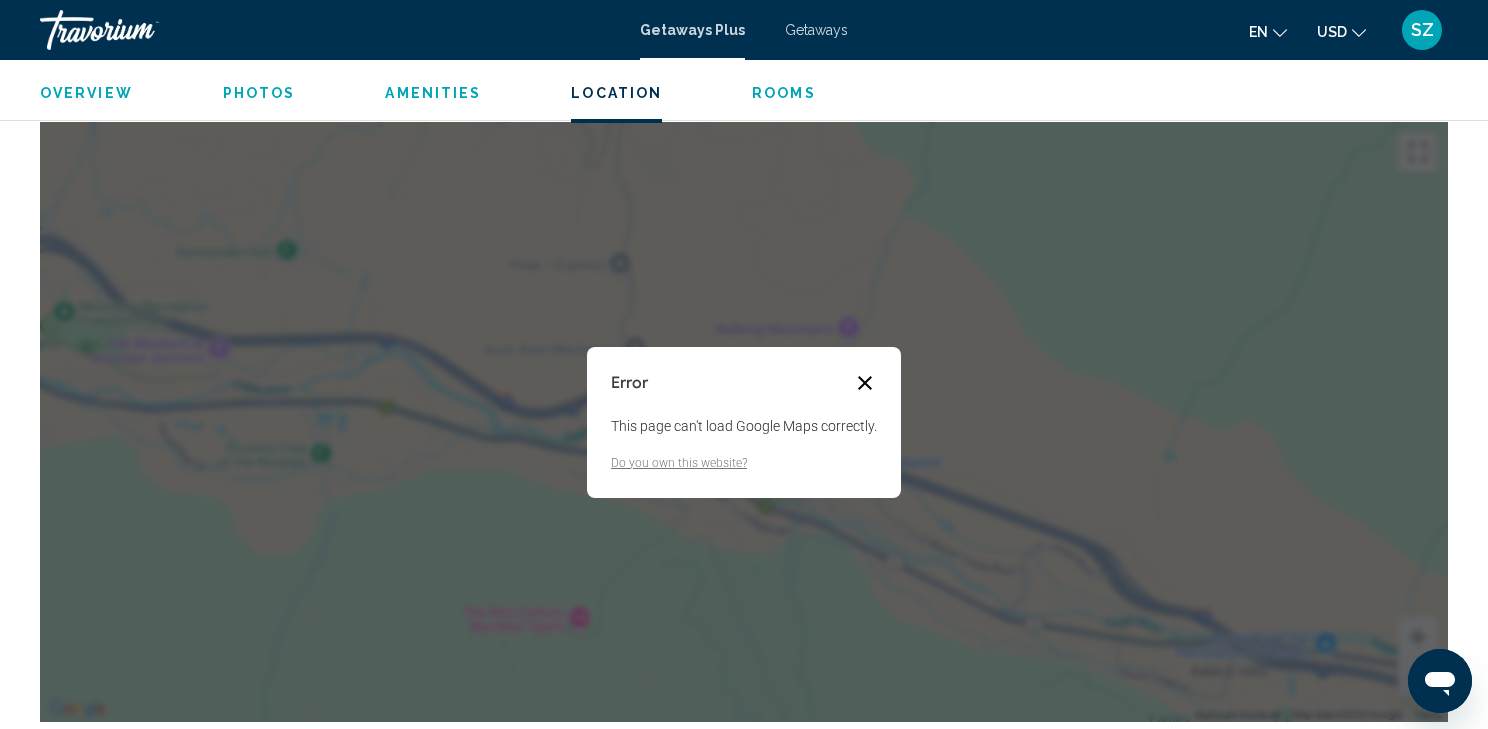 click at bounding box center (865, 383) 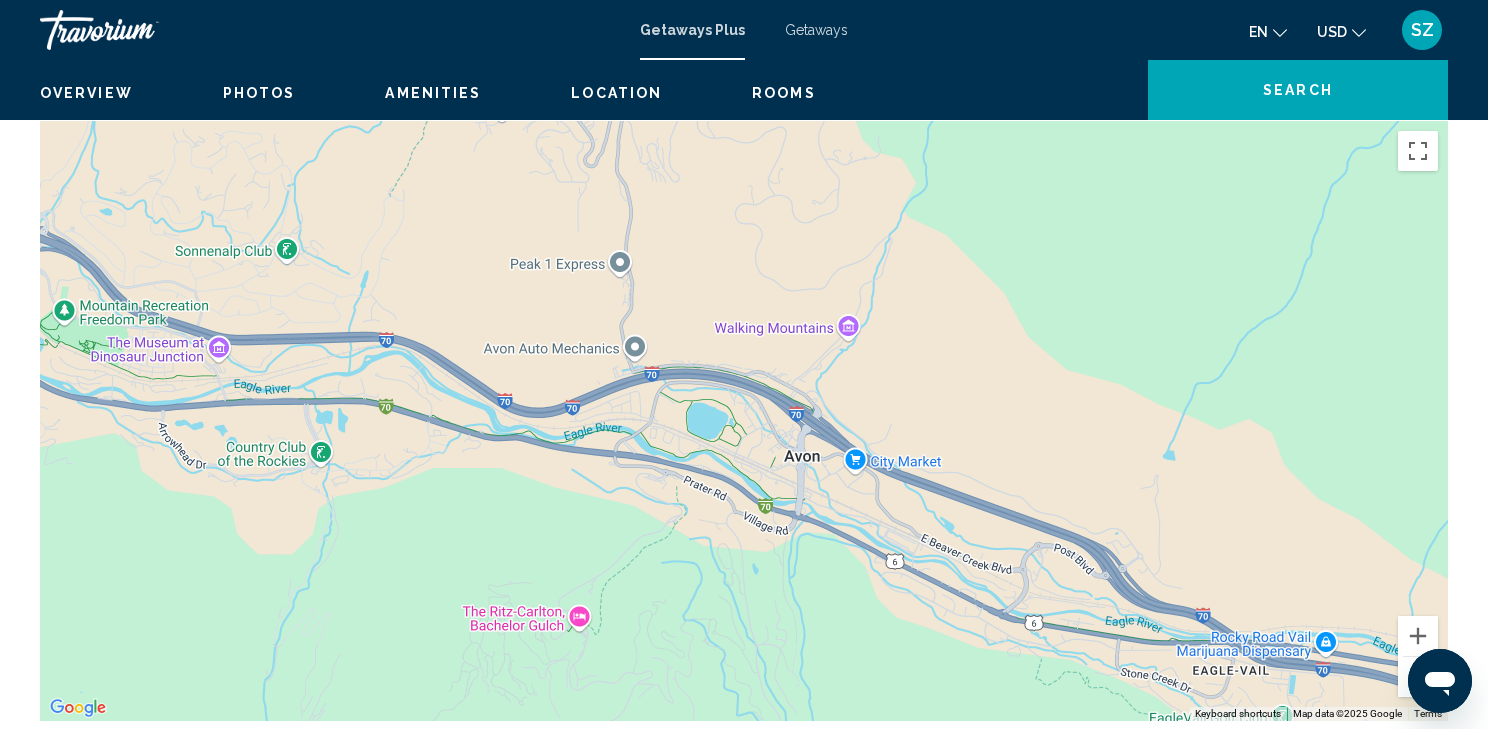 scroll, scrollTop: 0, scrollLeft: 0, axis: both 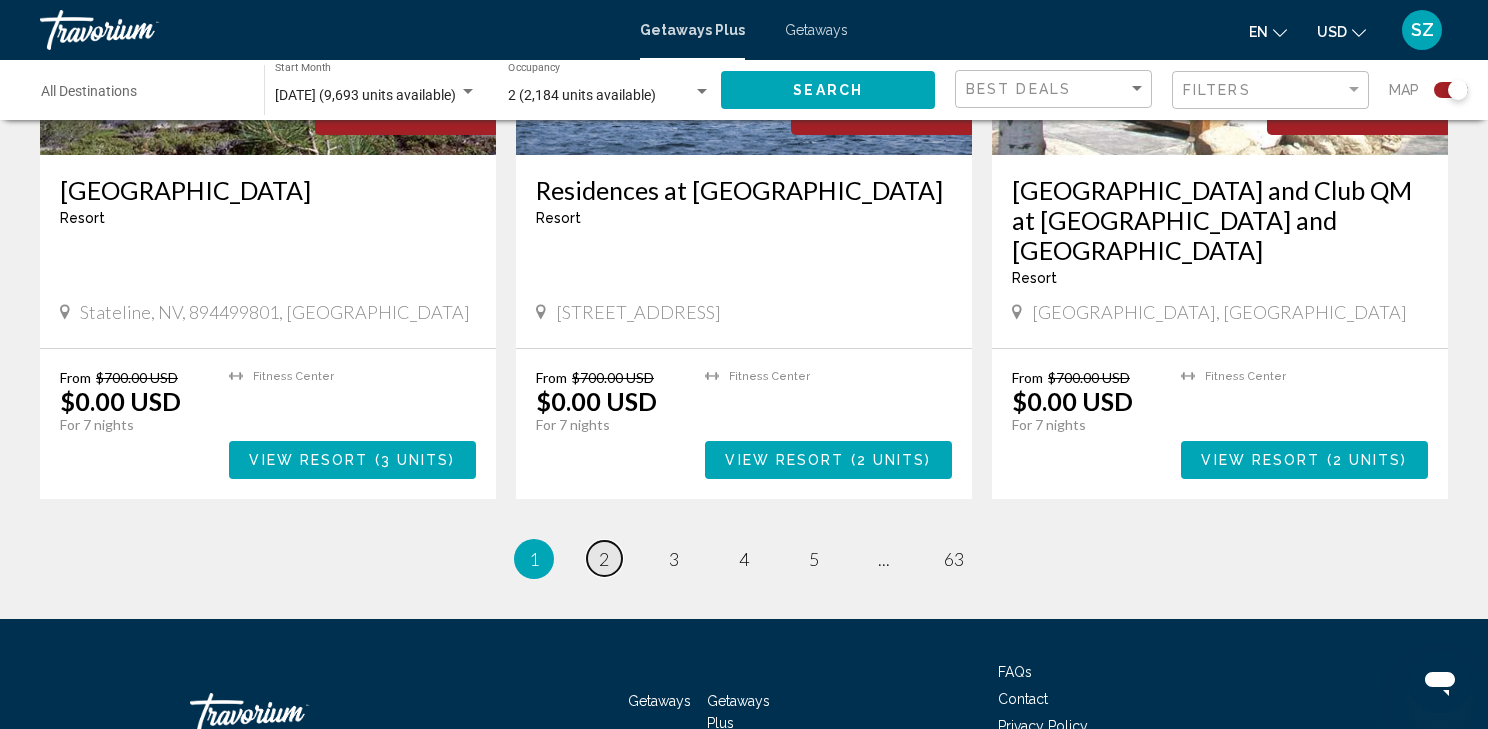 click on "page  2" at bounding box center [604, 558] 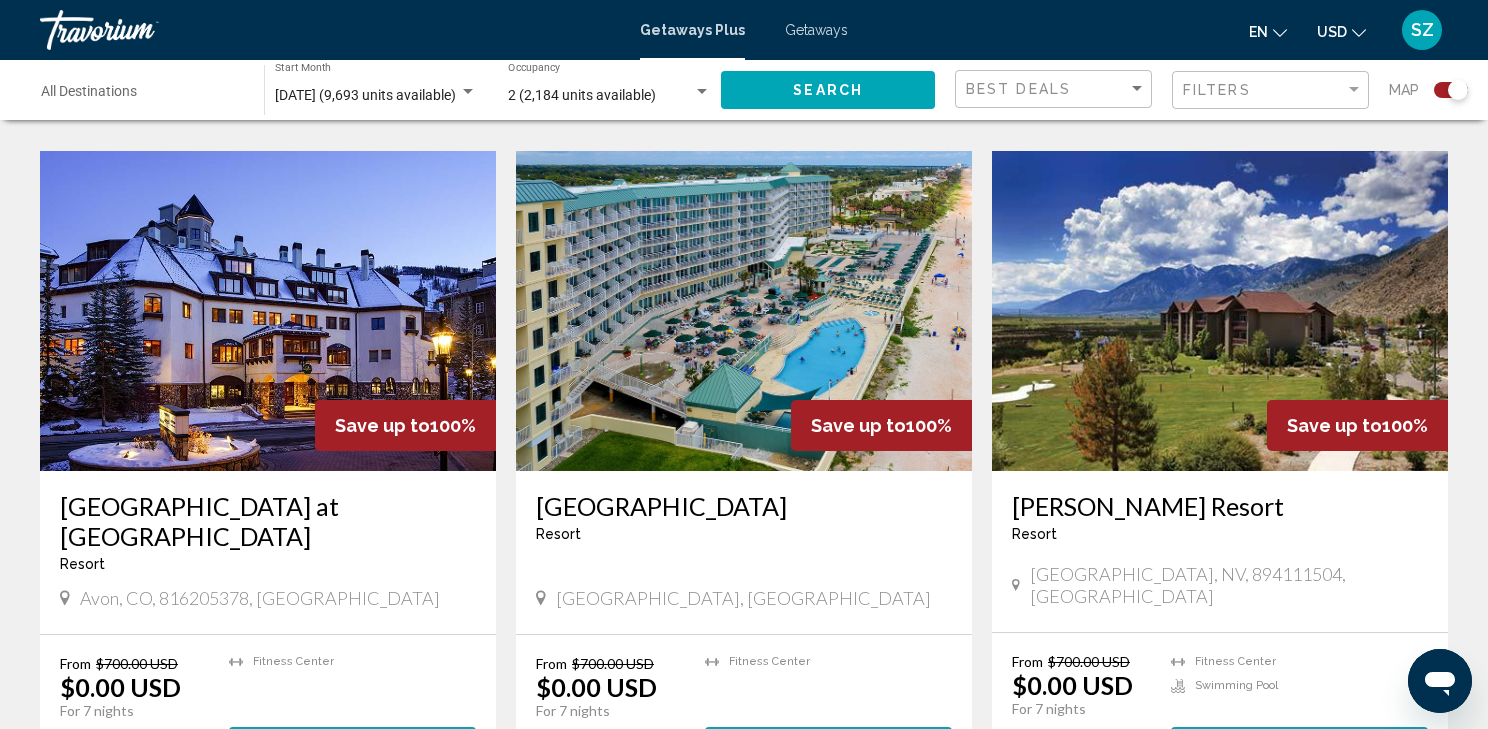 scroll, scrollTop: 2076, scrollLeft: 0, axis: vertical 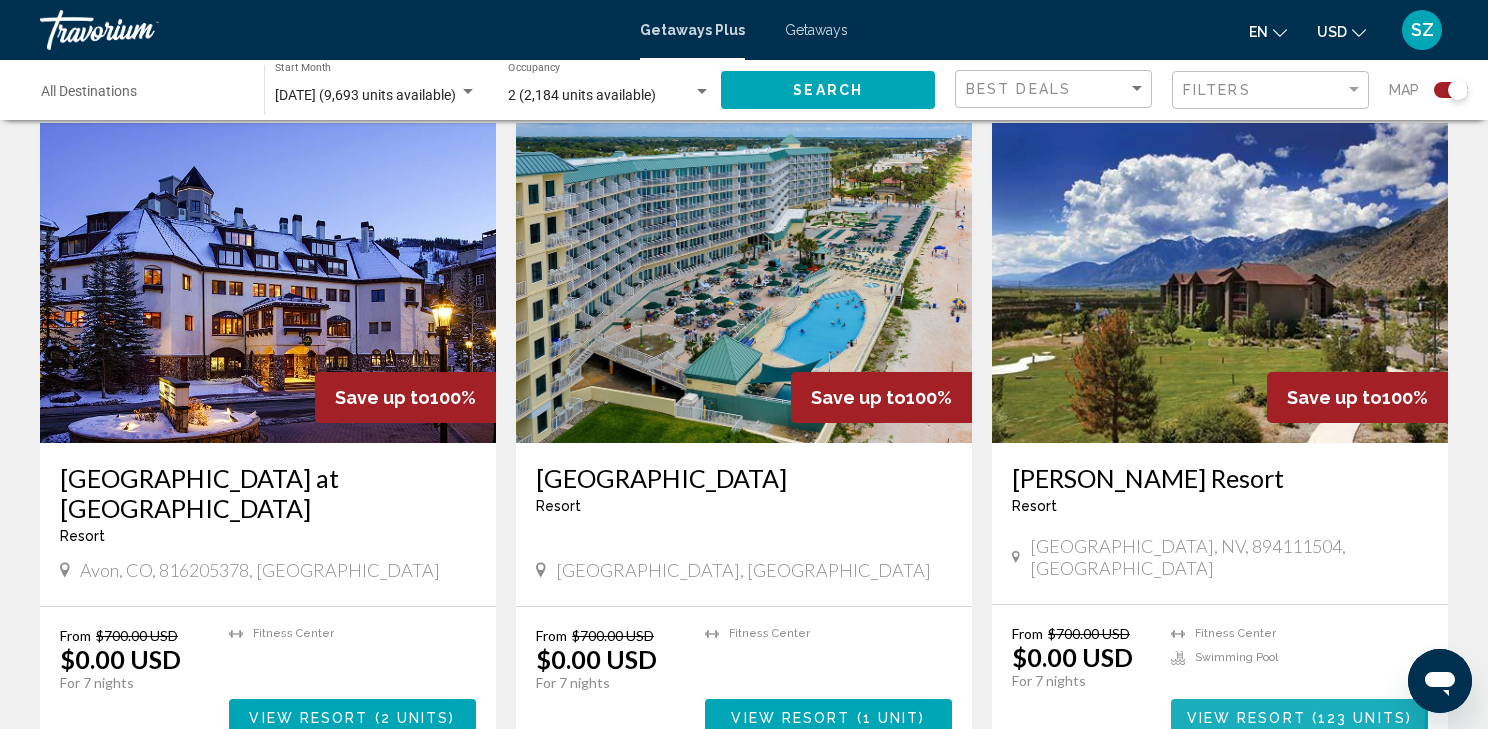 click on "View Resort" at bounding box center (1246, 718) 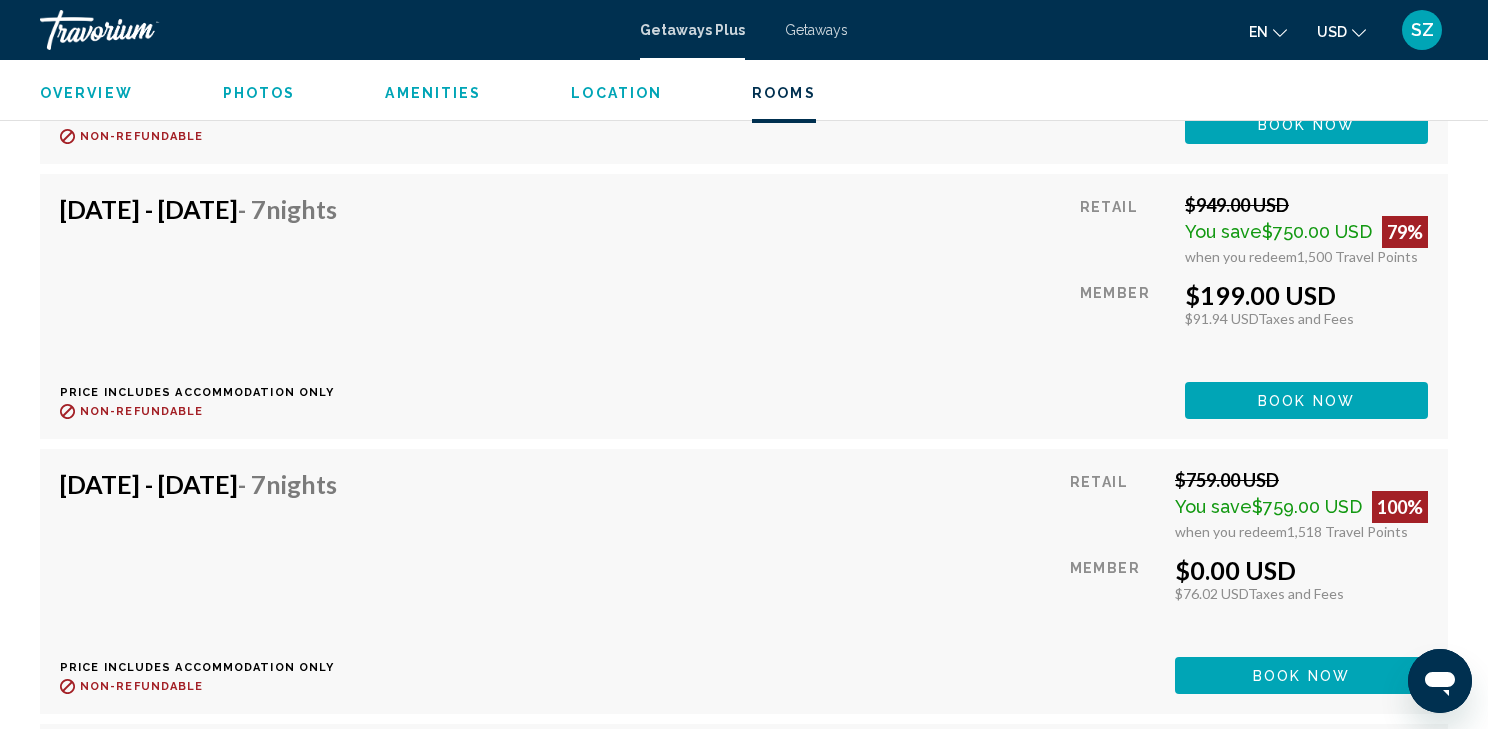 scroll, scrollTop: 6947, scrollLeft: 0, axis: vertical 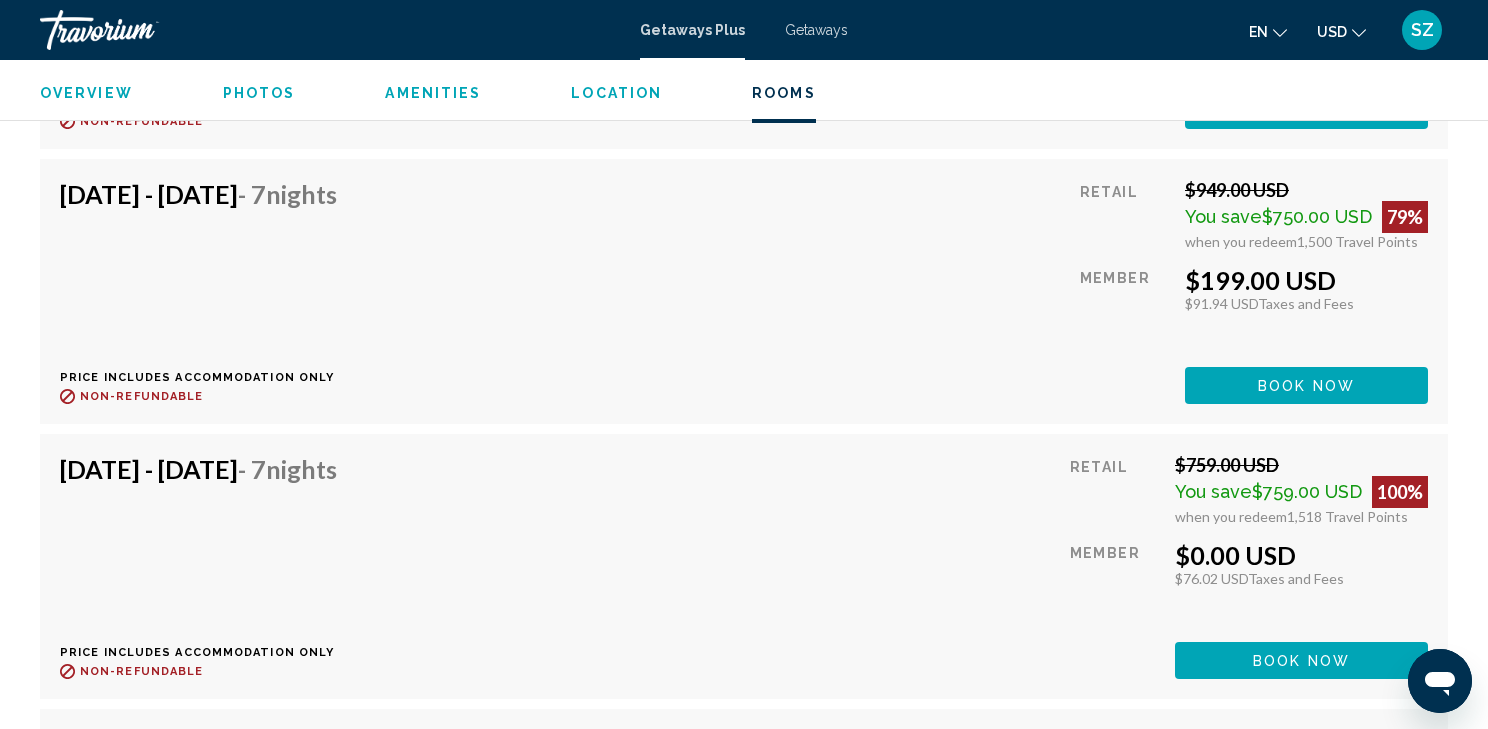 click on "[DATE] - [DATE]  - 7  Nights Price includes accommodation only
Refundable until :
Non-refundable Retail  $759.00 USD  You save  $759.00 USD   100%  when you redeem  1,518  Travel Points  Member  $0.00 USD   $76.02 USD  Taxes and Fees You earn  0  Travel Points  Book now This room is no longer available. Price includes accommodation only
Refundable until
Non-refundable Book now This room is no longer available." at bounding box center (744, -2353) 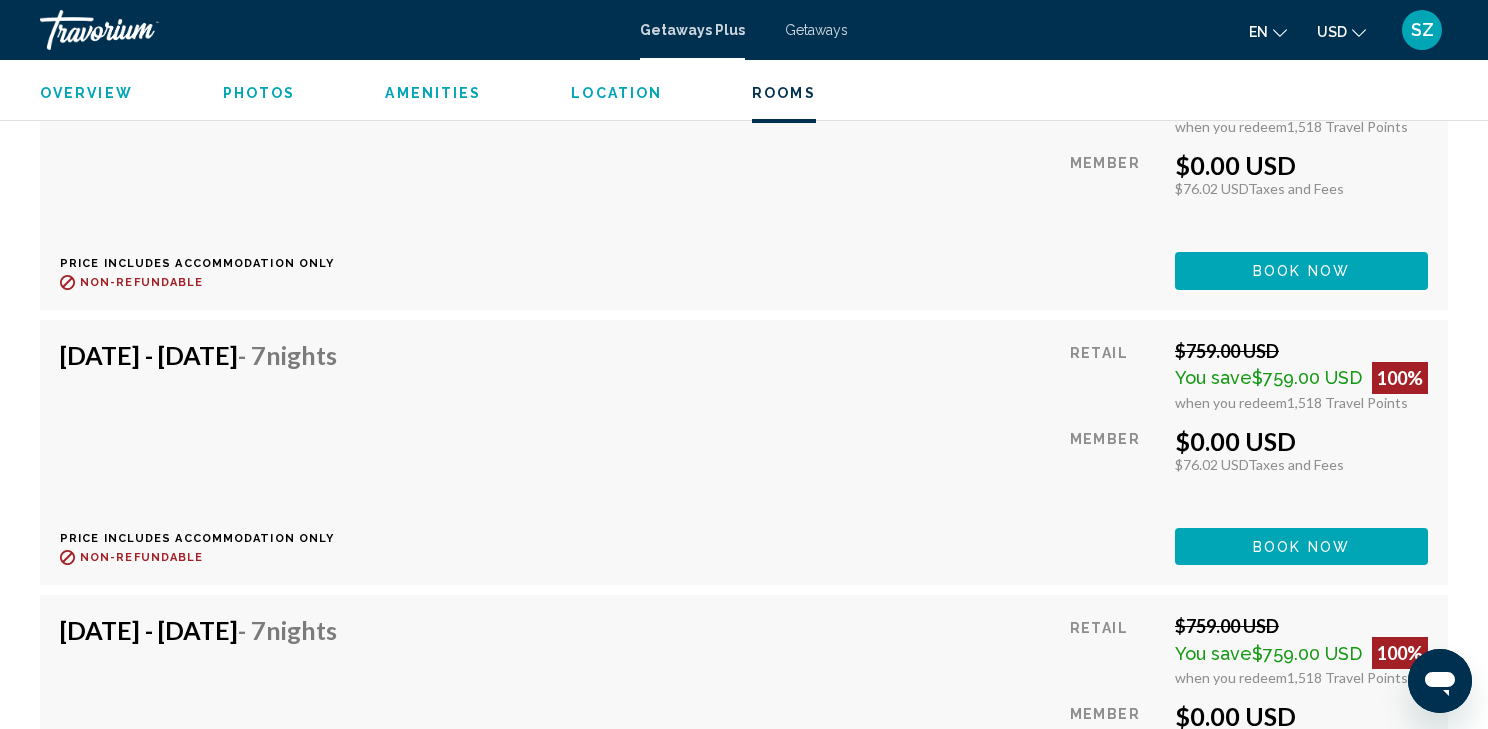 scroll, scrollTop: 8387, scrollLeft: 0, axis: vertical 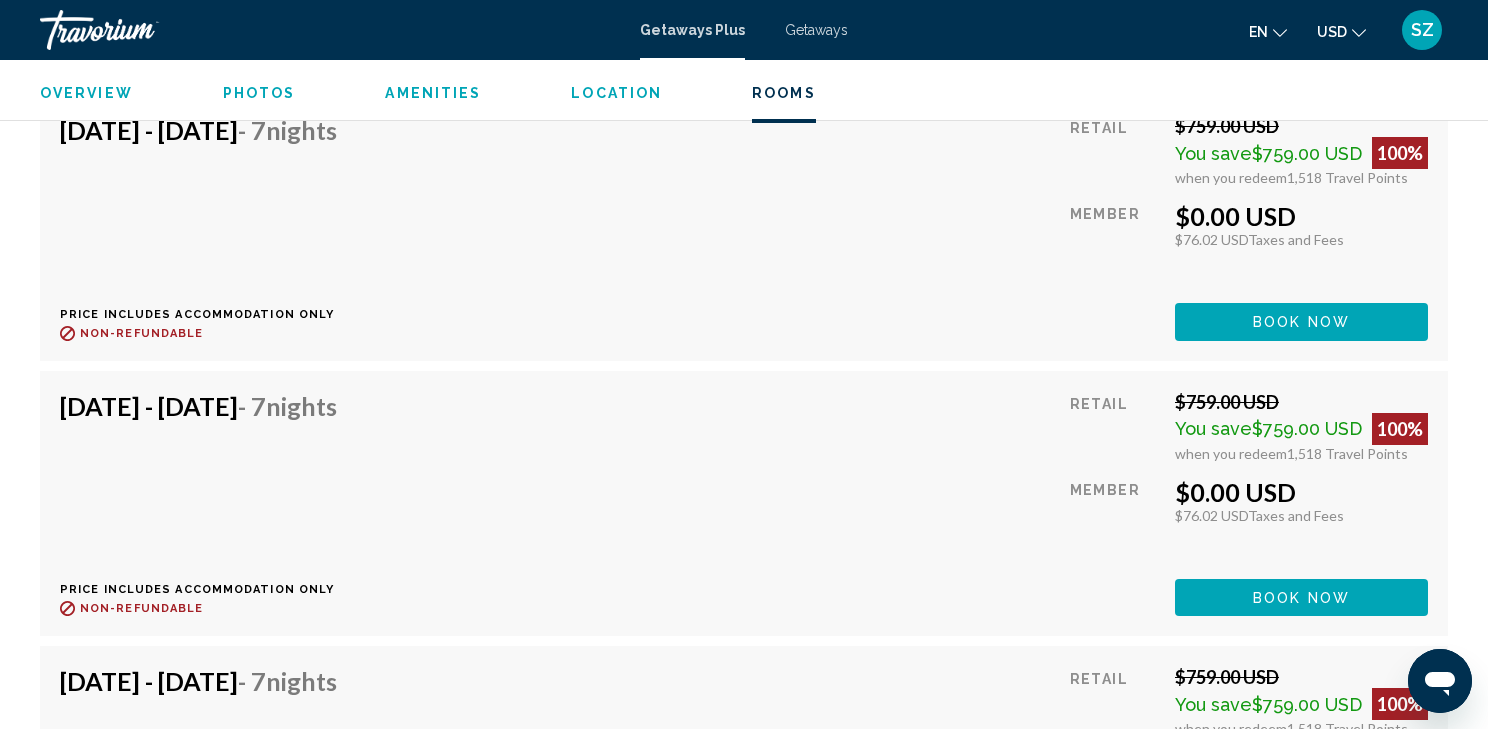 click on "[DATE] - [DATE]  - 7  Nights Price includes accommodation only
Refundable until :
Non-refundable Retail  $759.00 USD  You save  $759.00 USD   100%  when you redeem  1,518  Travel Points  Member  $0.00 USD   $76.02 USD  Taxes and Fees You earn  0  Travel Points  Book now This room is no longer available. Price includes accommodation only
Refundable until
Non-refundable Book now This room is no longer available." at bounding box center (744, -2416) 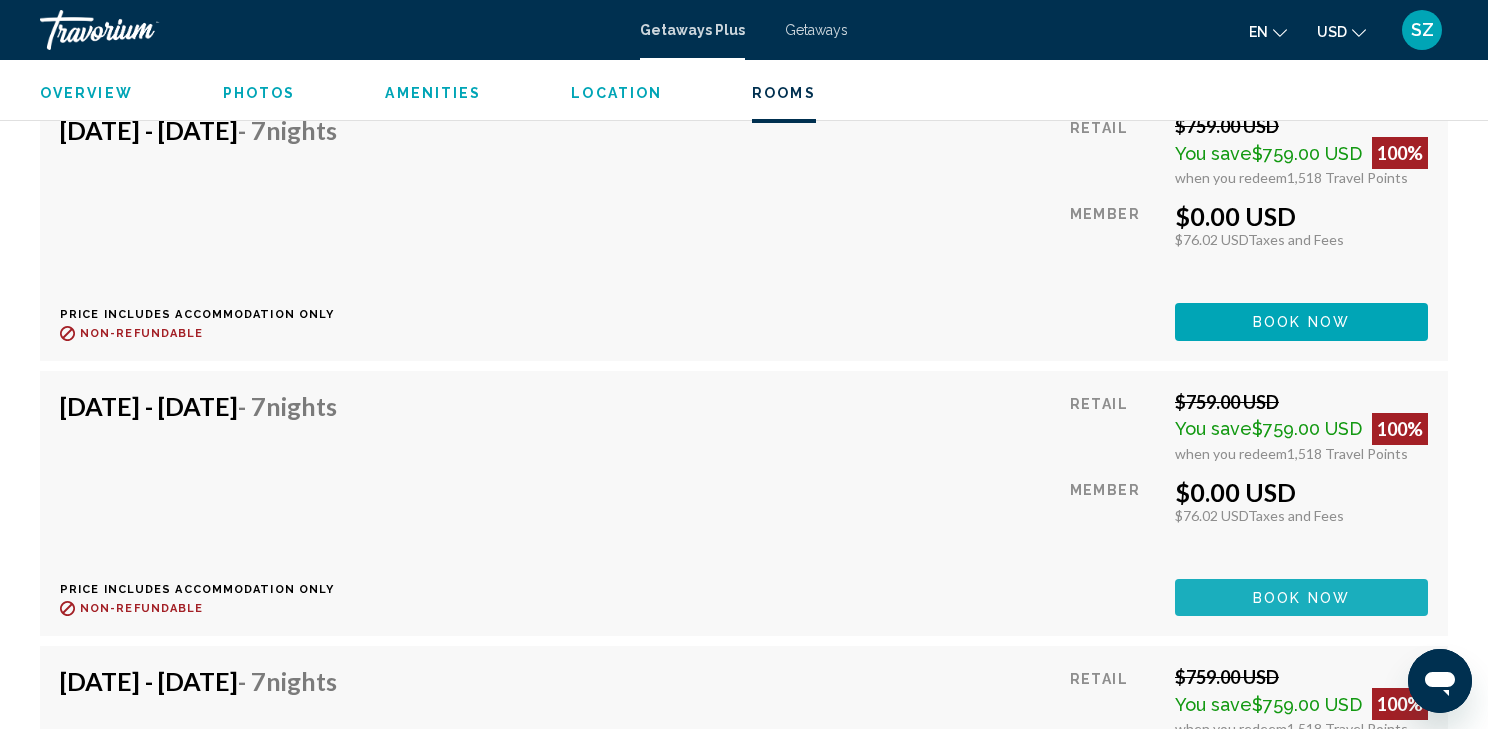 click on "Book now" at bounding box center [1301, 598] 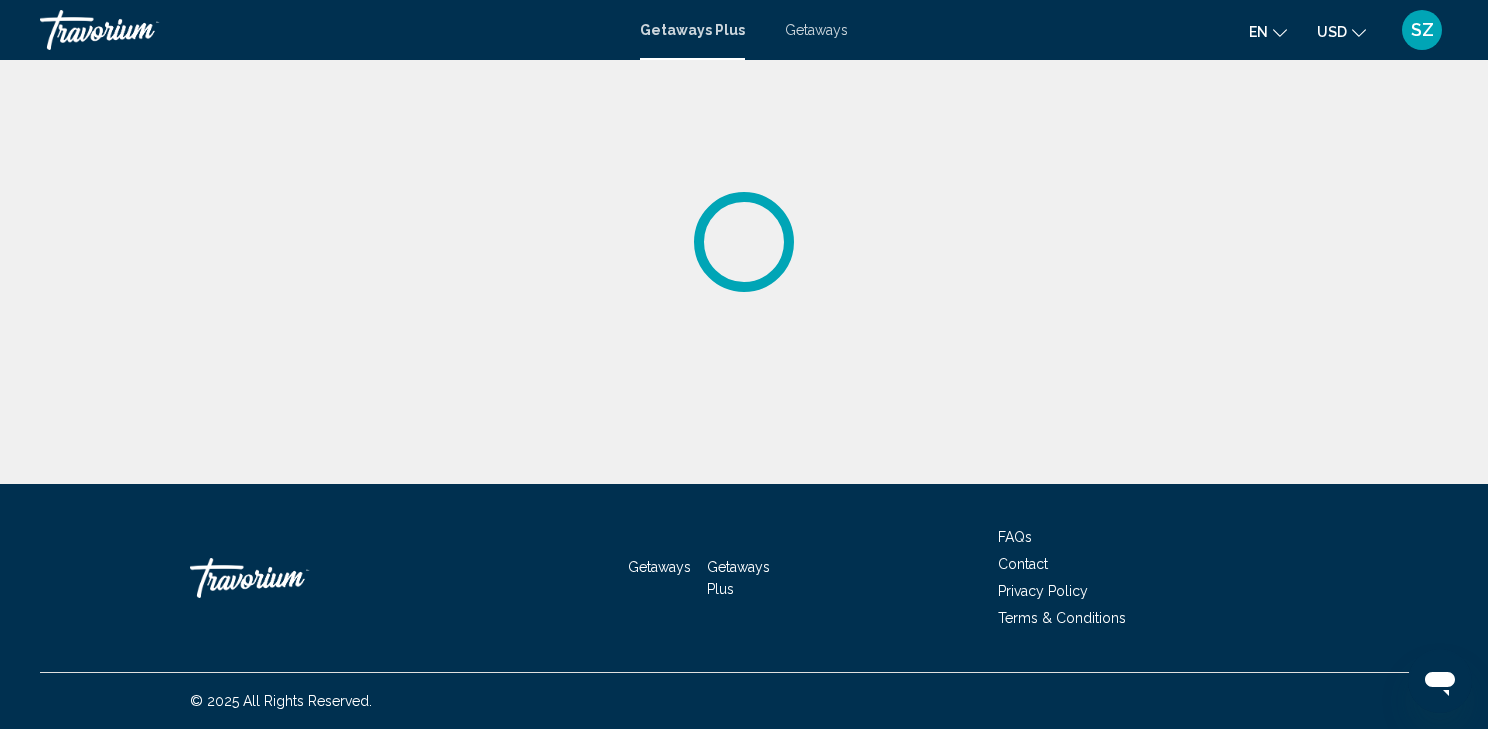 scroll, scrollTop: 0, scrollLeft: 0, axis: both 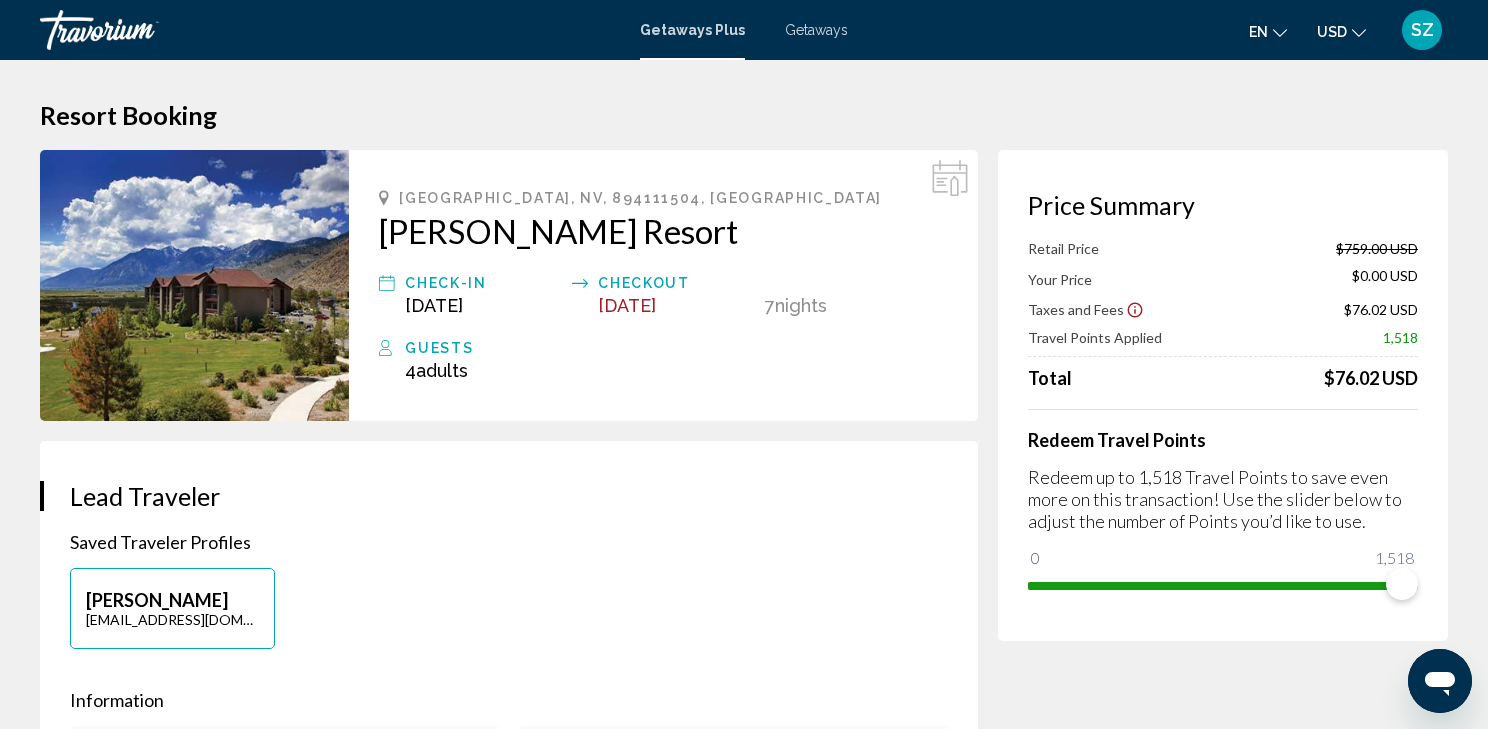 click on "[DATE]" at bounding box center [434, 305] 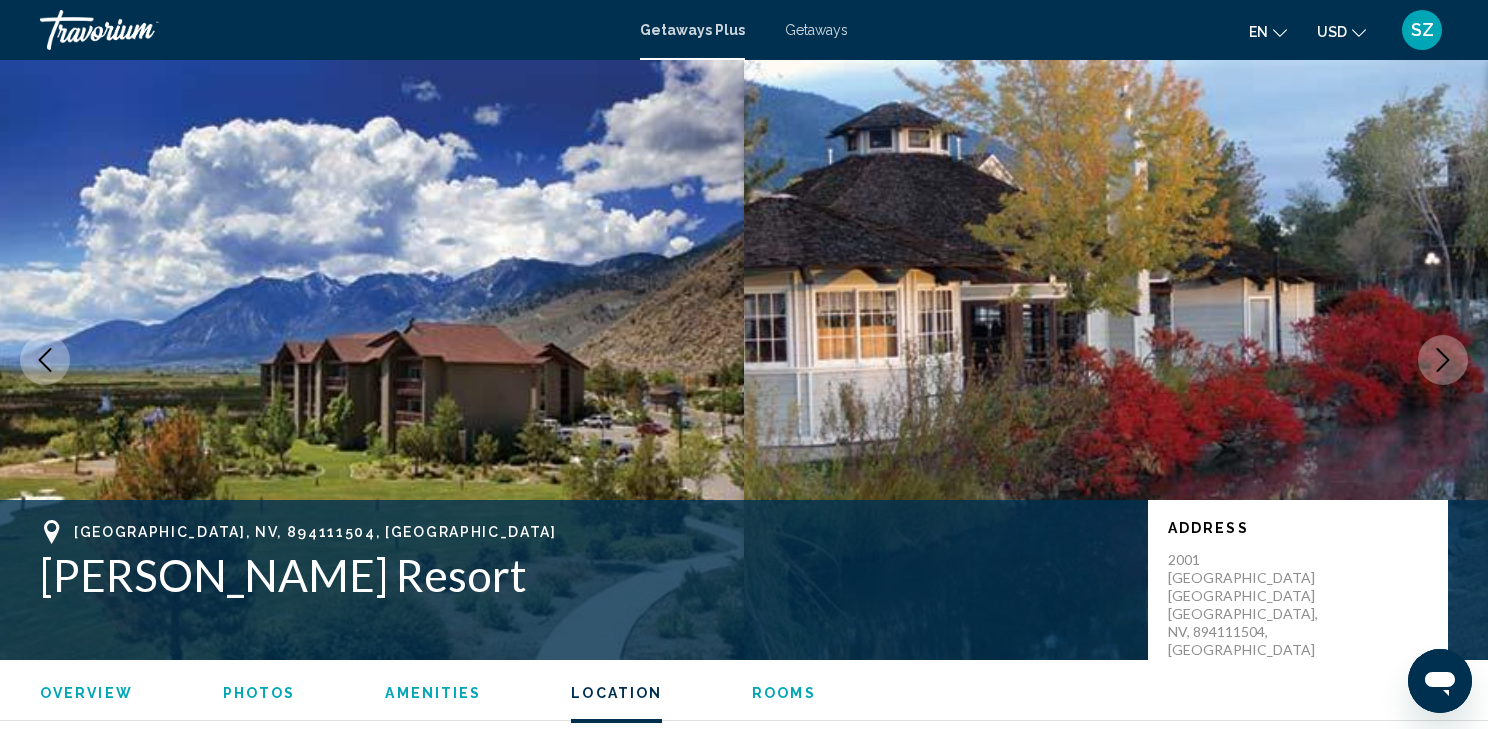 scroll, scrollTop: 2227, scrollLeft: 0, axis: vertical 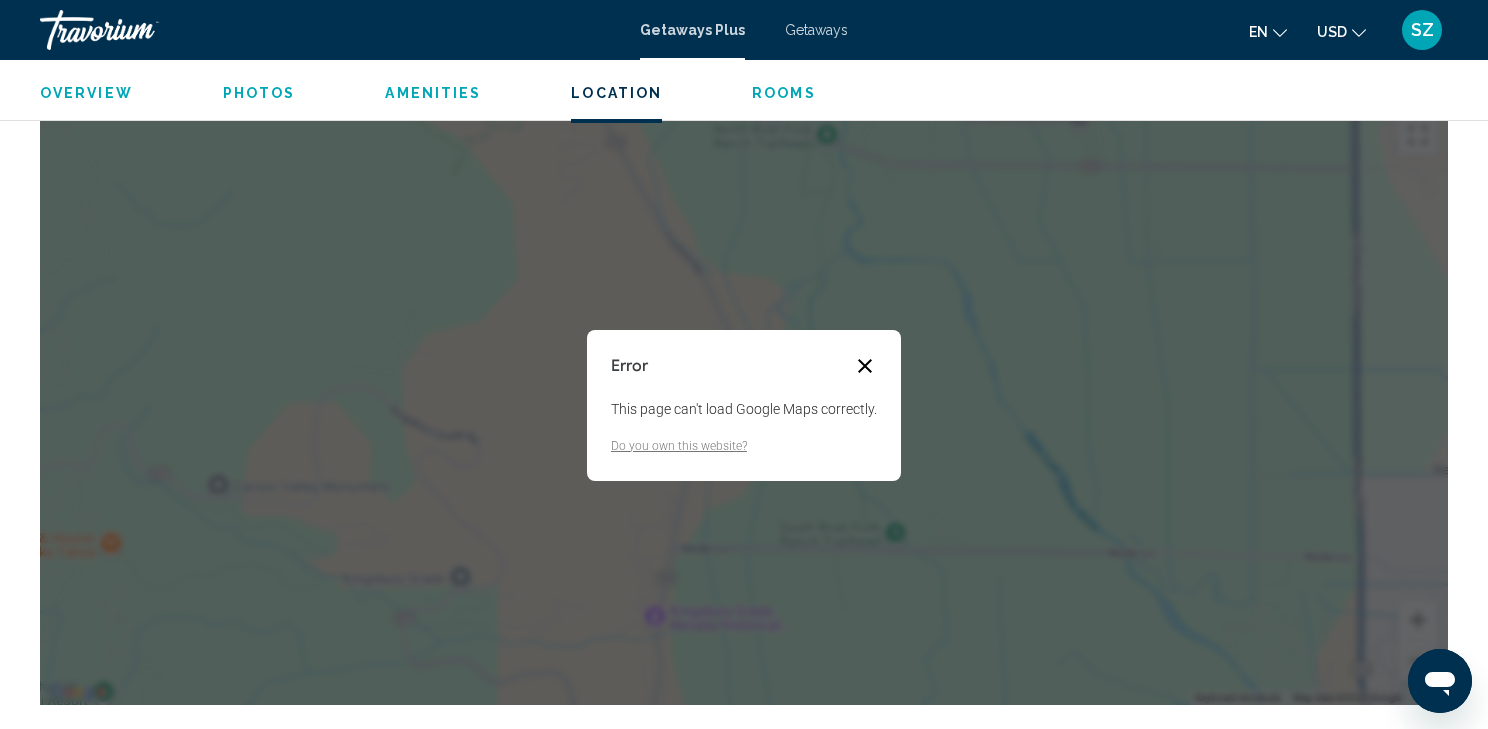 click at bounding box center [865, 366] 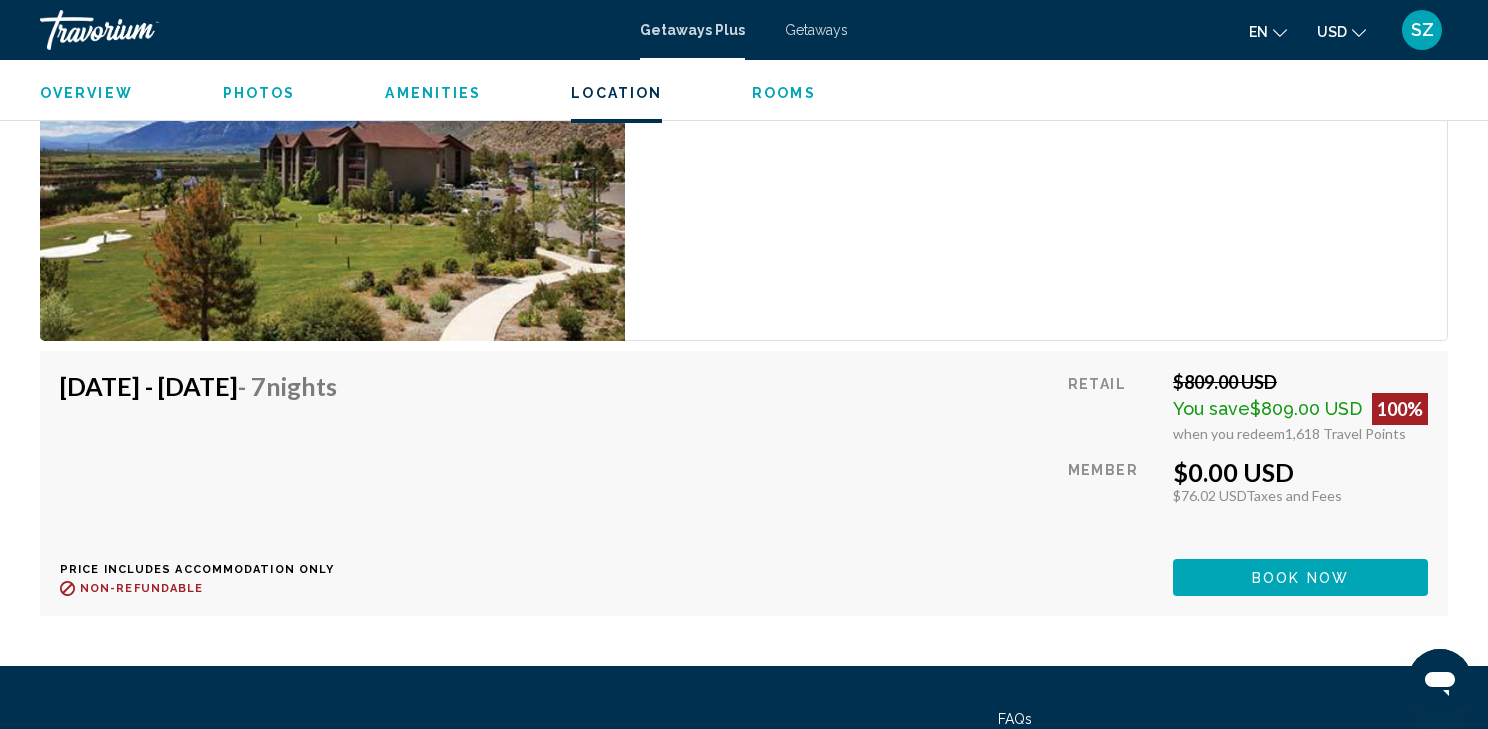 scroll, scrollTop: 9956, scrollLeft: 0, axis: vertical 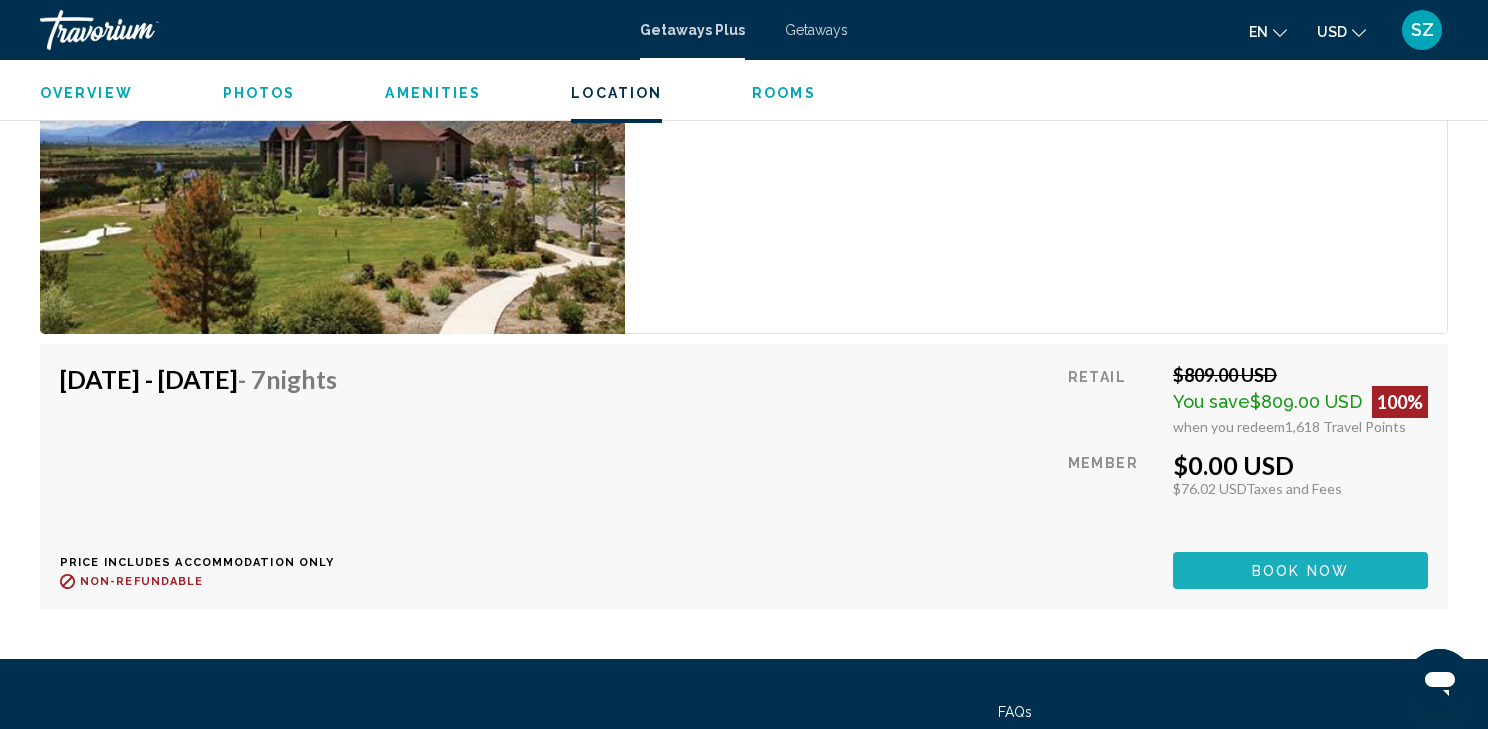 click on "Book now" at bounding box center [1300, 571] 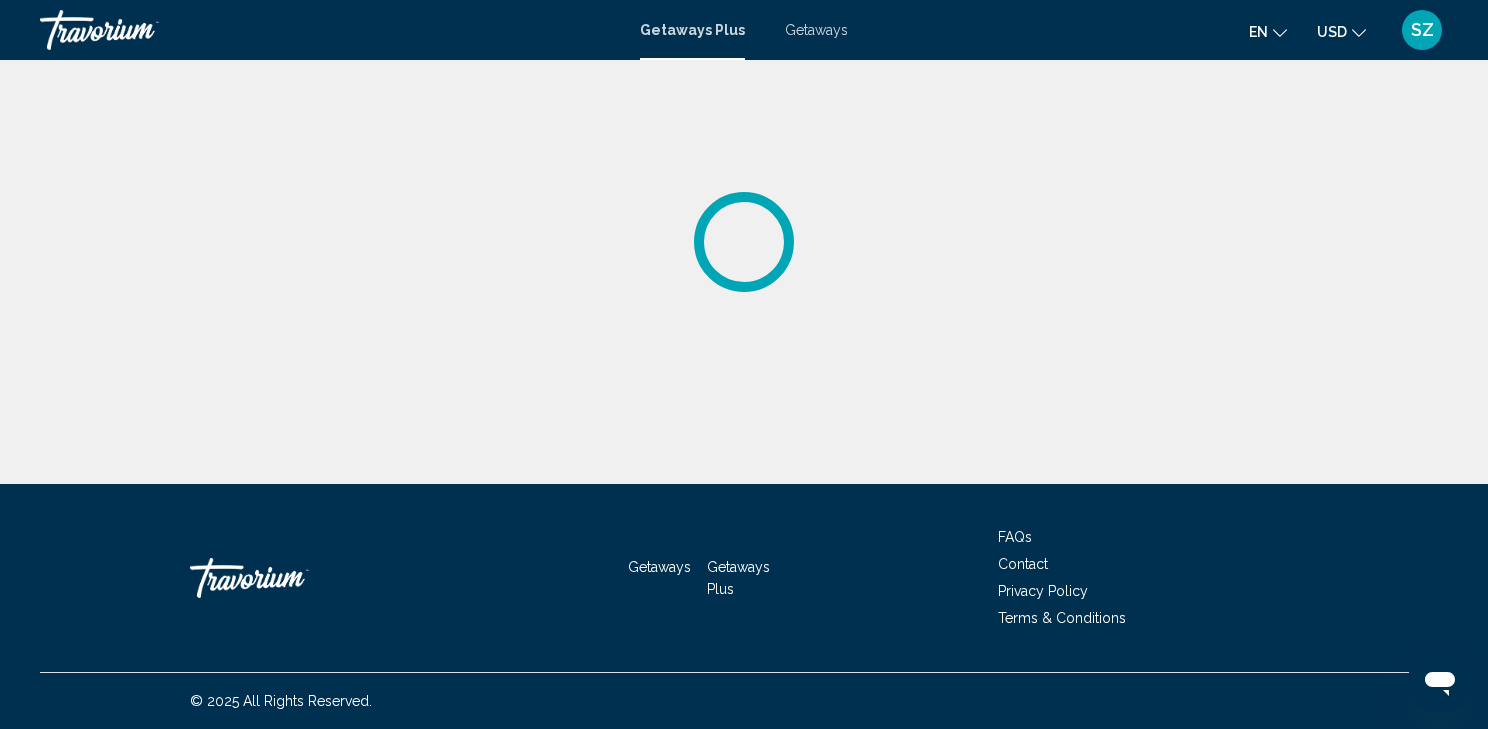 scroll, scrollTop: 0, scrollLeft: 0, axis: both 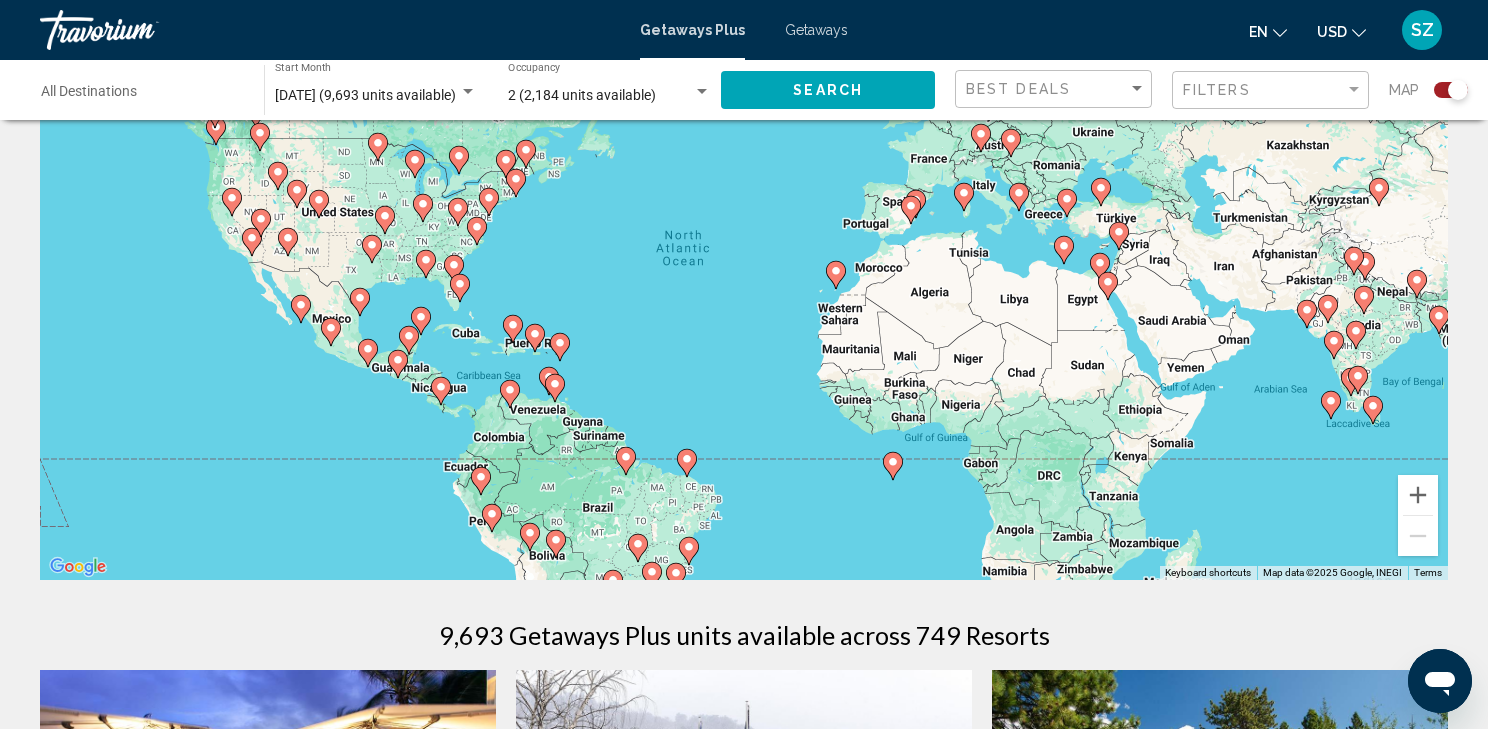 click 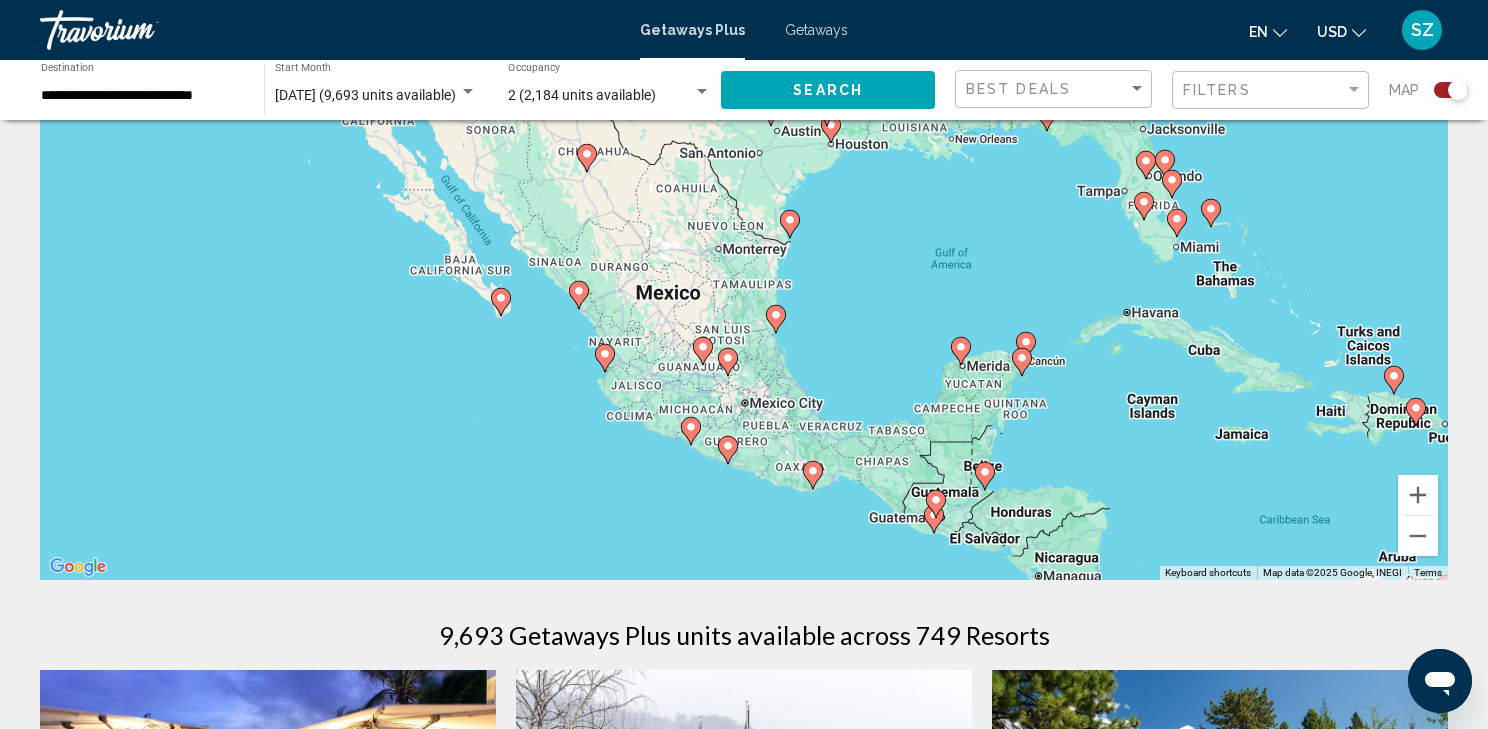 drag, startPoint x: 580, startPoint y: 212, endPoint x: 650, endPoint y: 424, distance: 223.2577 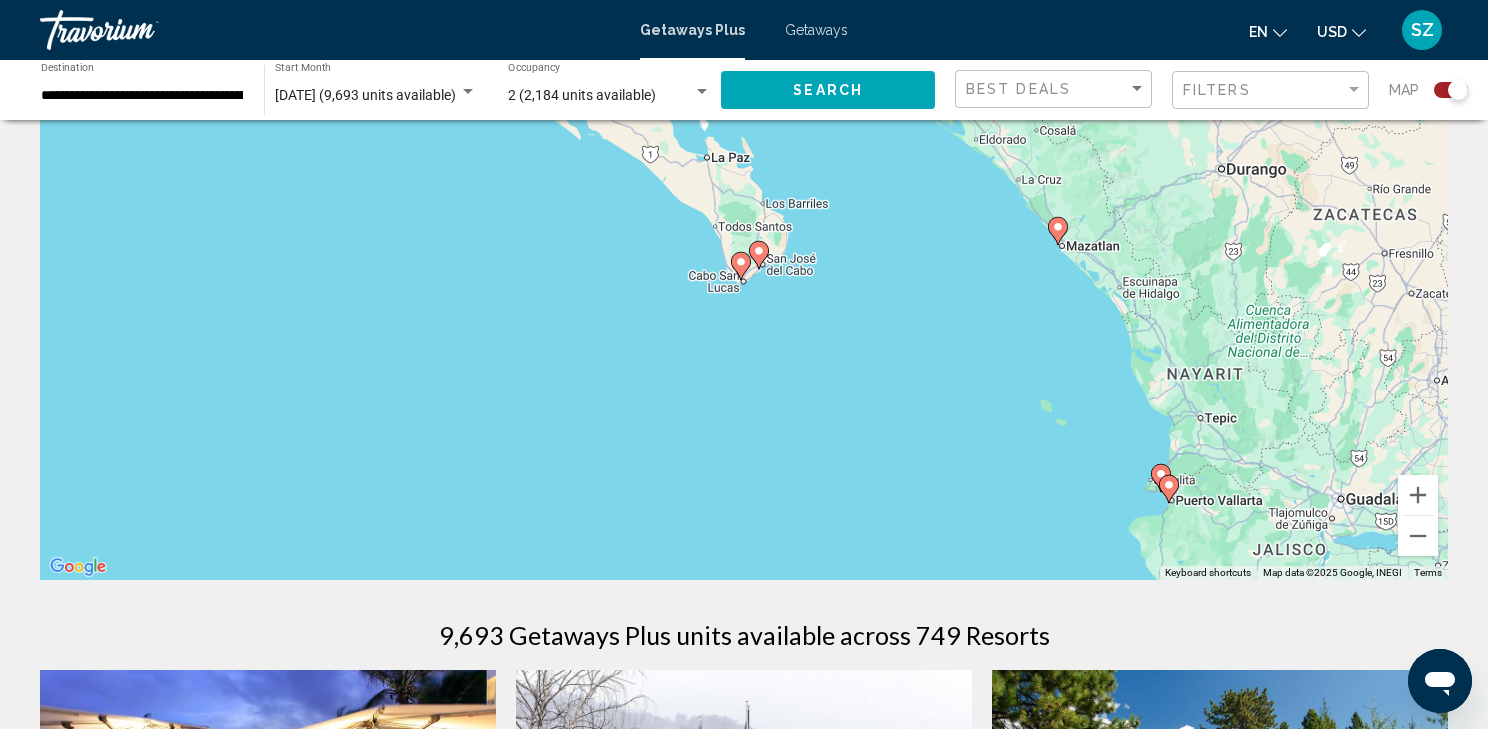 click 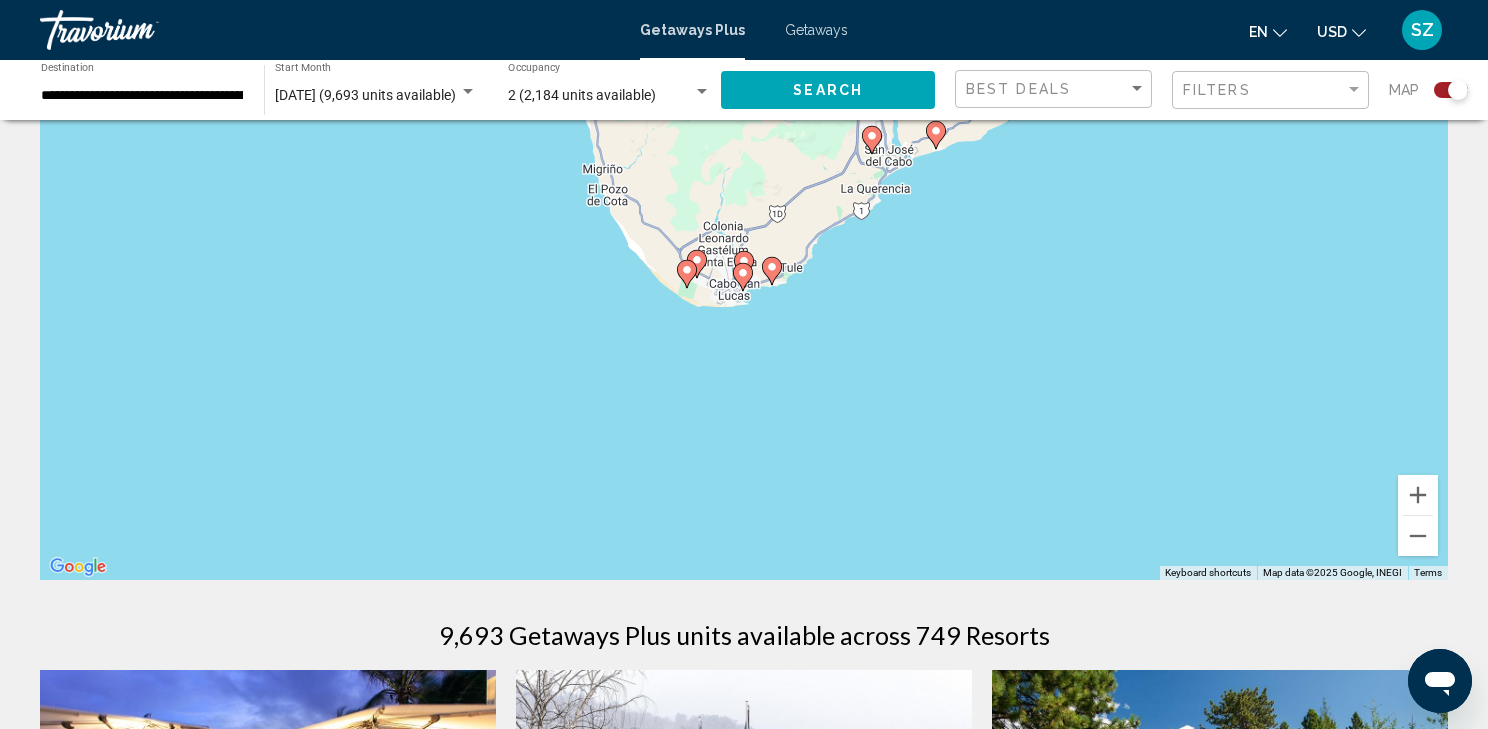 click 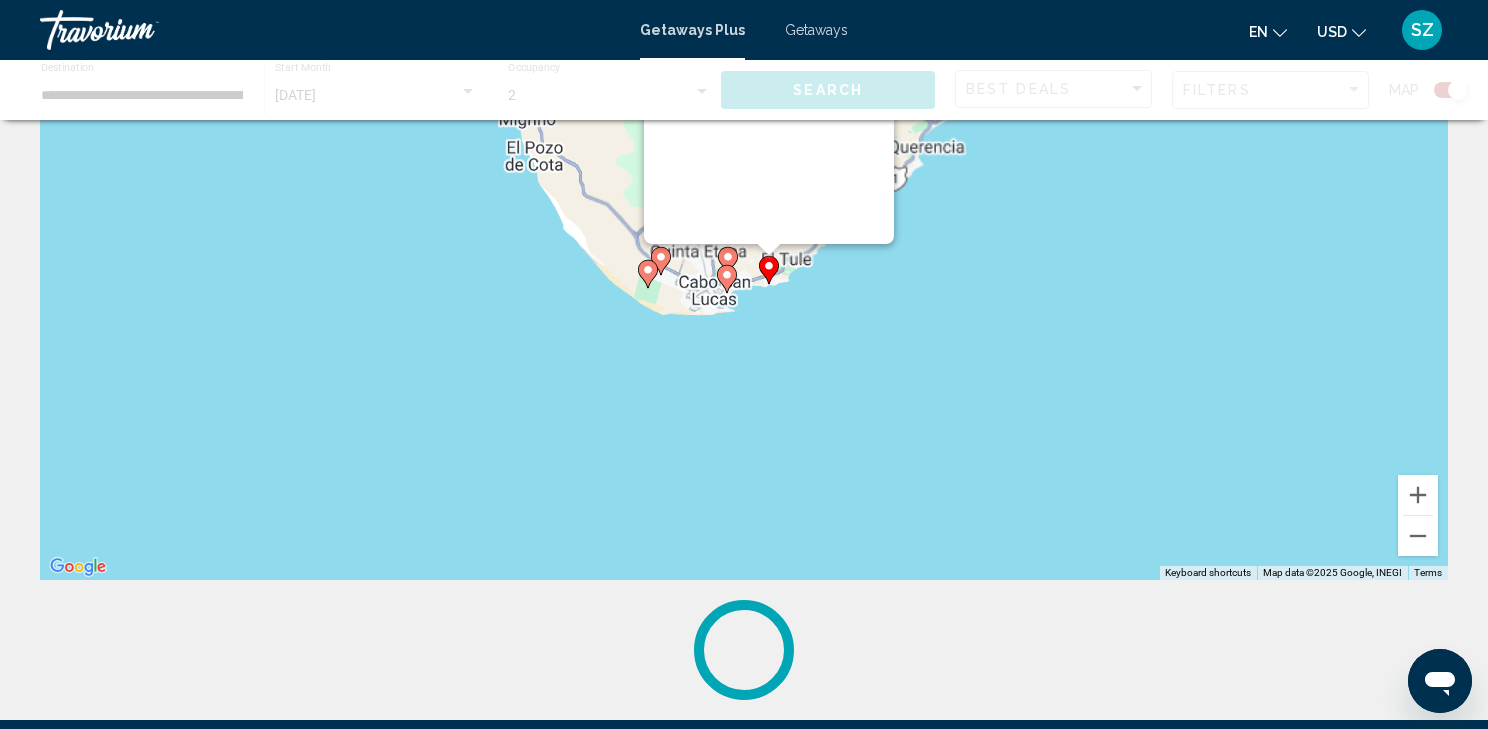 scroll, scrollTop: 1, scrollLeft: 0, axis: vertical 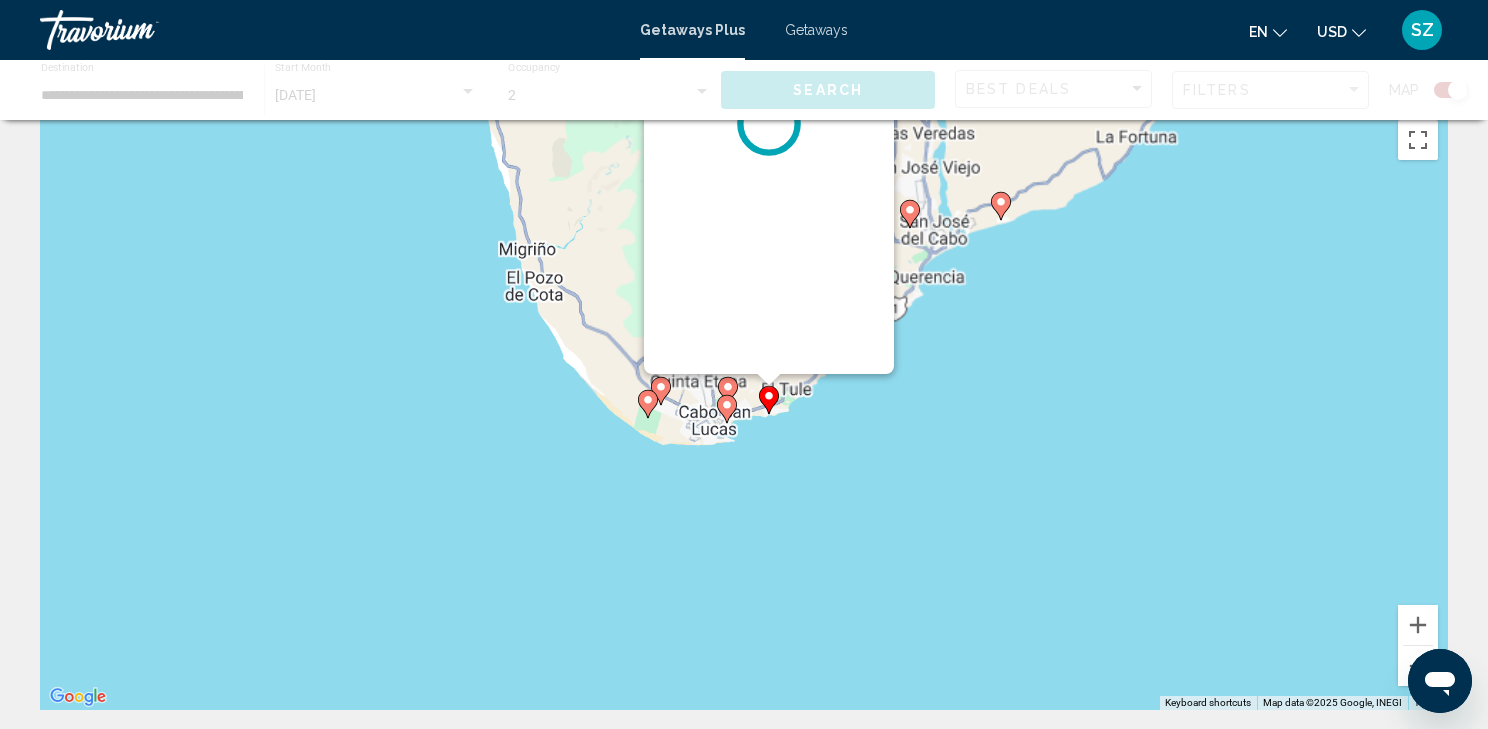 click on "To navigate, press the arrow keys. To activate drag with keyboard, press Alt + Enter. Once in keyboard drag state, use the arrow keys to move the marker. To complete the drag, press the Enter key. To cancel, press Escape." at bounding box center [1448, 410] 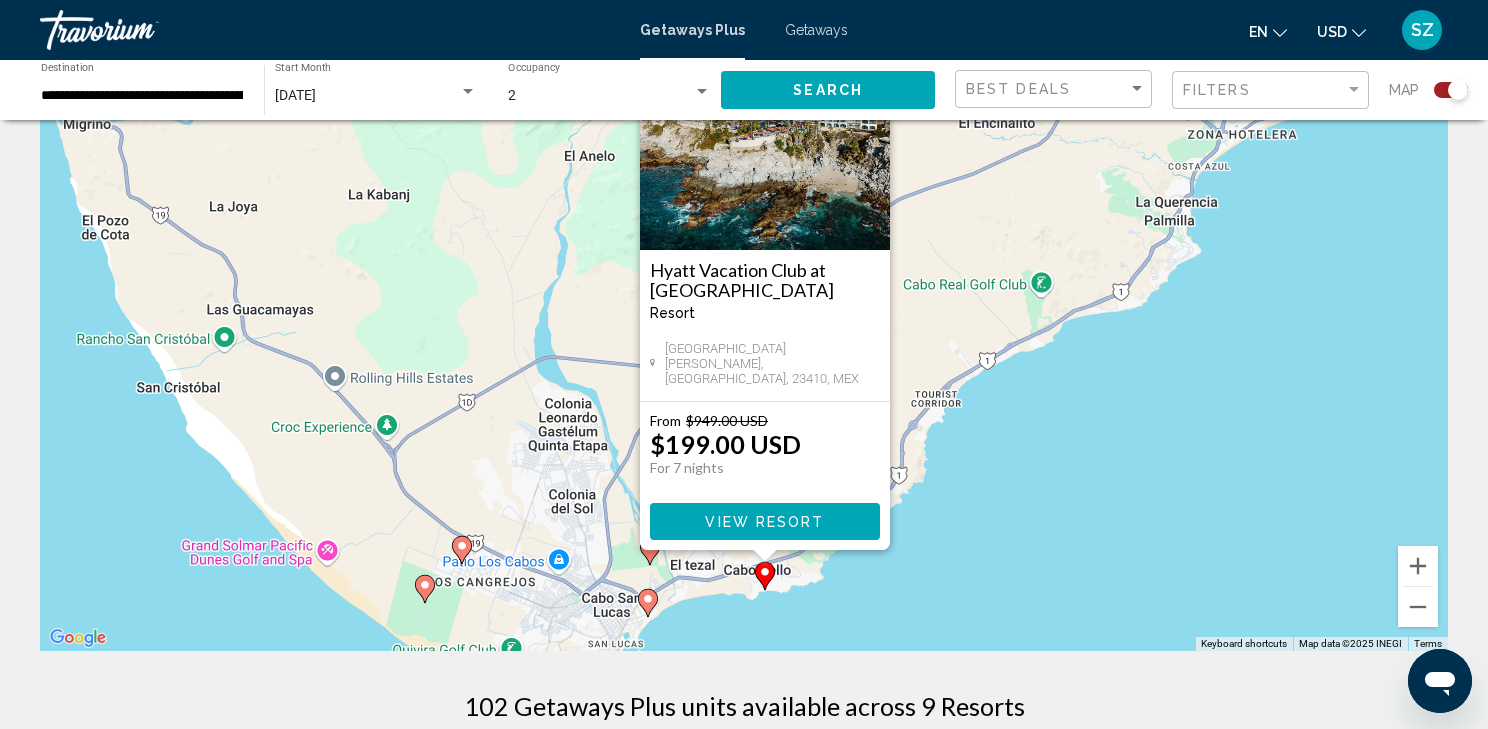 scroll, scrollTop: 80, scrollLeft: 0, axis: vertical 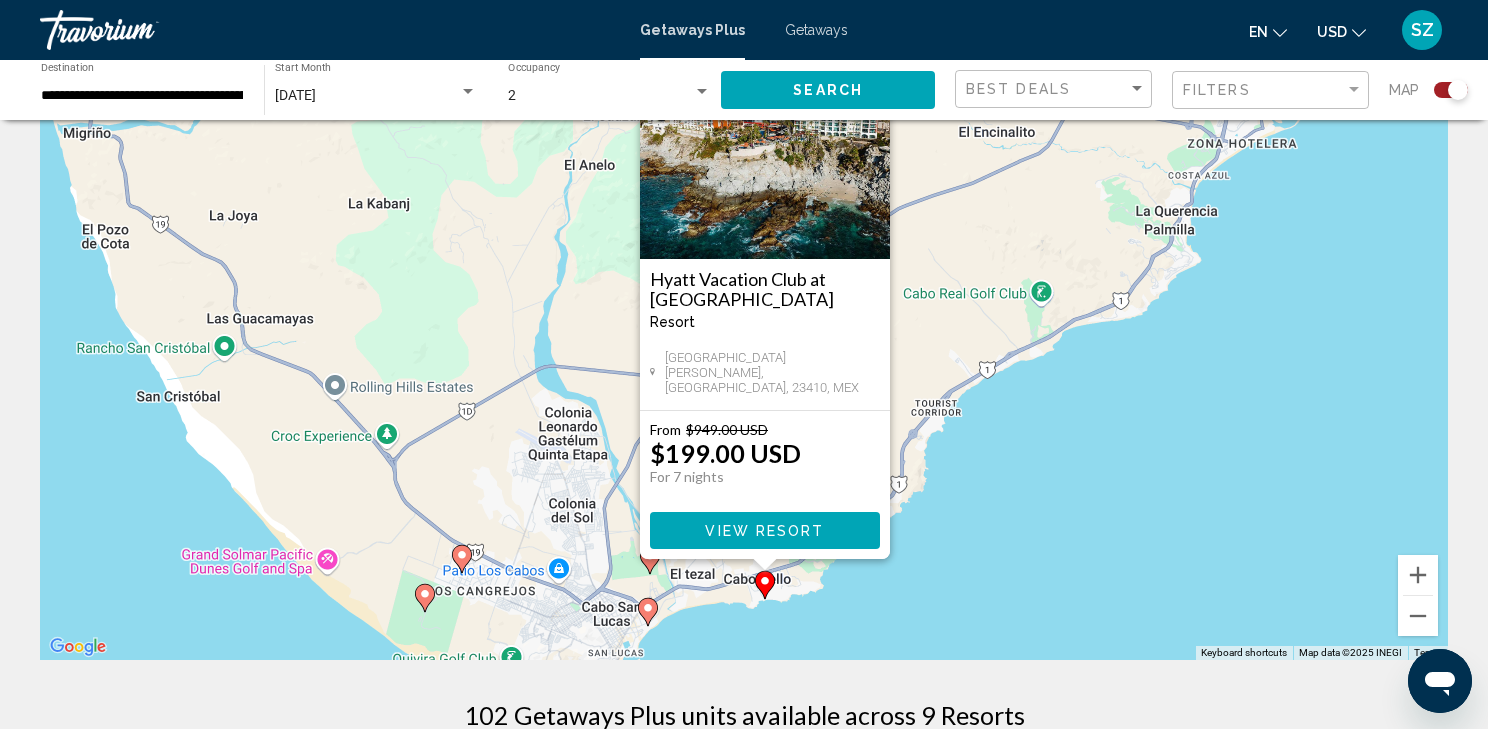 click on "View Resort" at bounding box center [764, 531] 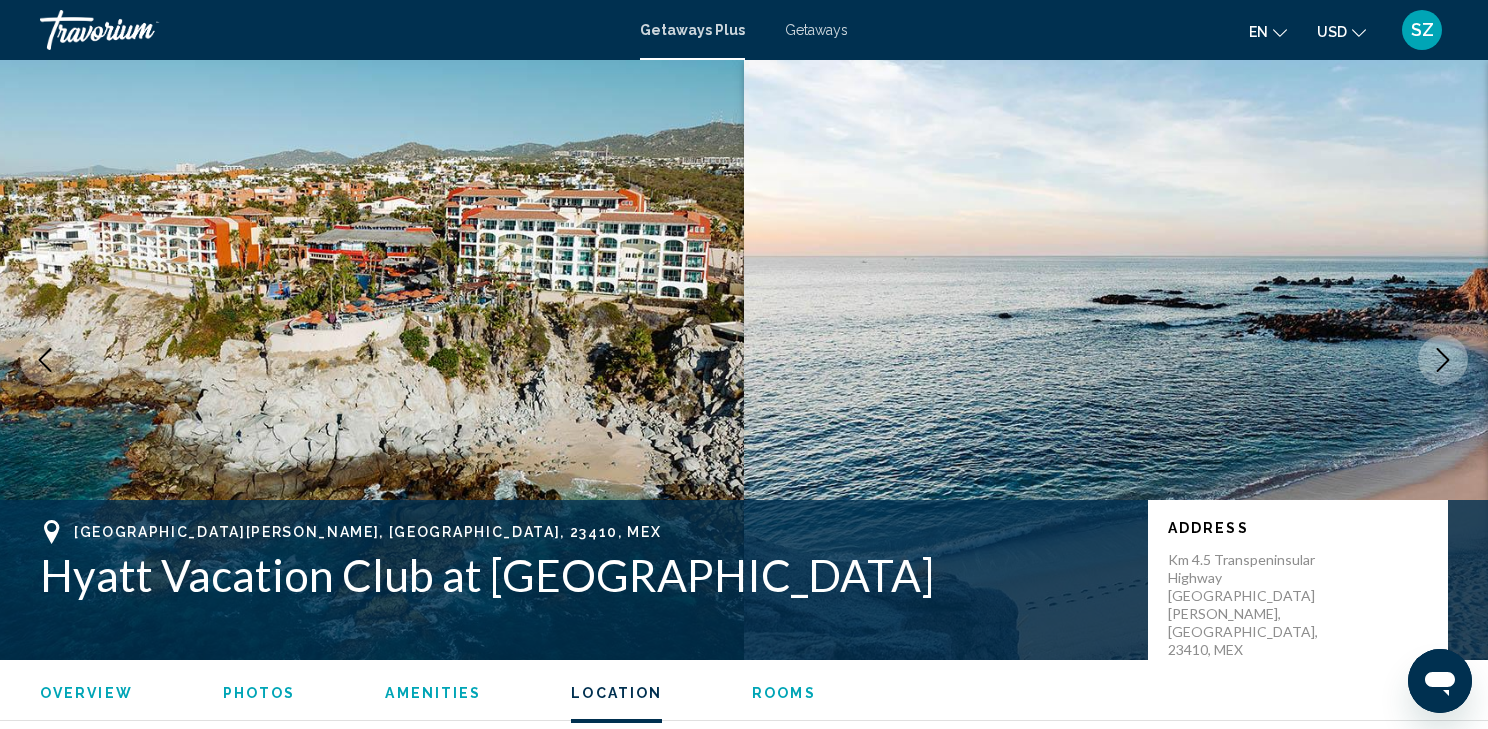 scroll, scrollTop: 2216, scrollLeft: 0, axis: vertical 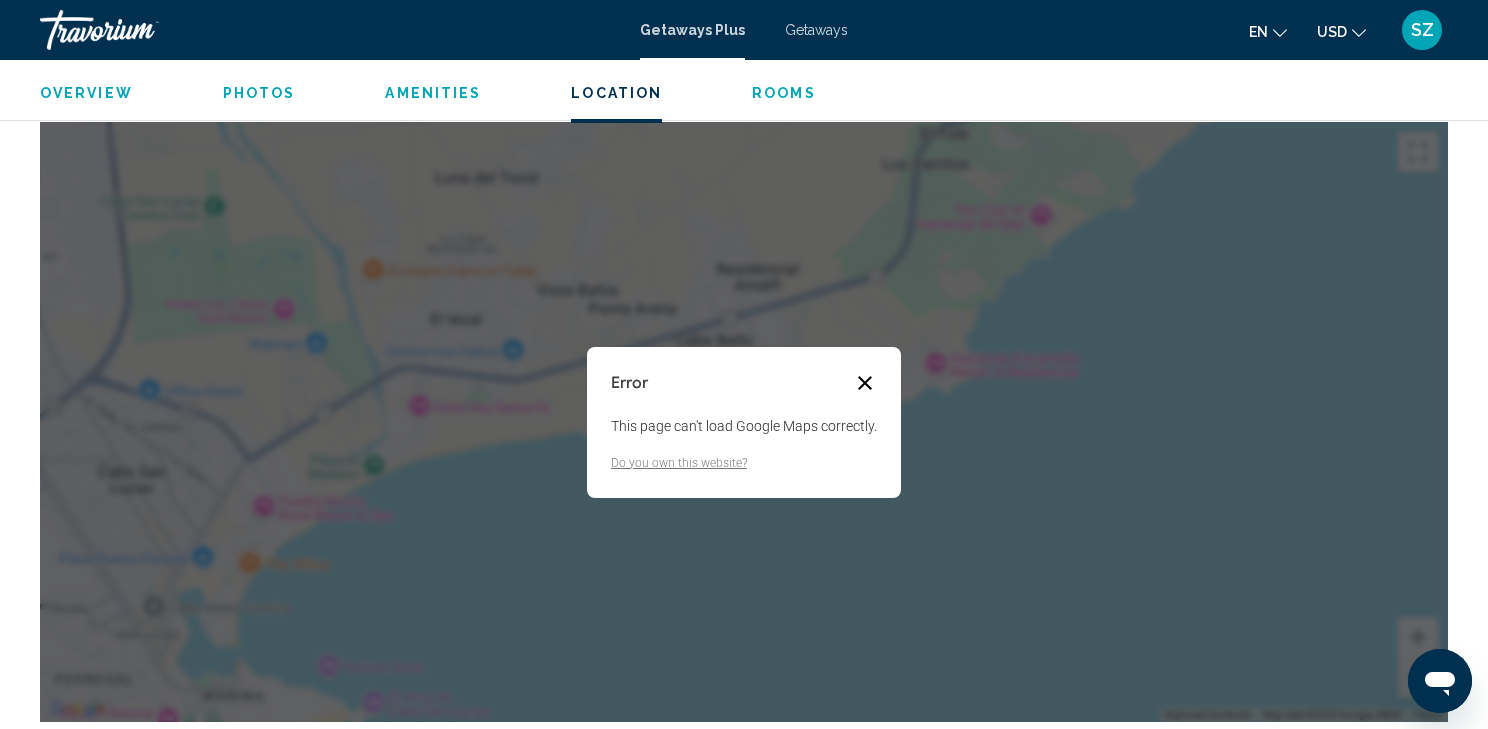 click at bounding box center (865, 383) 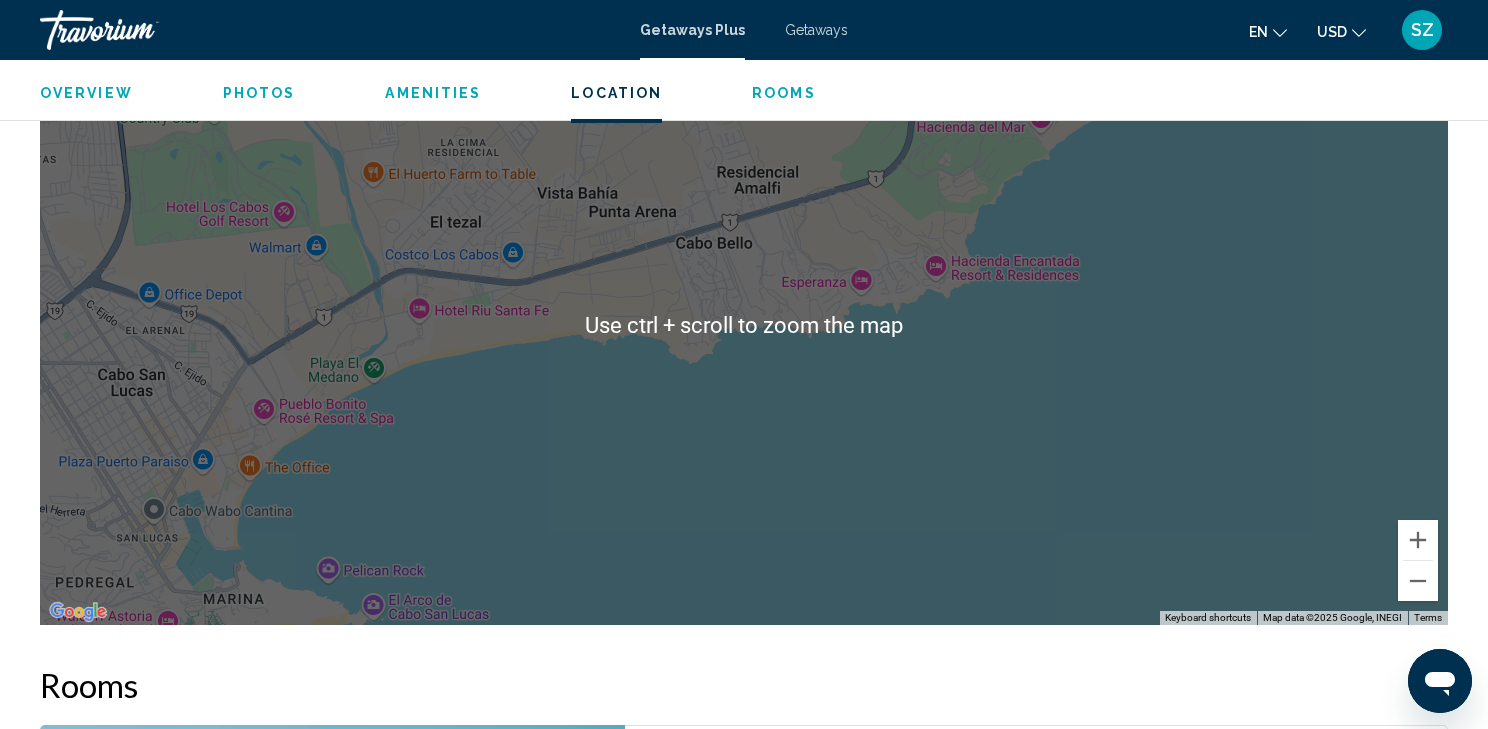 scroll, scrollTop: 2320, scrollLeft: 0, axis: vertical 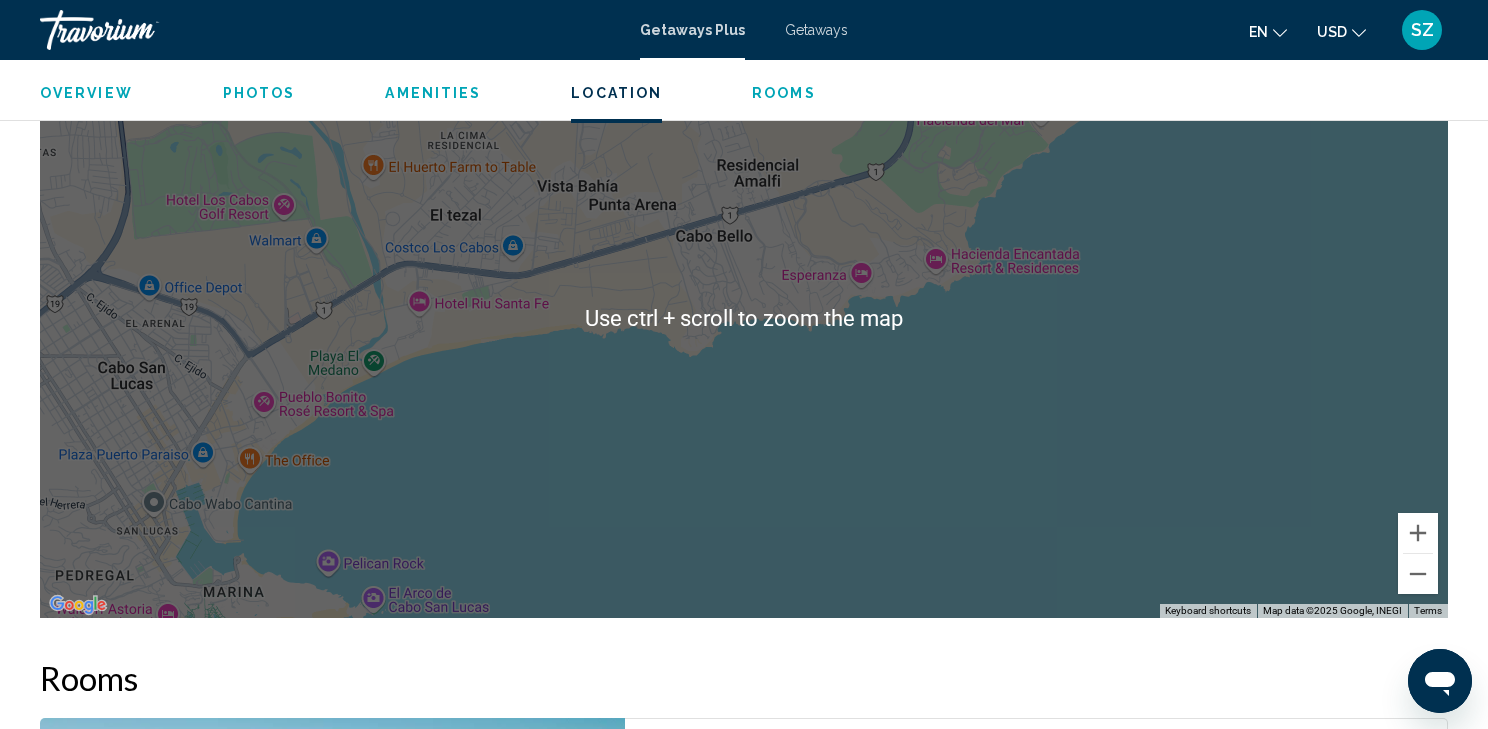 click on "To navigate, press the arrow keys." at bounding box center [744, 318] 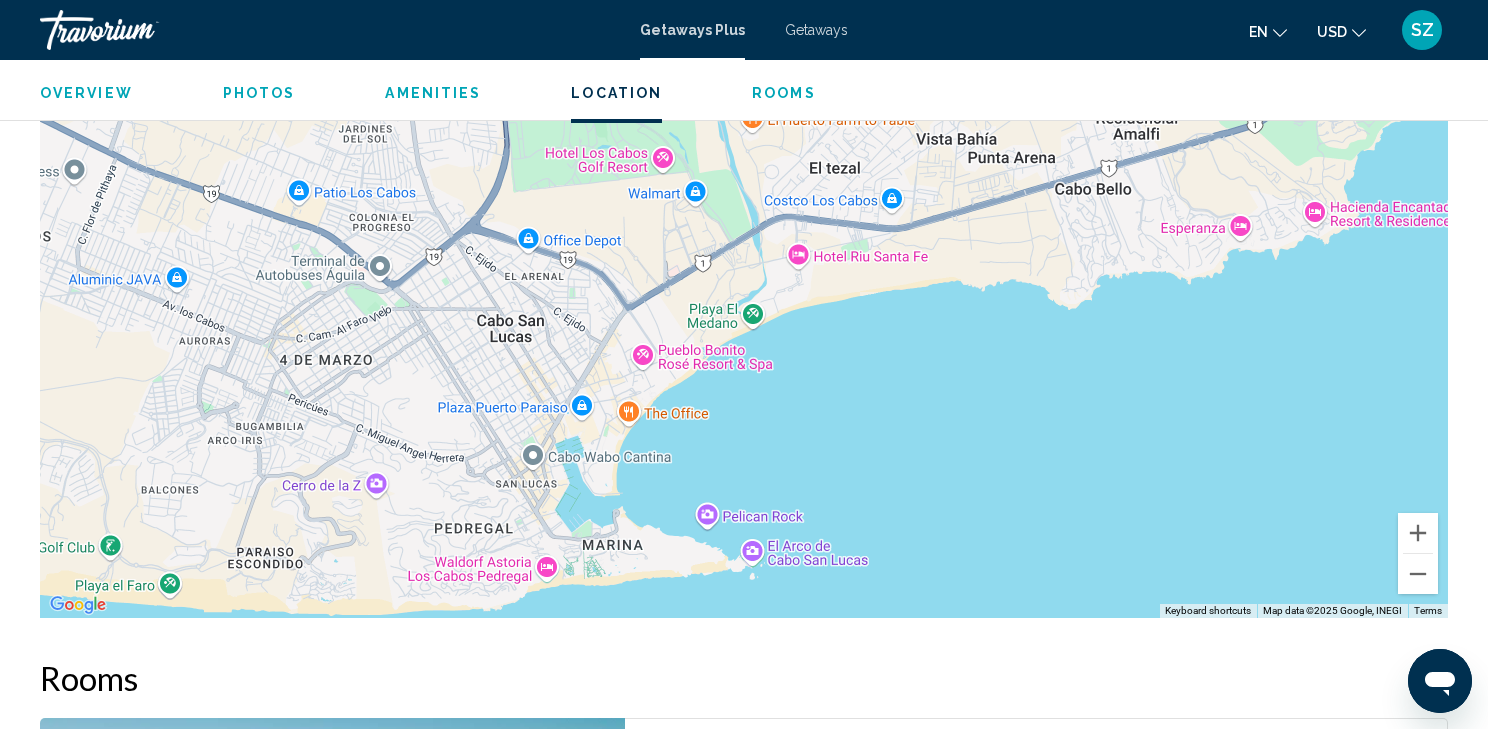 drag, startPoint x: 159, startPoint y: 376, endPoint x: 543, endPoint y: 329, distance: 386.8656 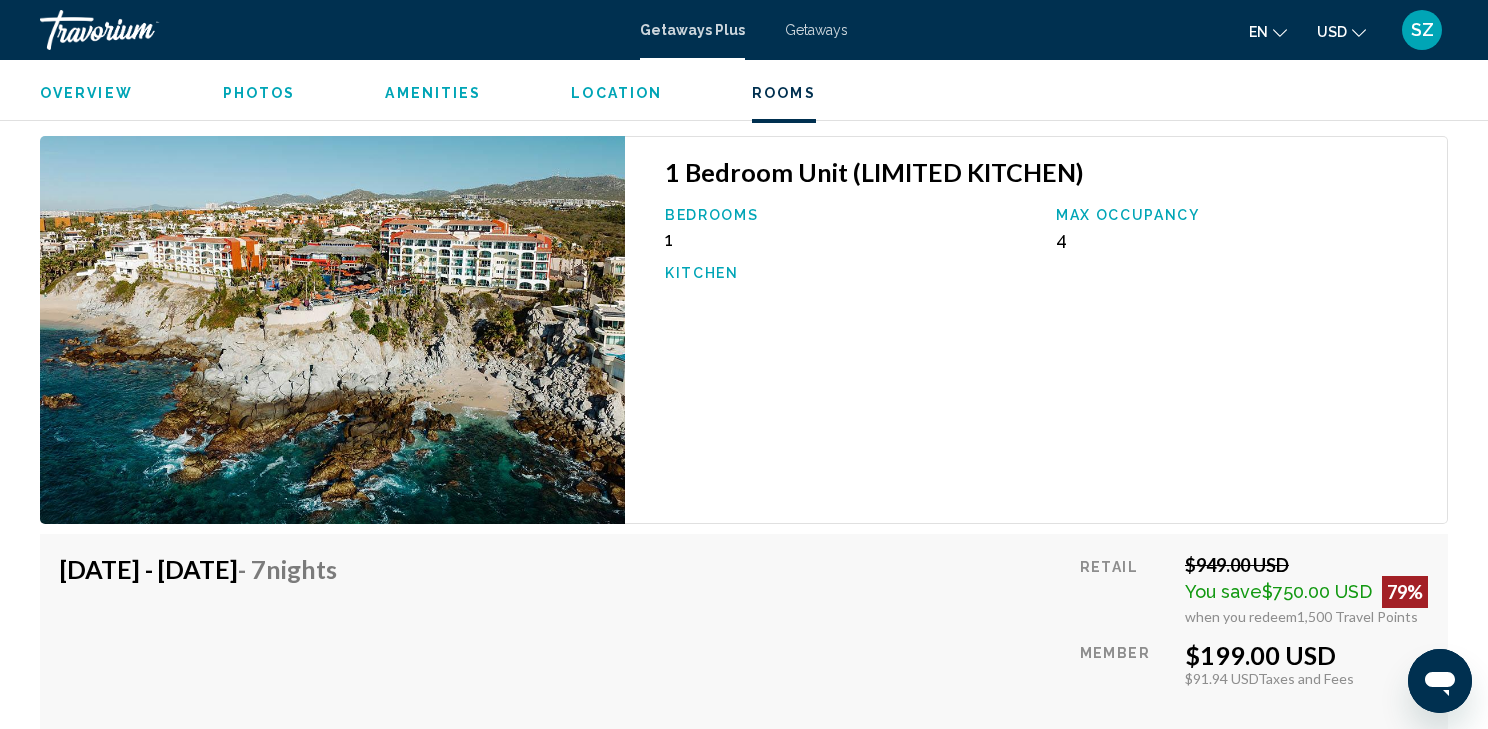 scroll, scrollTop: 2930, scrollLeft: 0, axis: vertical 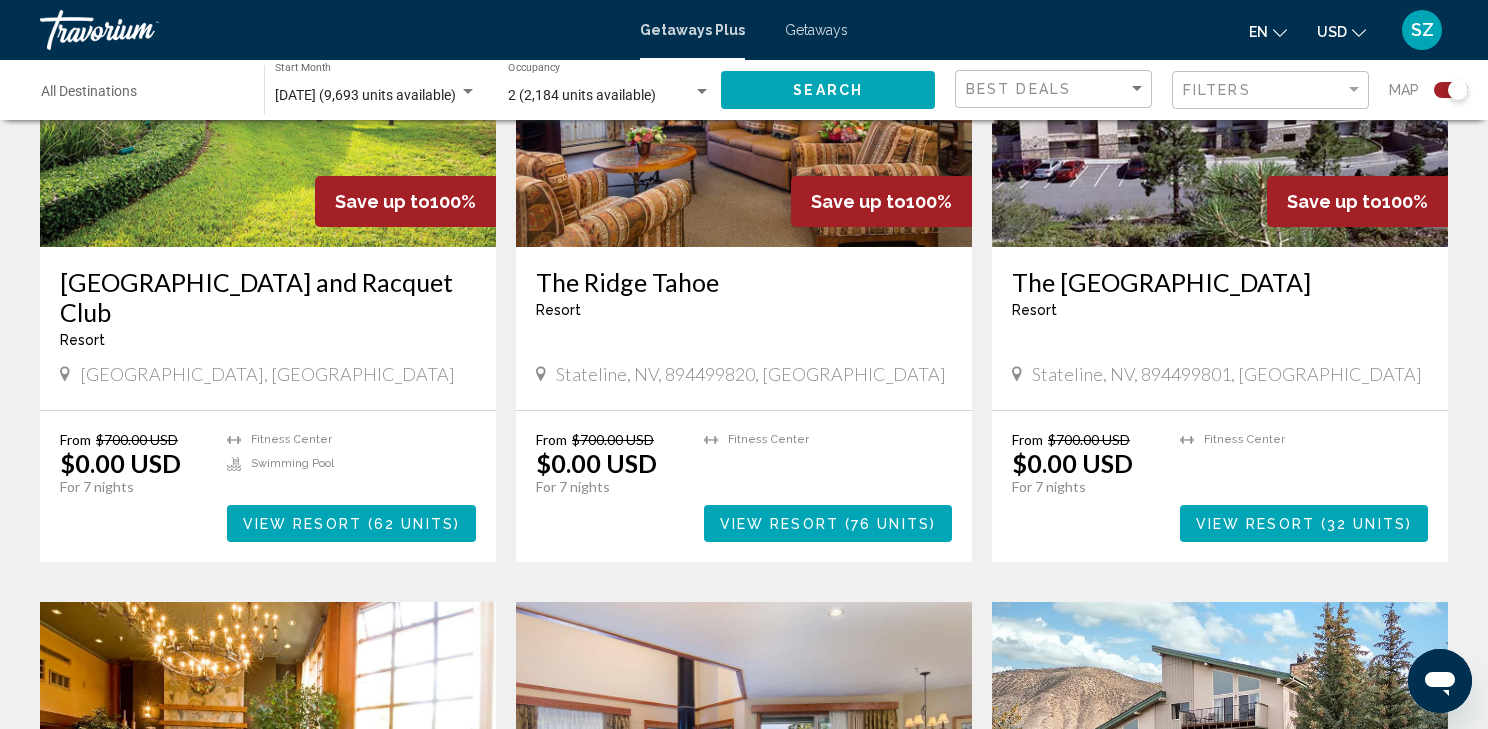 click at bounding box center (468, 91) 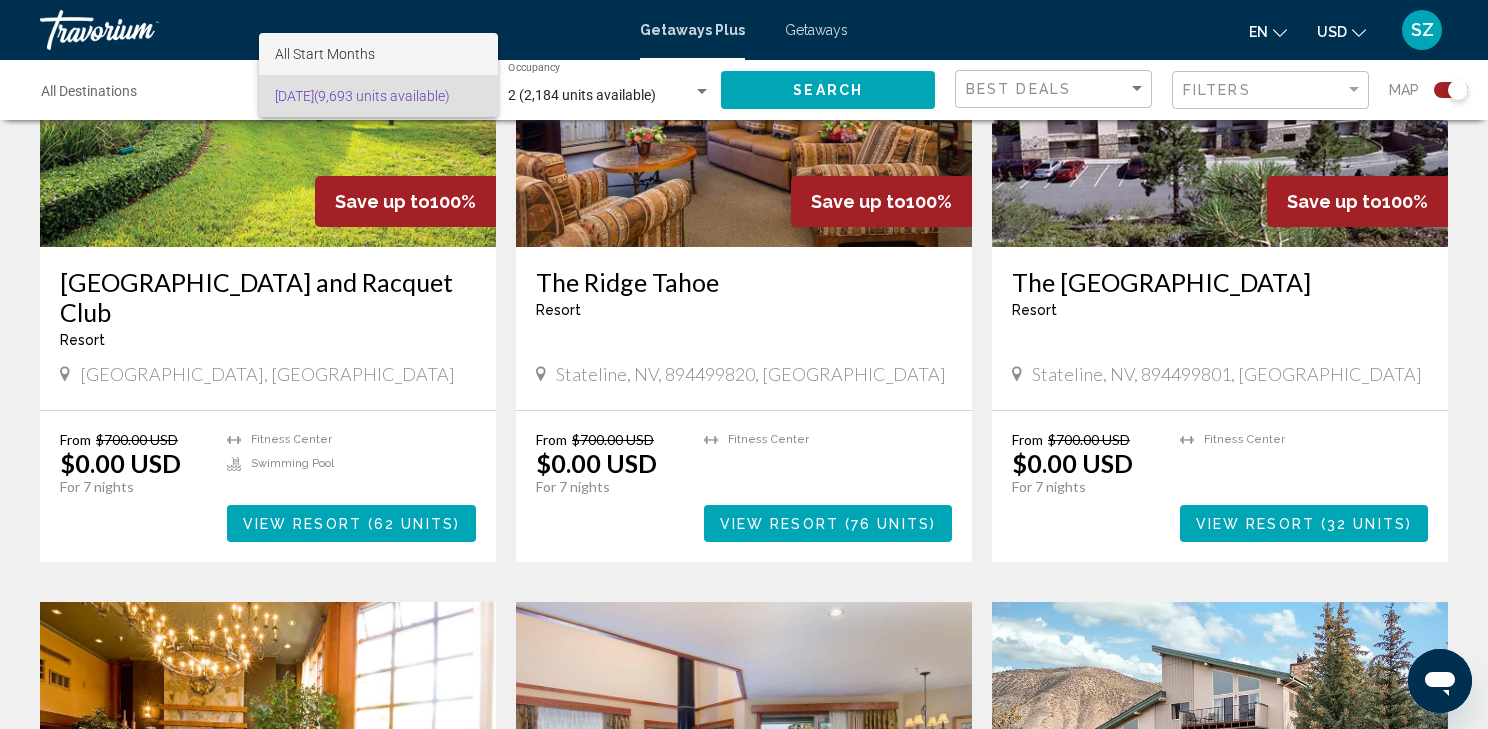 click on "All Start Months" at bounding box center (325, 54) 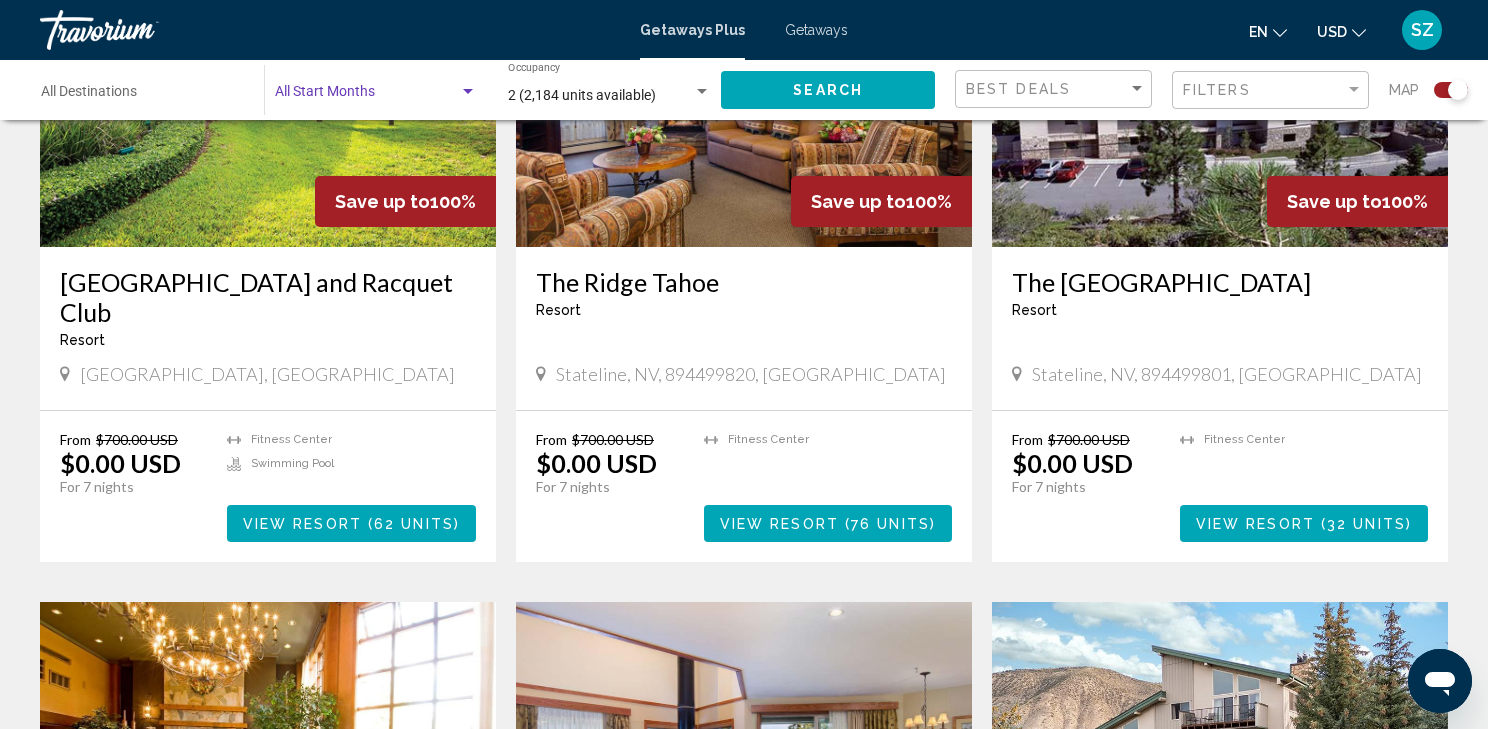 click at bounding box center [468, 91] 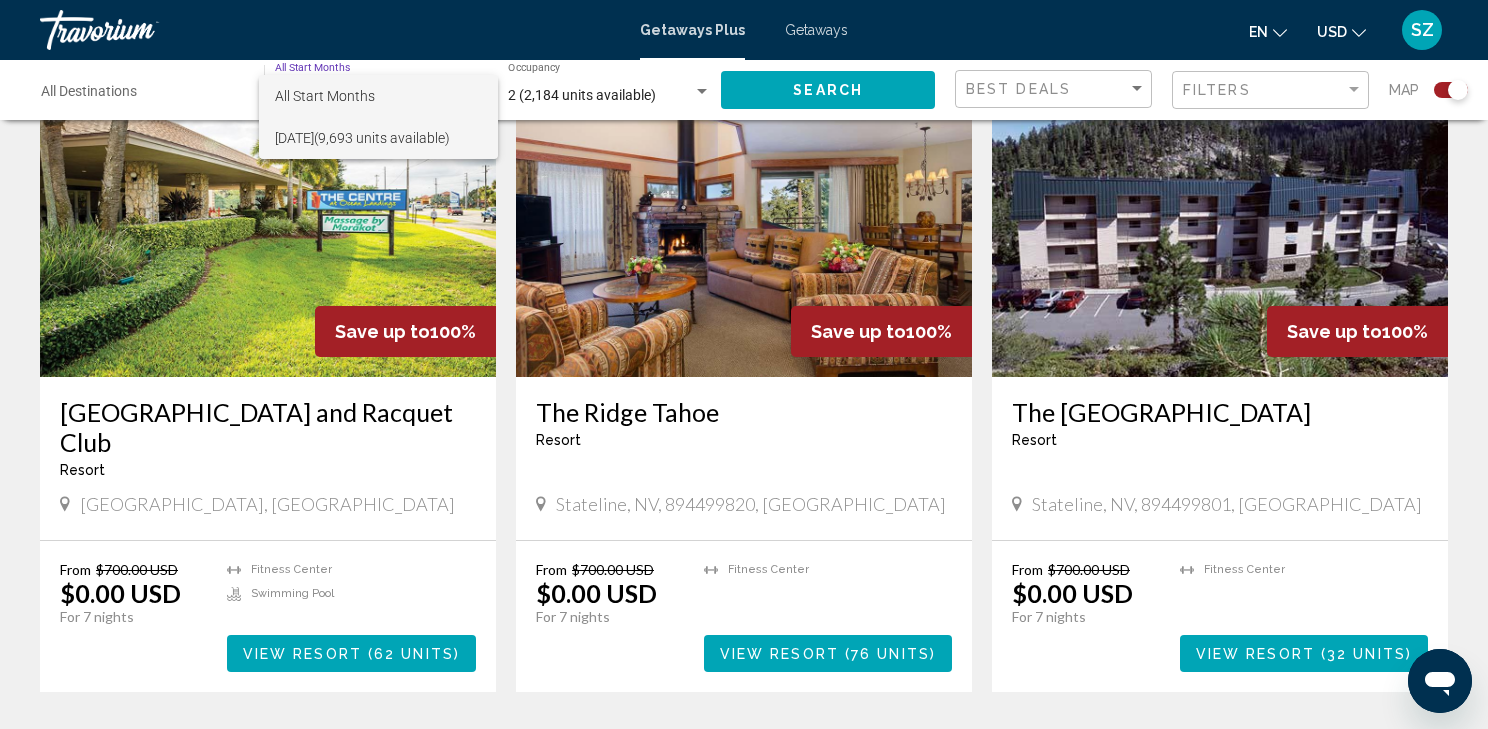 scroll, scrollTop: 1440, scrollLeft: 0, axis: vertical 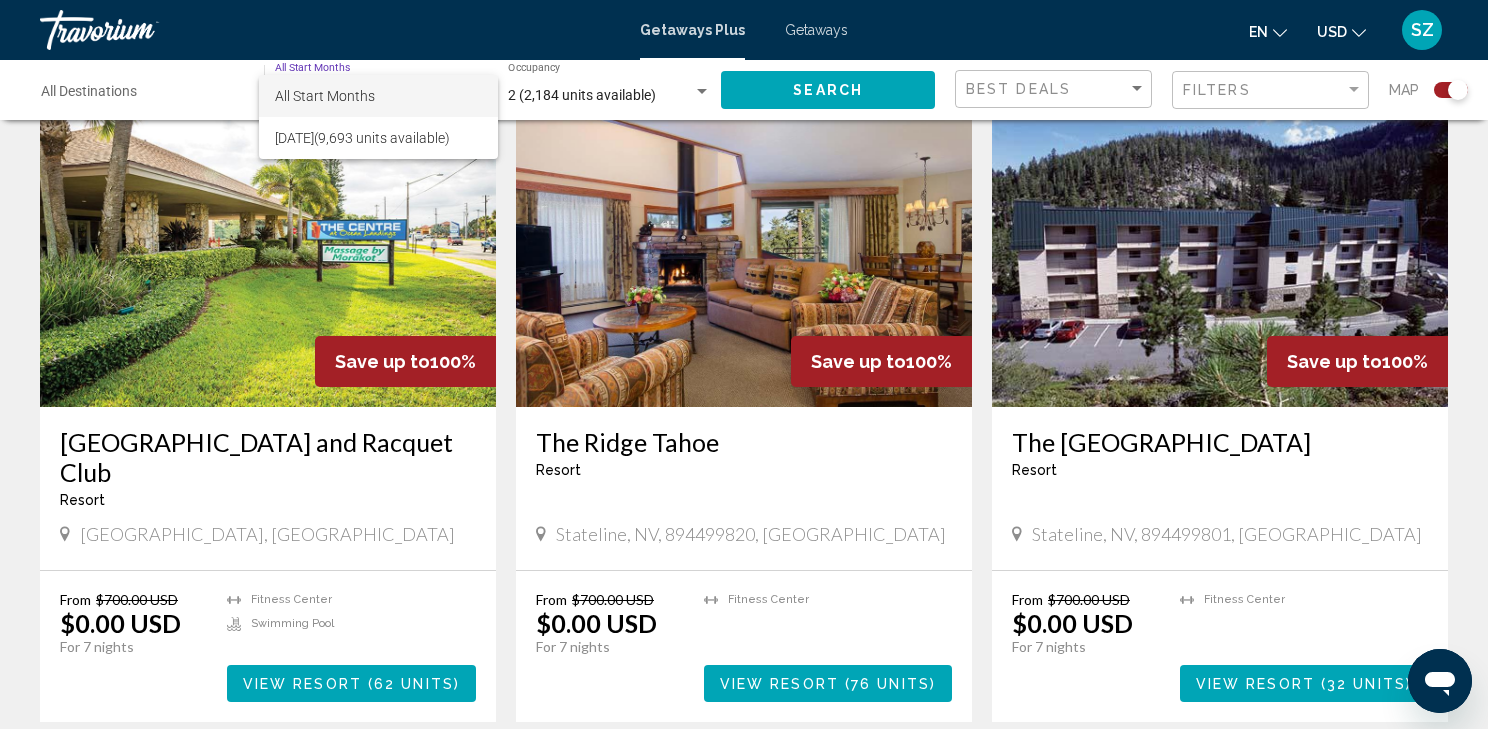 click at bounding box center (744, 364) 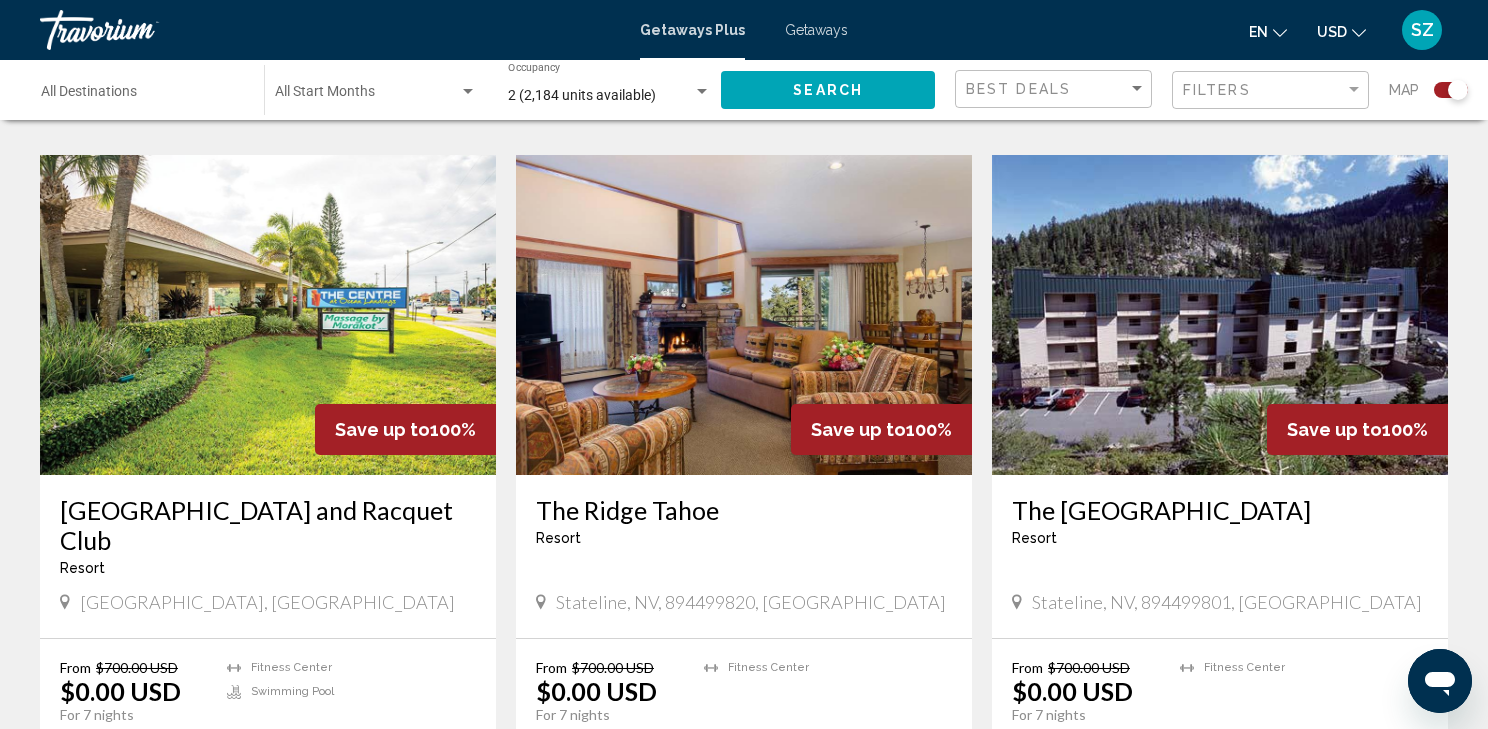 scroll, scrollTop: 1200, scrollLeft: 0, axis: vertical 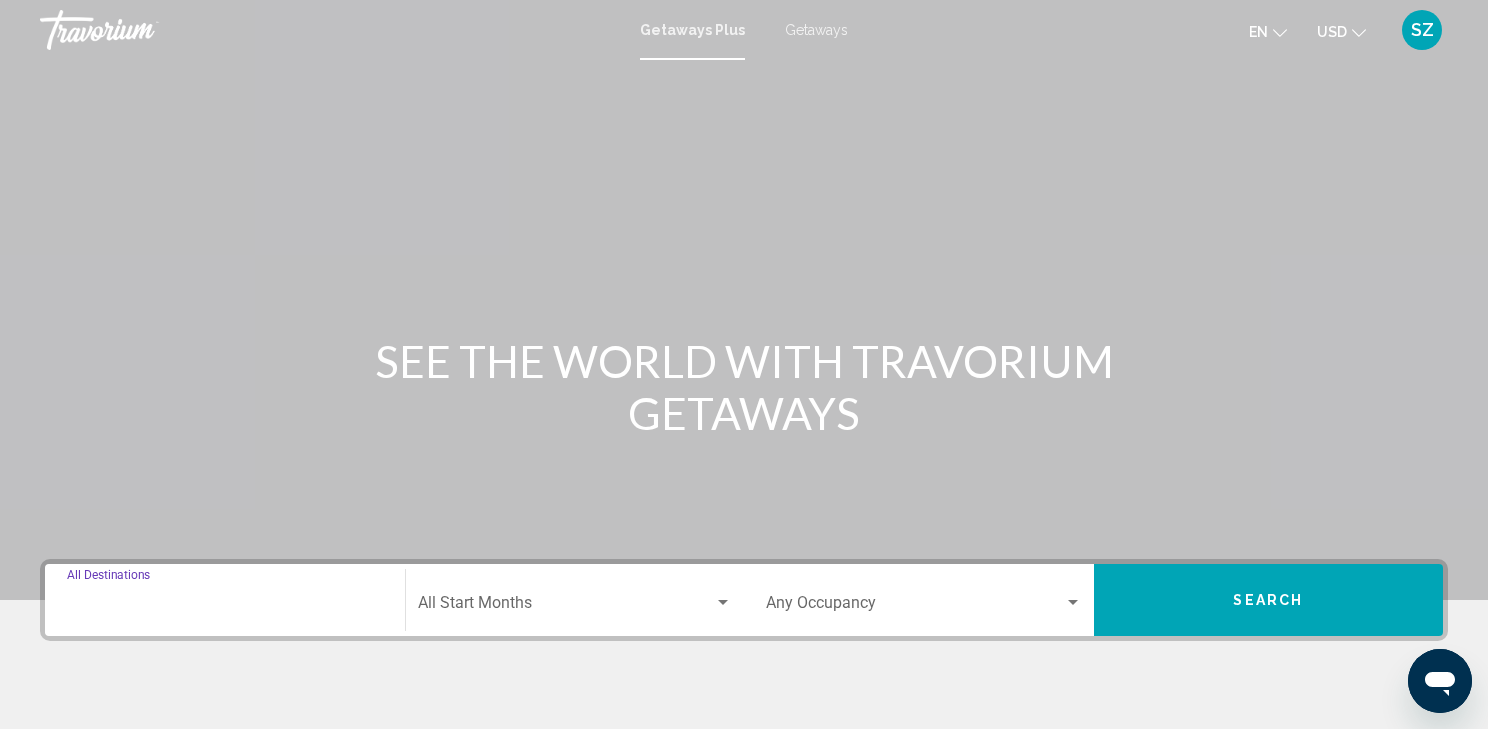 click on "Destination All Destinations" at bounding box center (225, 607) 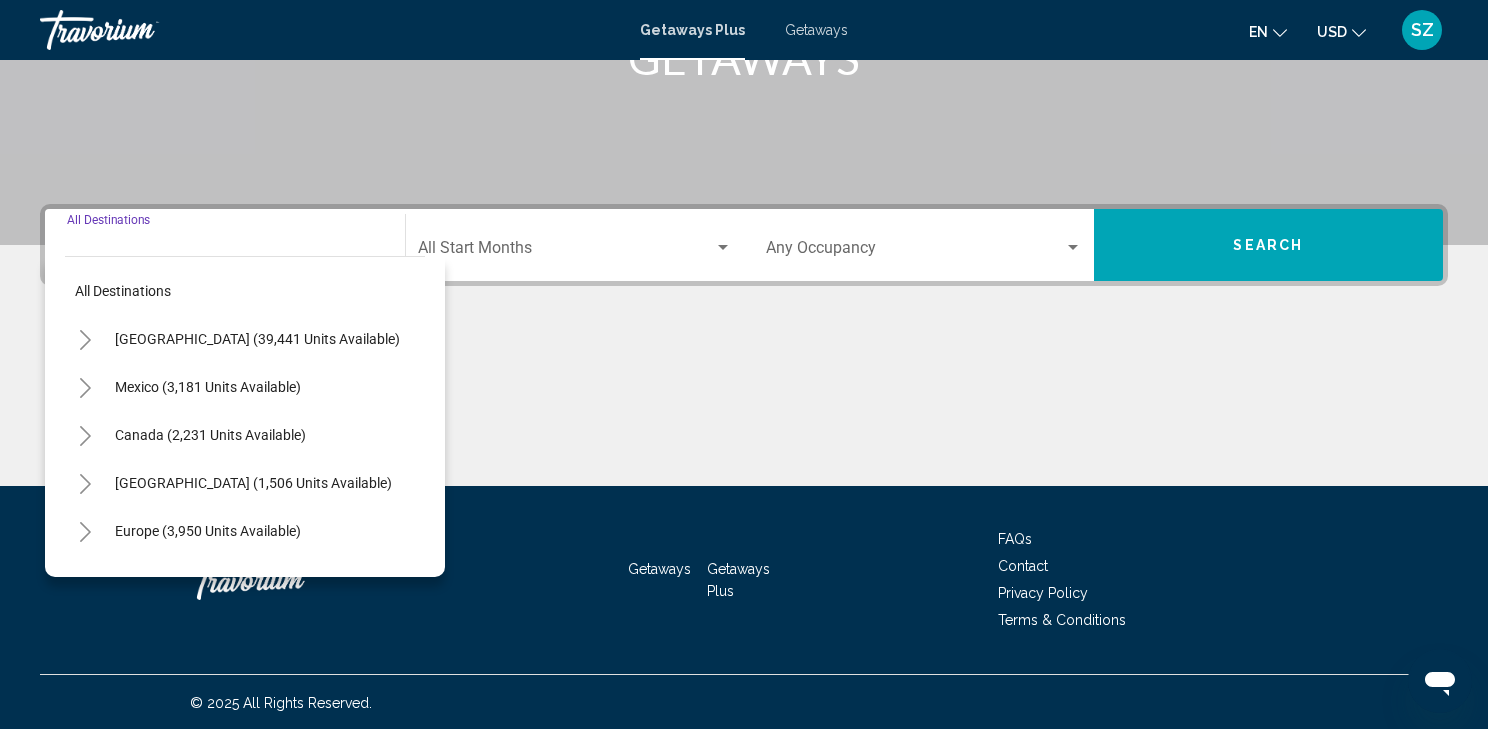 scroll, scrollTop: 356, scrollLeft: 0, axis: vertical 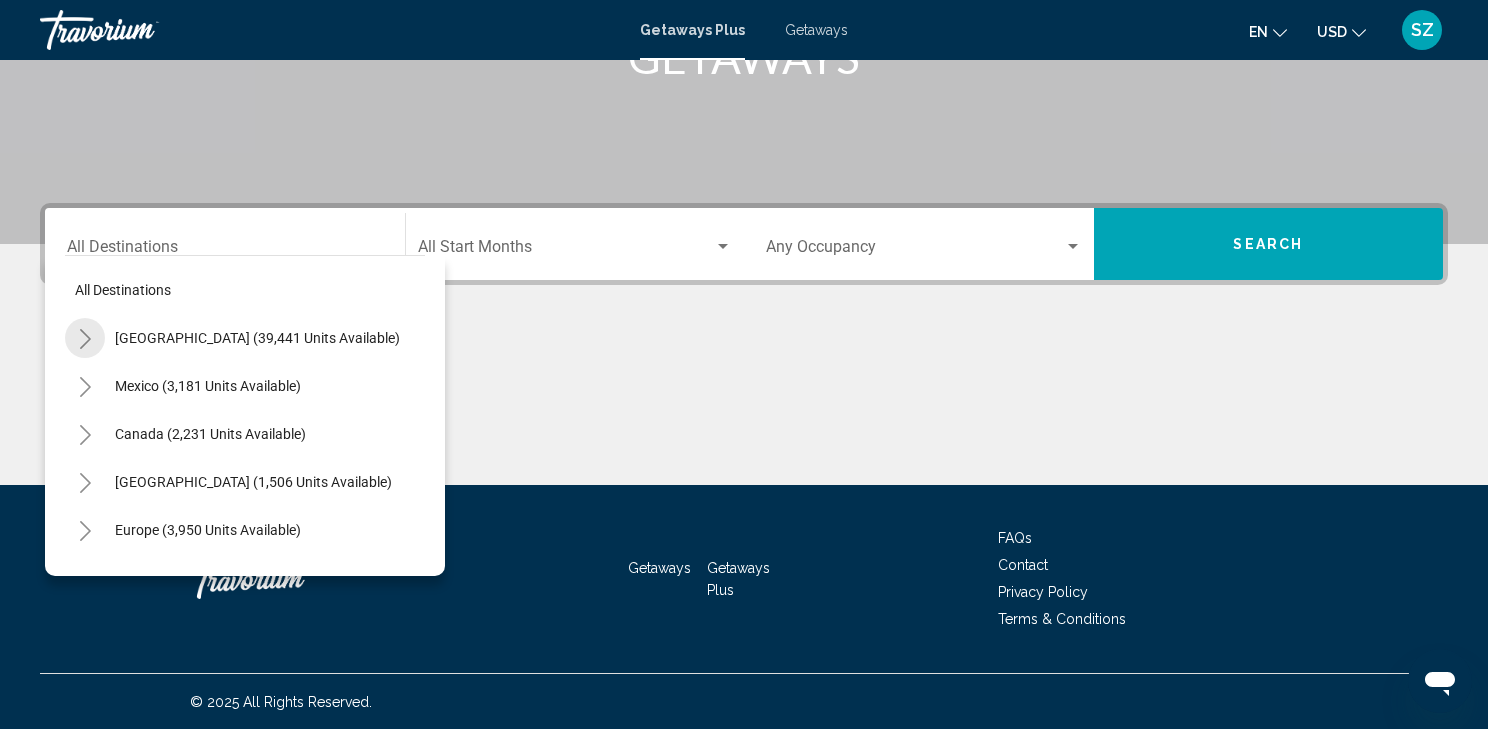 click 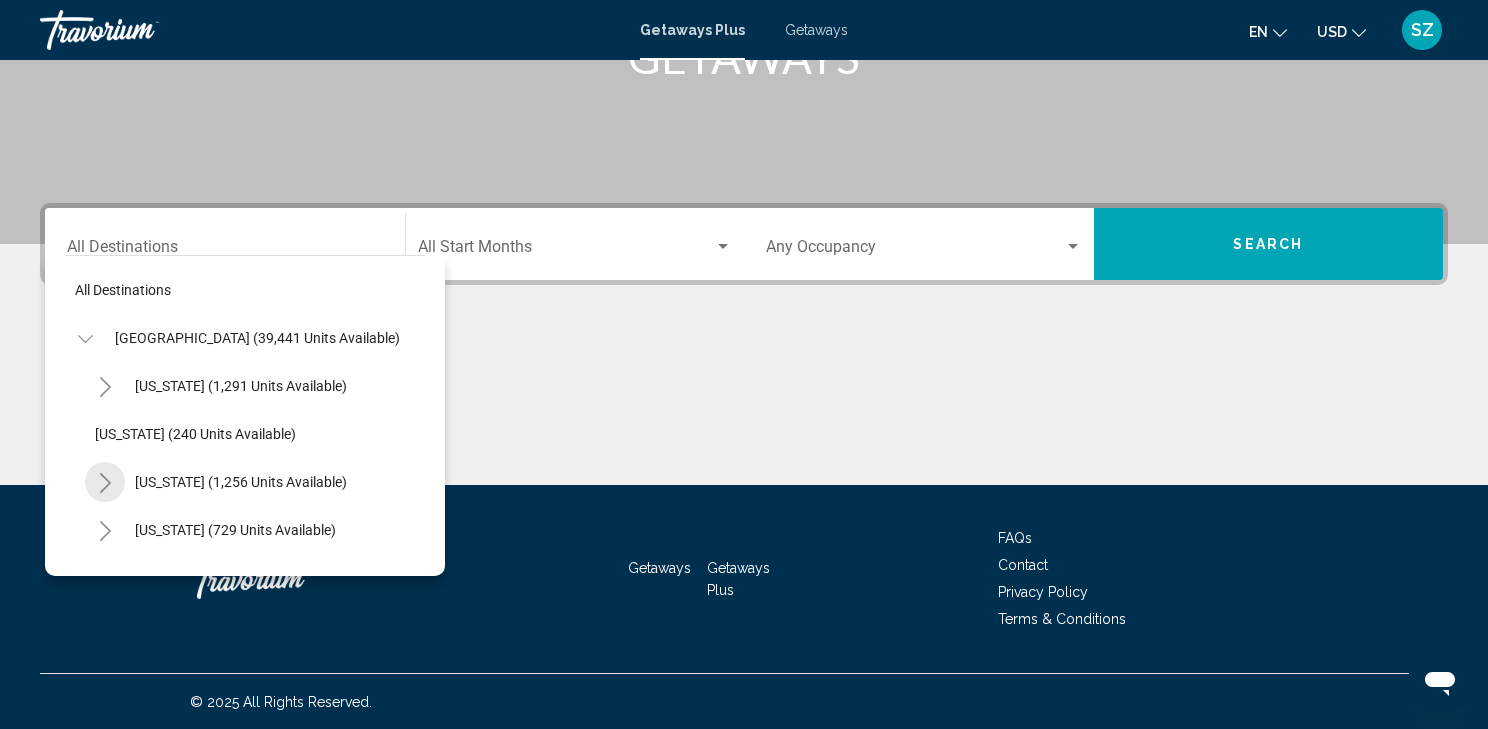 click 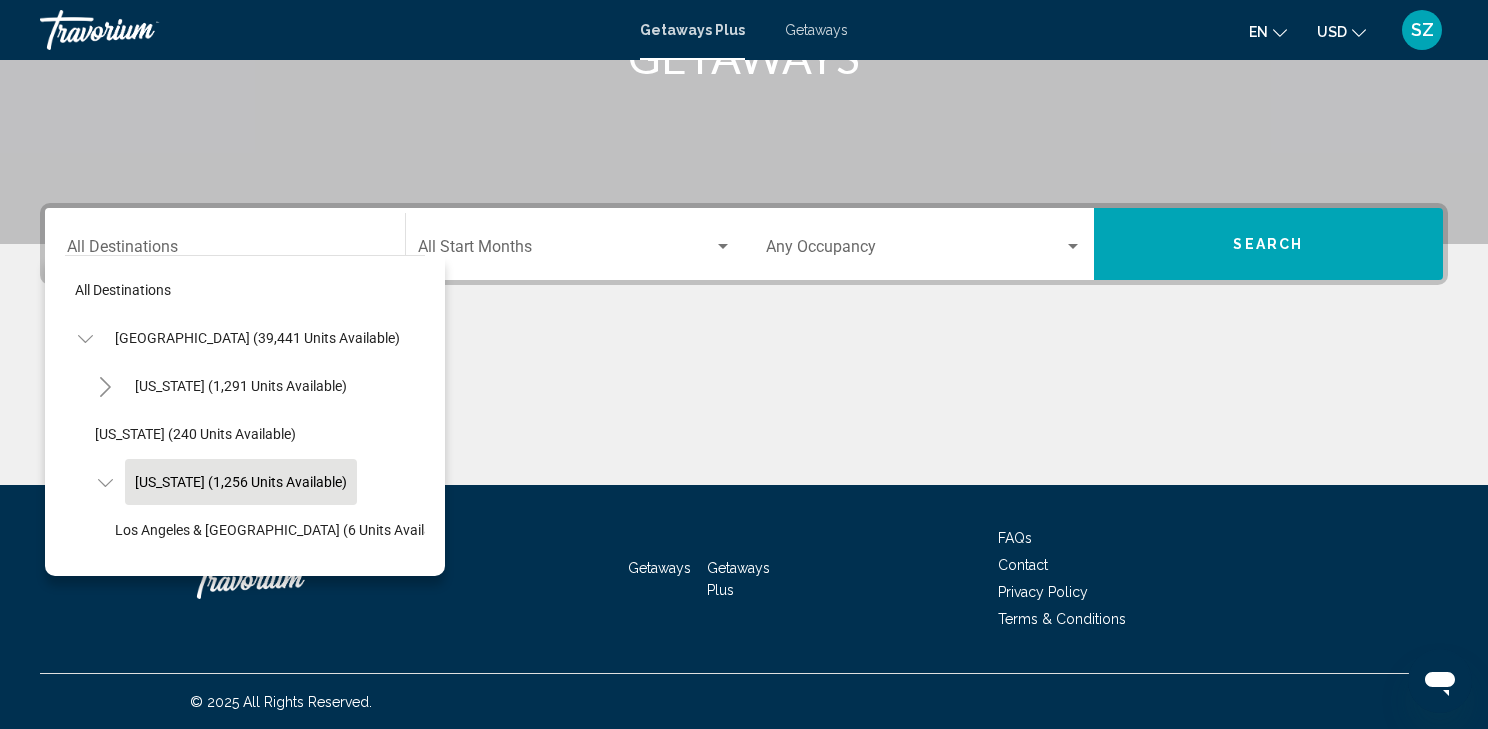 scroll, scrollTop: 80, scrollLeft: 0, axis: vertical 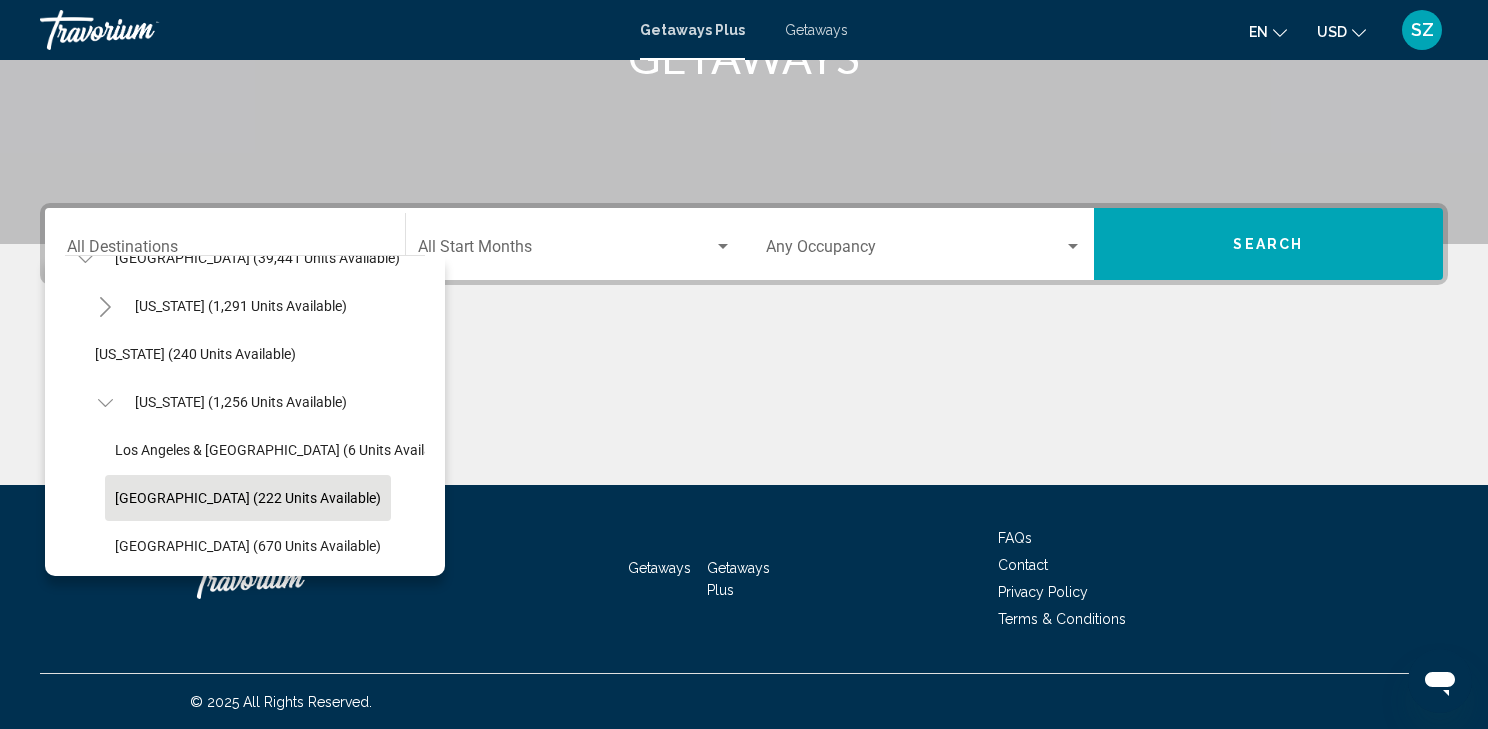 click on "[GEOGRAPHIC_DATA] (222 units available)" 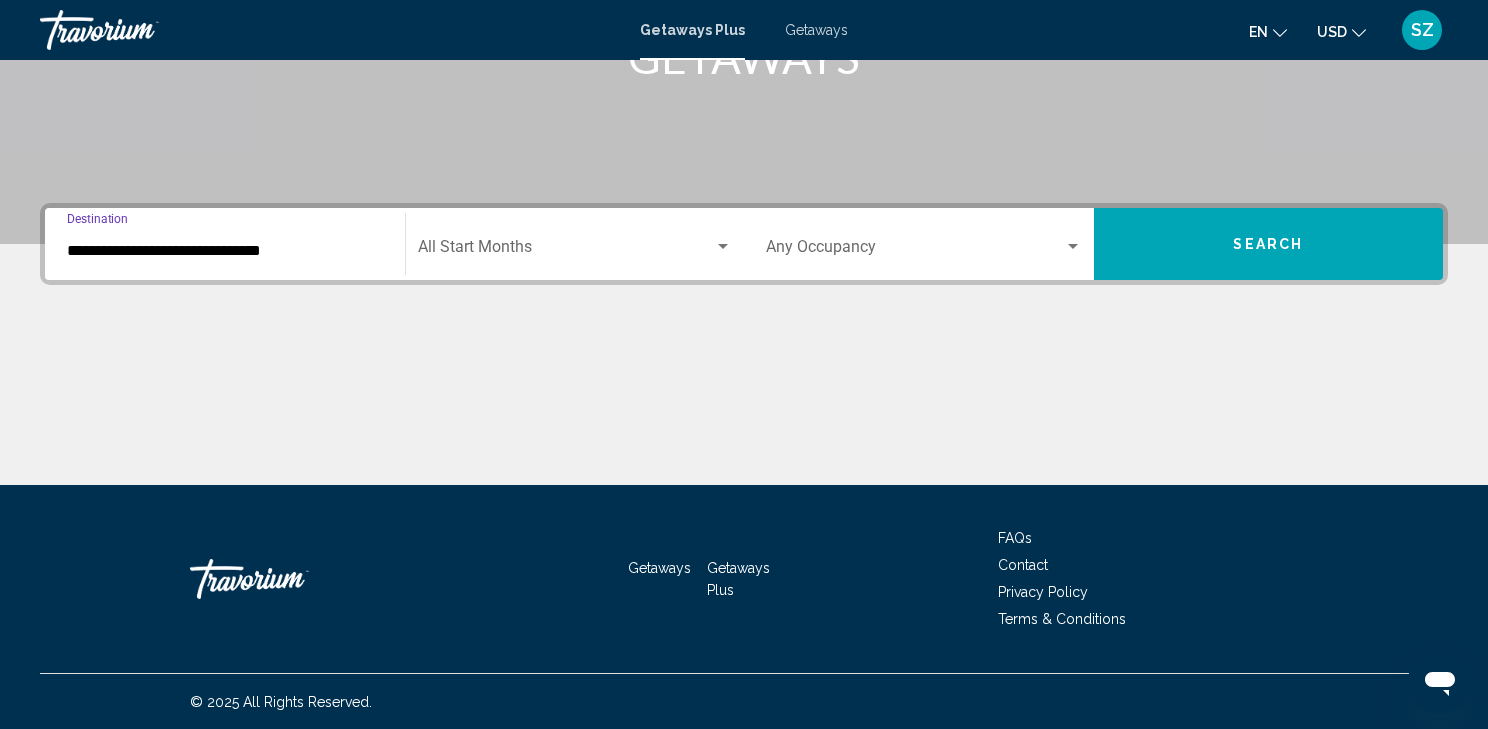 click at bounding box center (566, 251) 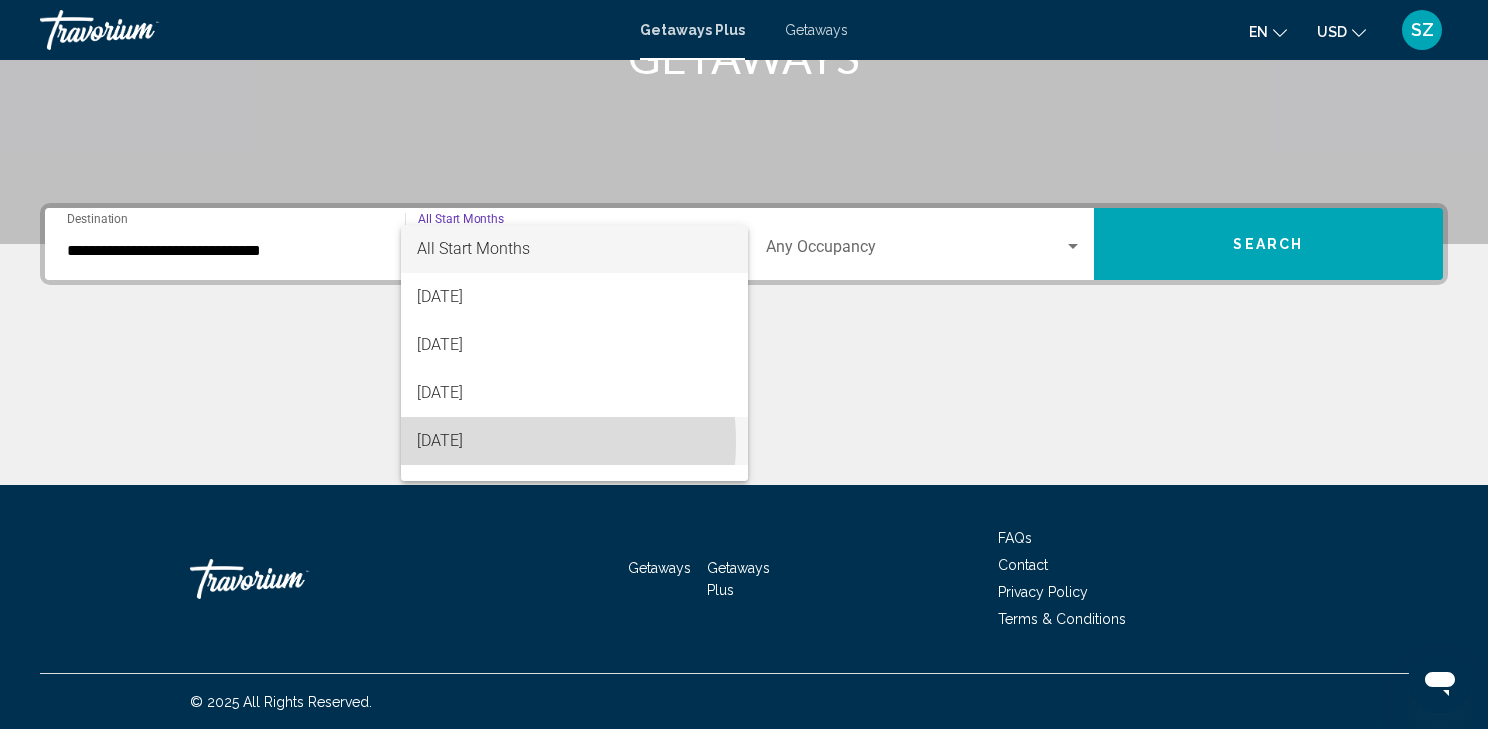 click on "[DATE]" at bounding box center [574, 441] 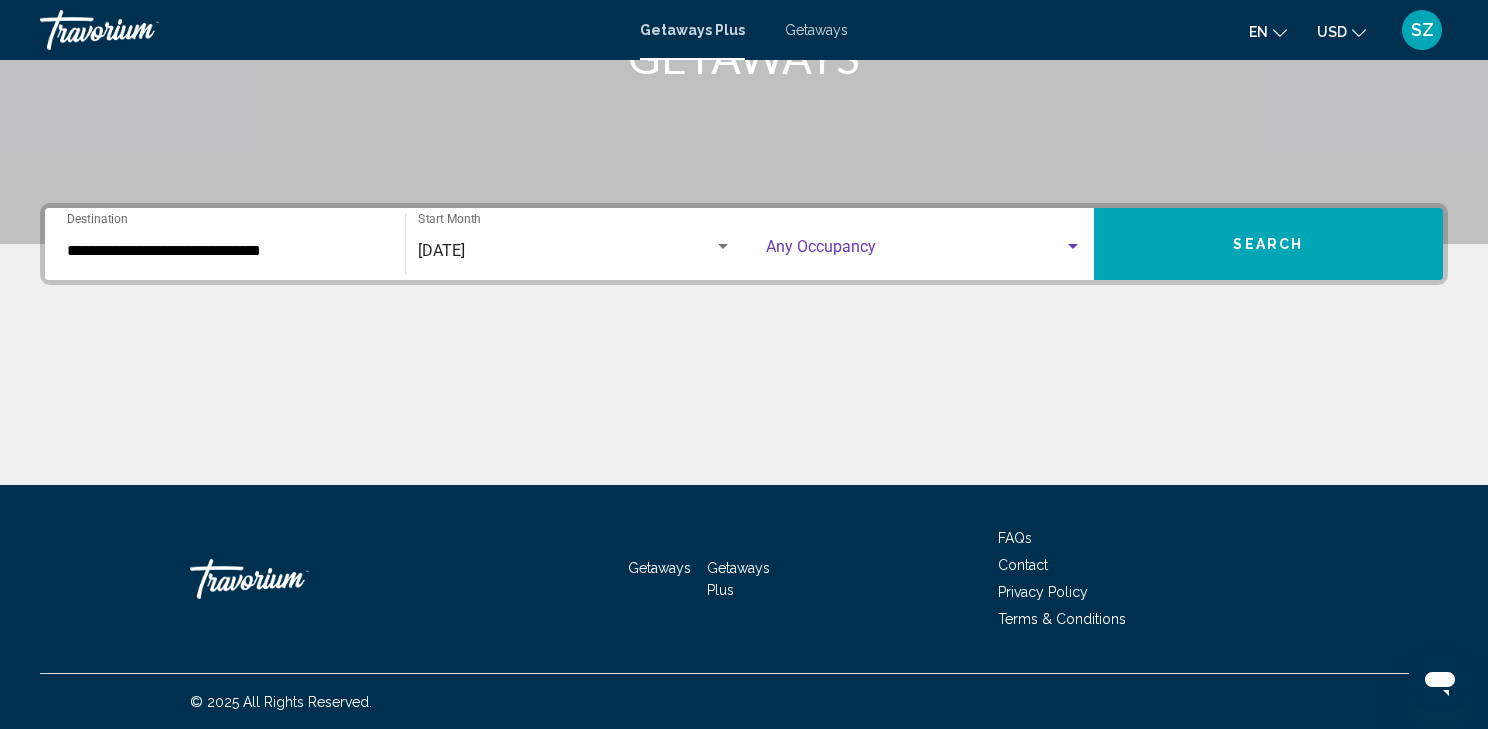click at bounding box center (1073, 247) 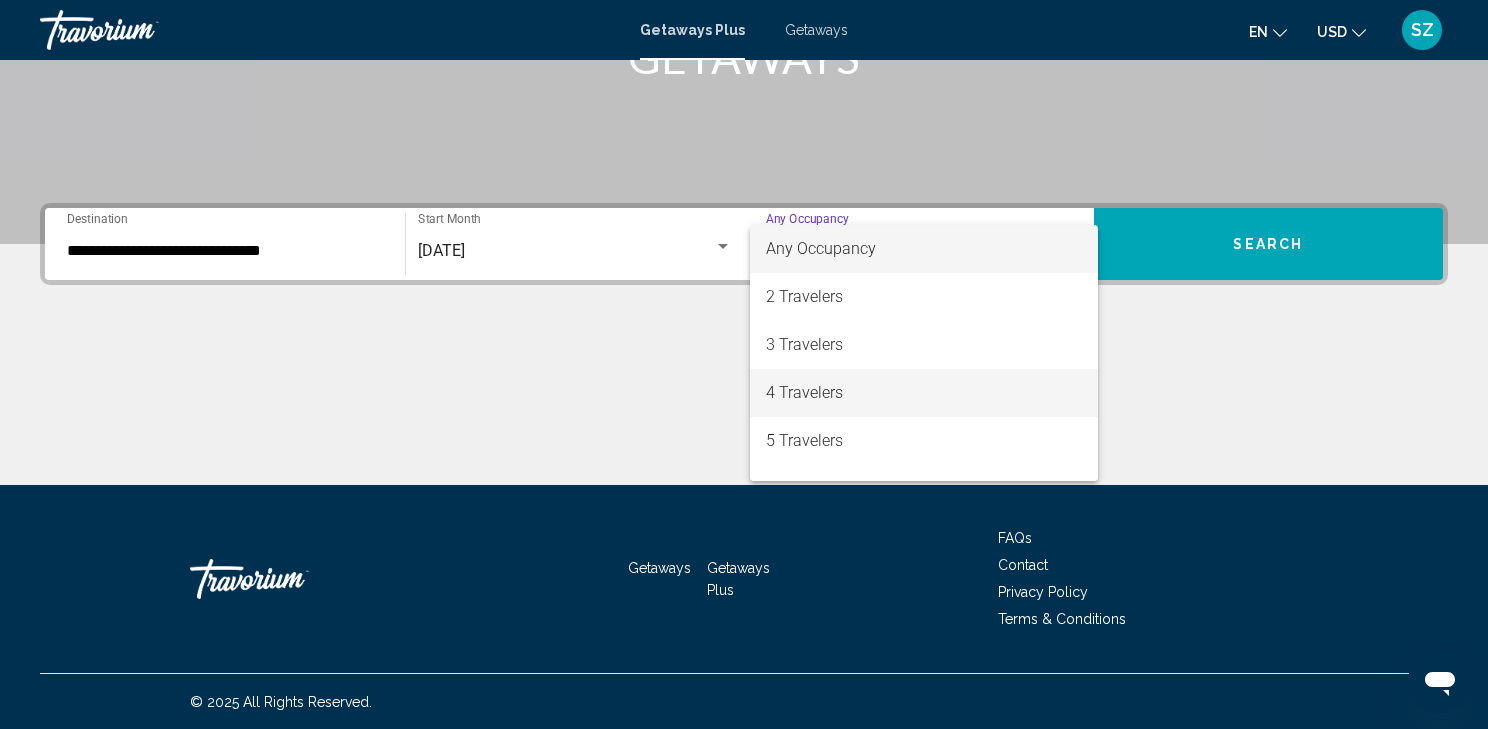 click on "4 Travelers" at bounding box center (924, 393) 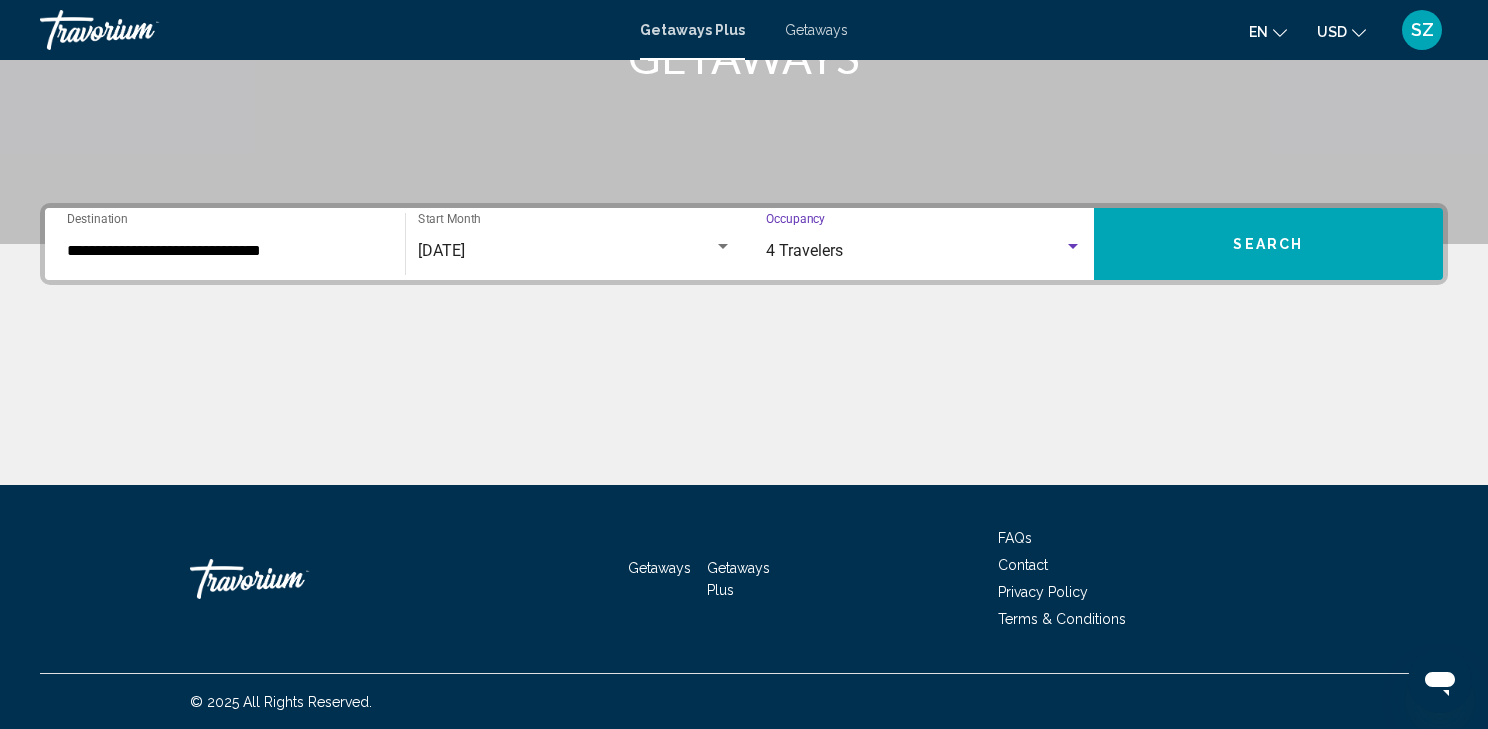 click on "Search" at bounding box center [1269, 244] 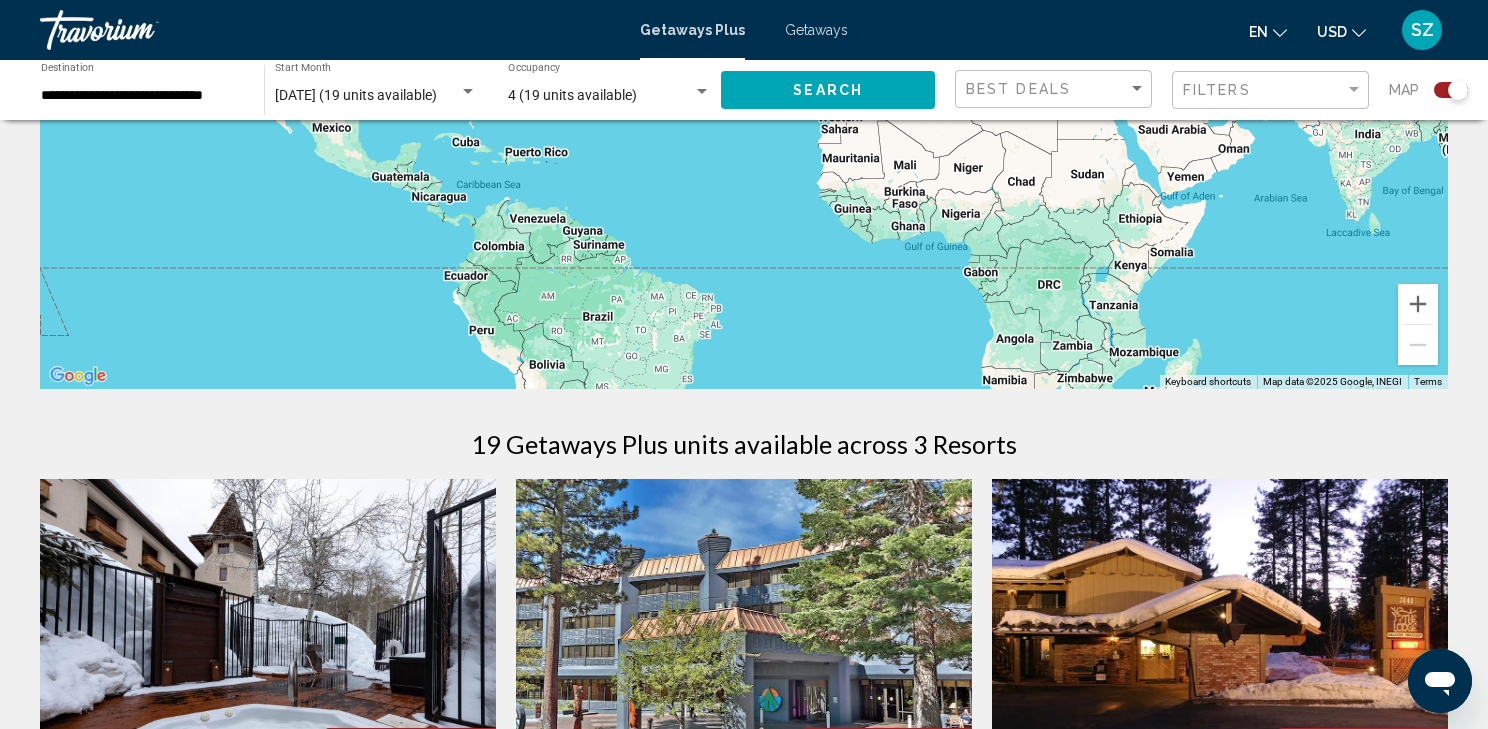 scroll, scrollTop: 348, scrollLeft: 0, axis: vertical 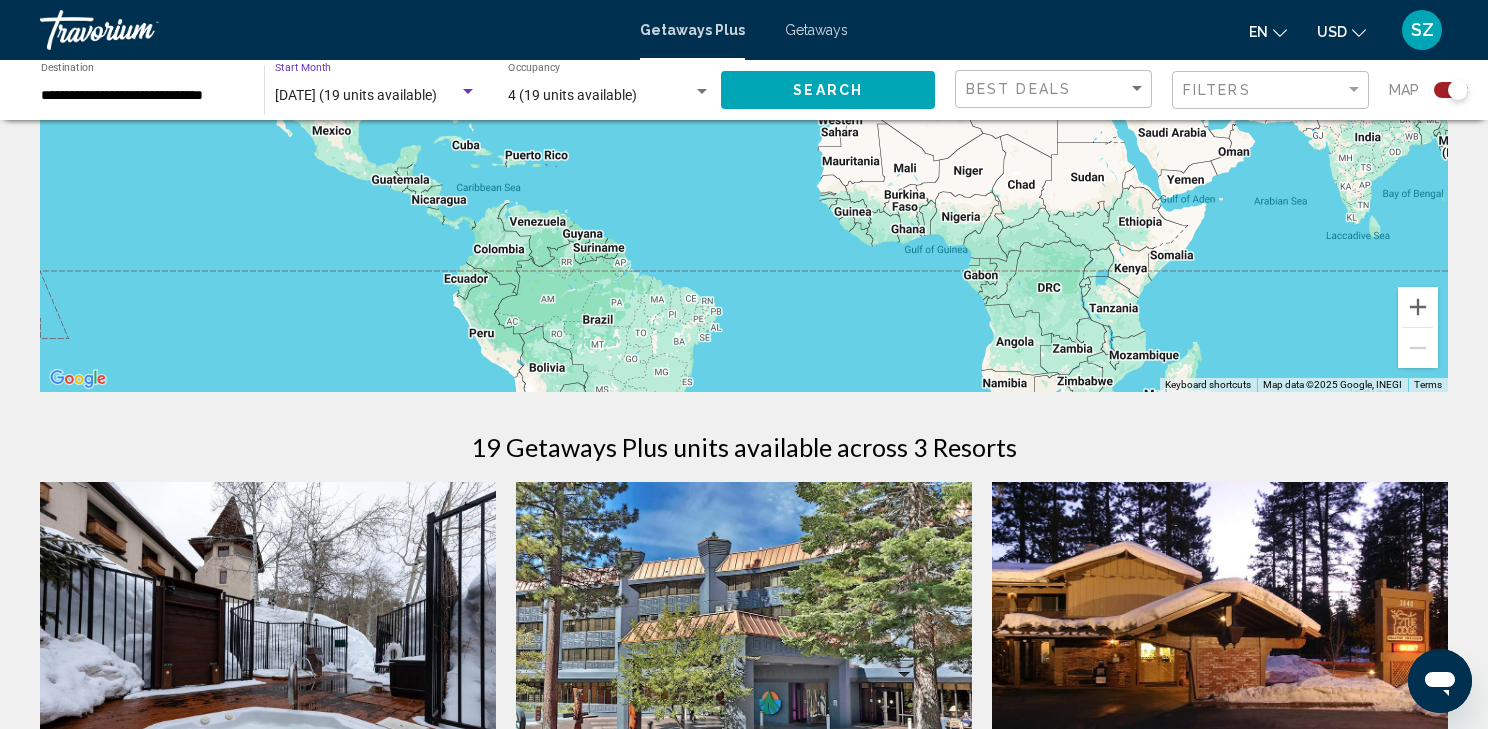click at bounding box center (468, 91) 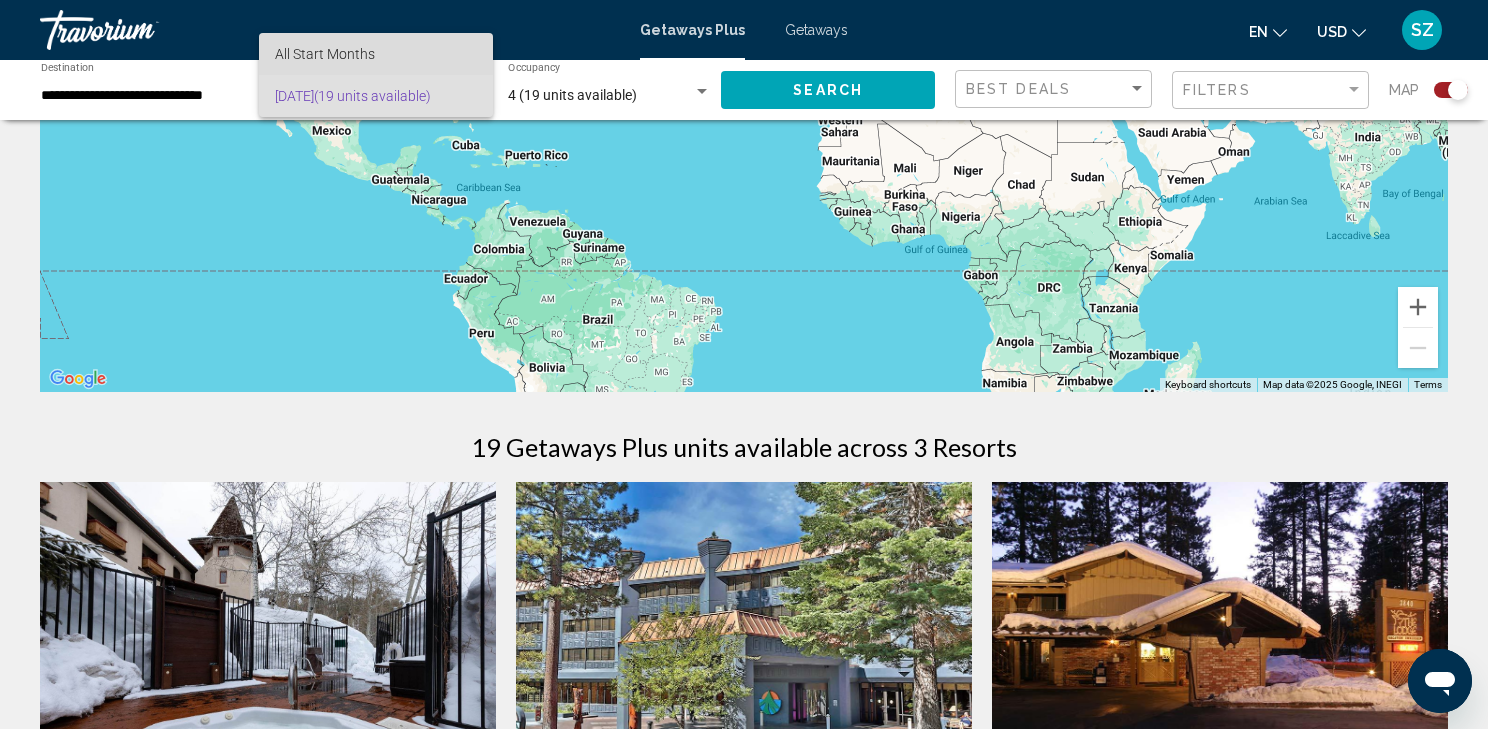click on "All Start Months" at bounding box center (376, 54) 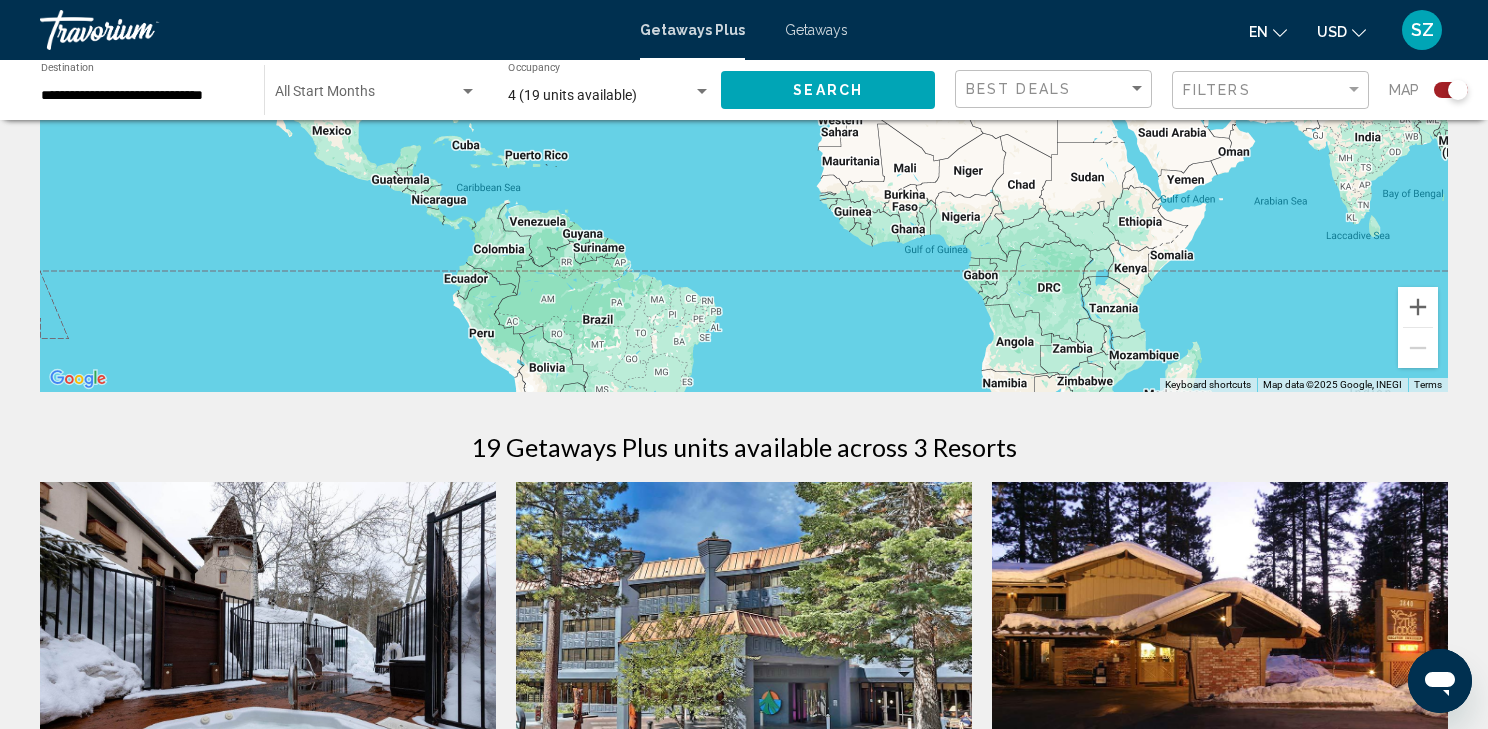 click on "**********" 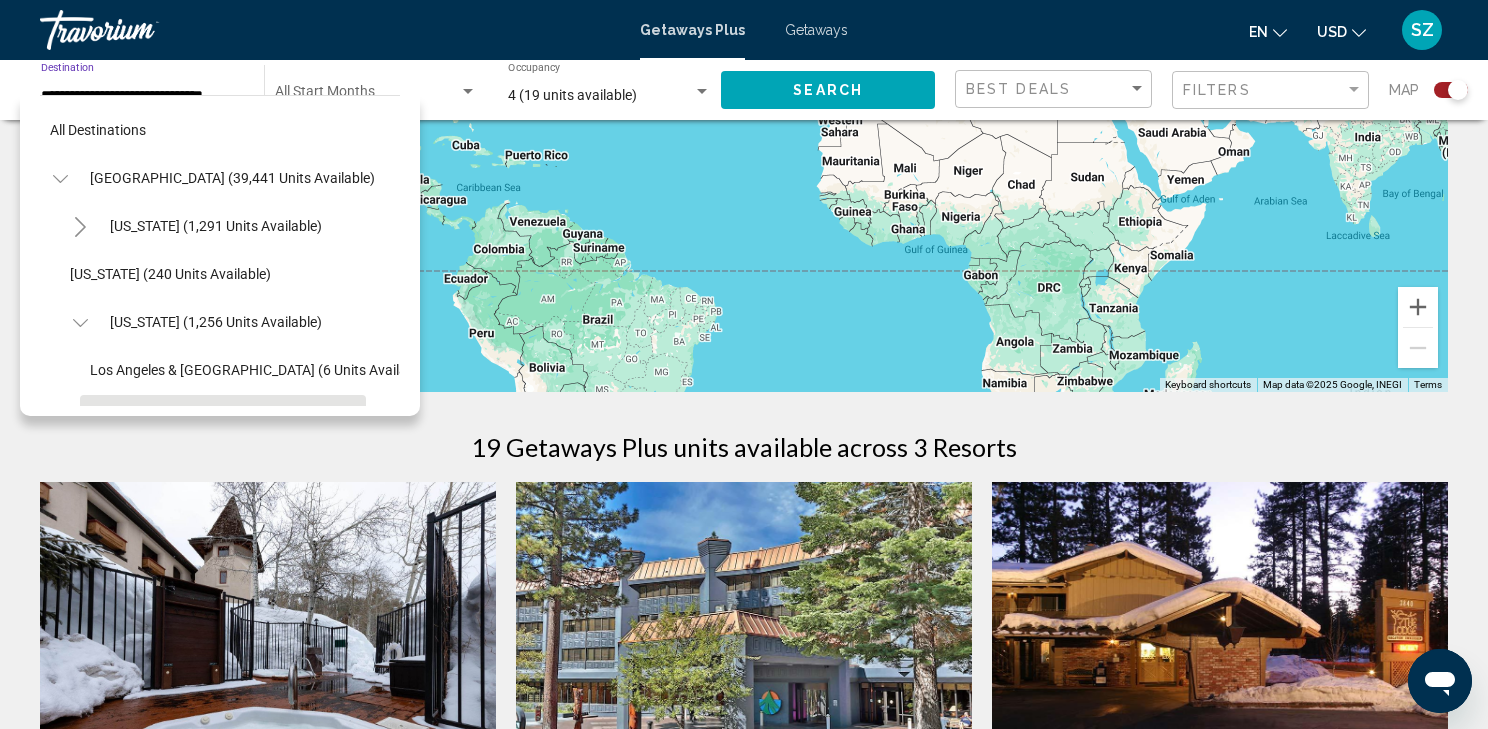 scroll, scrollTop: 173, scrollLeft: 0, axis: vertical 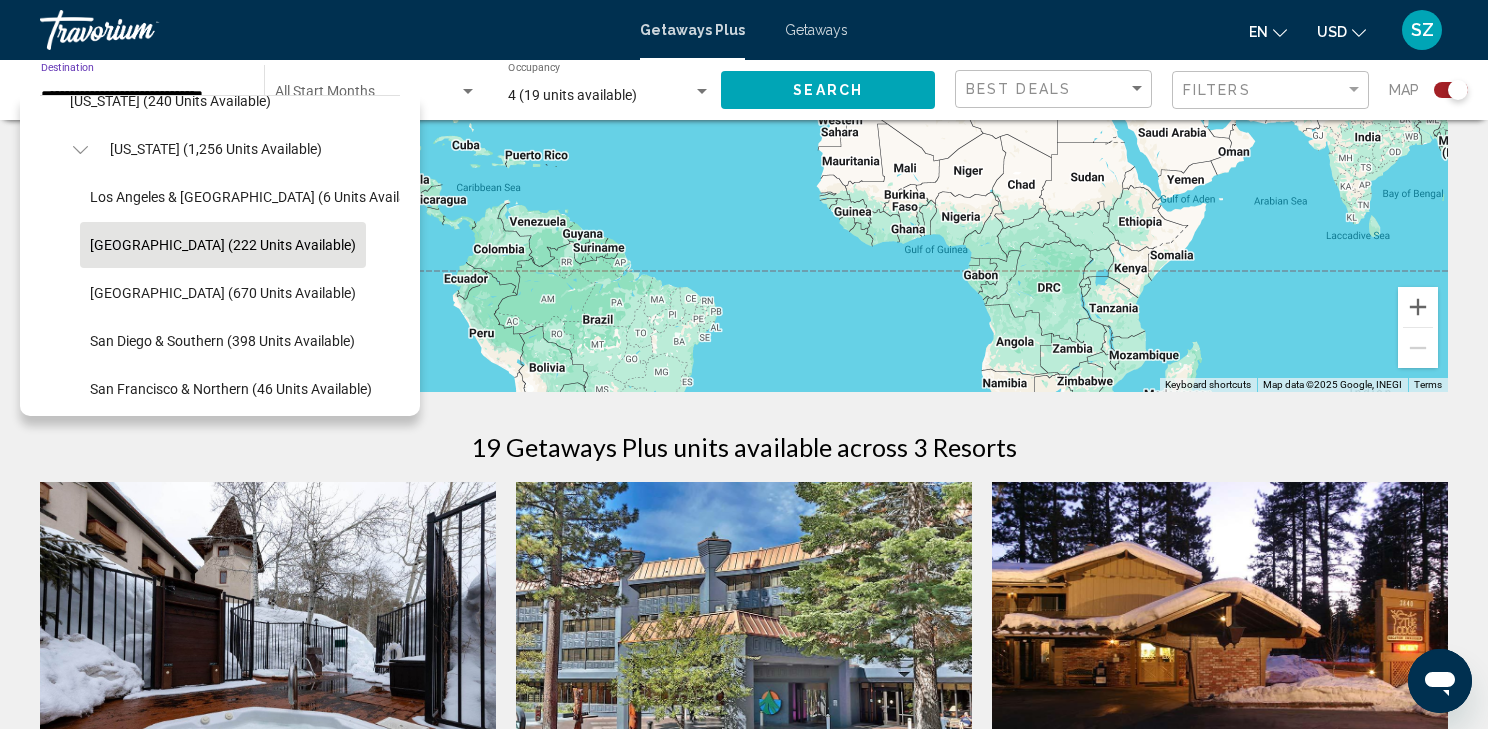 click on "[GEOGRAPHIC_DATA] (222 units available)" 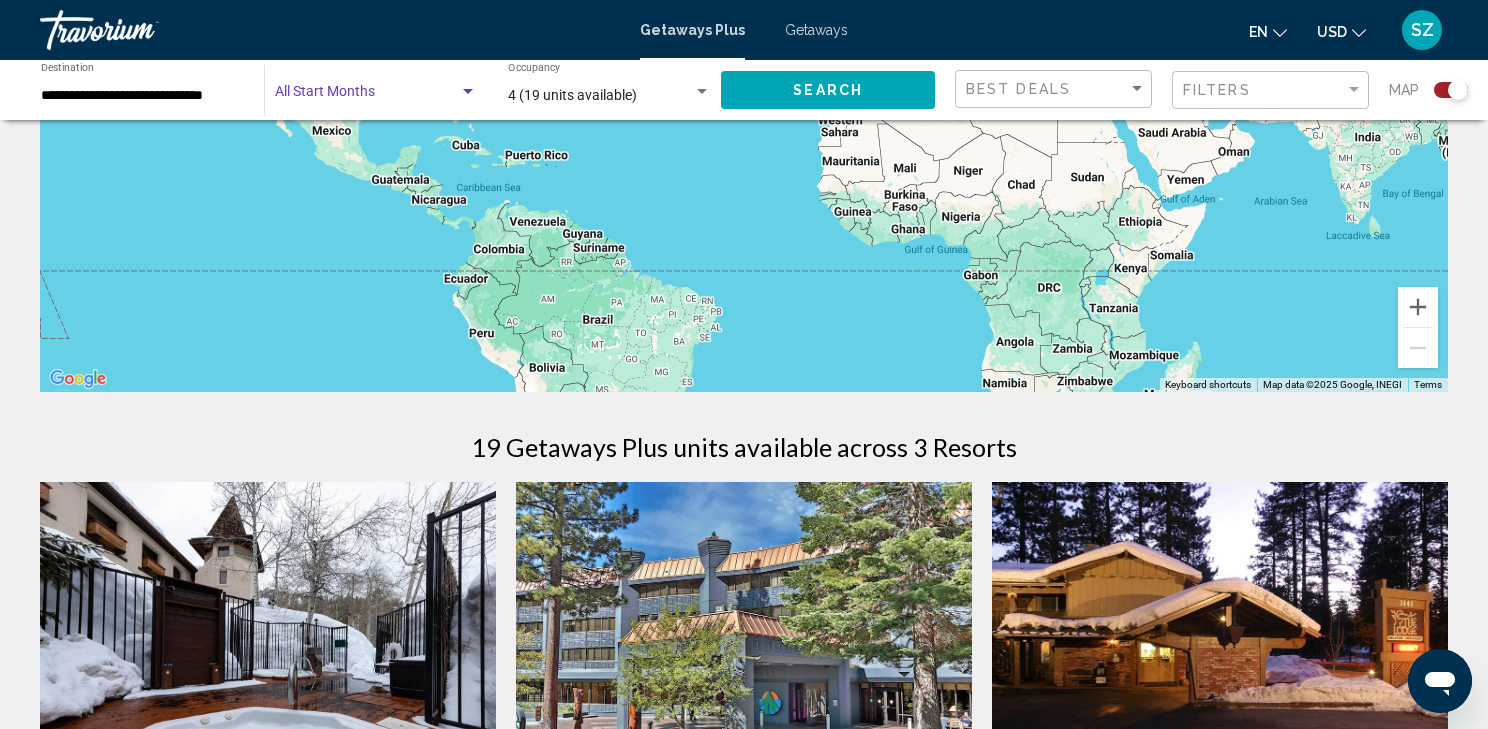 click at bounding box center [468, 92] 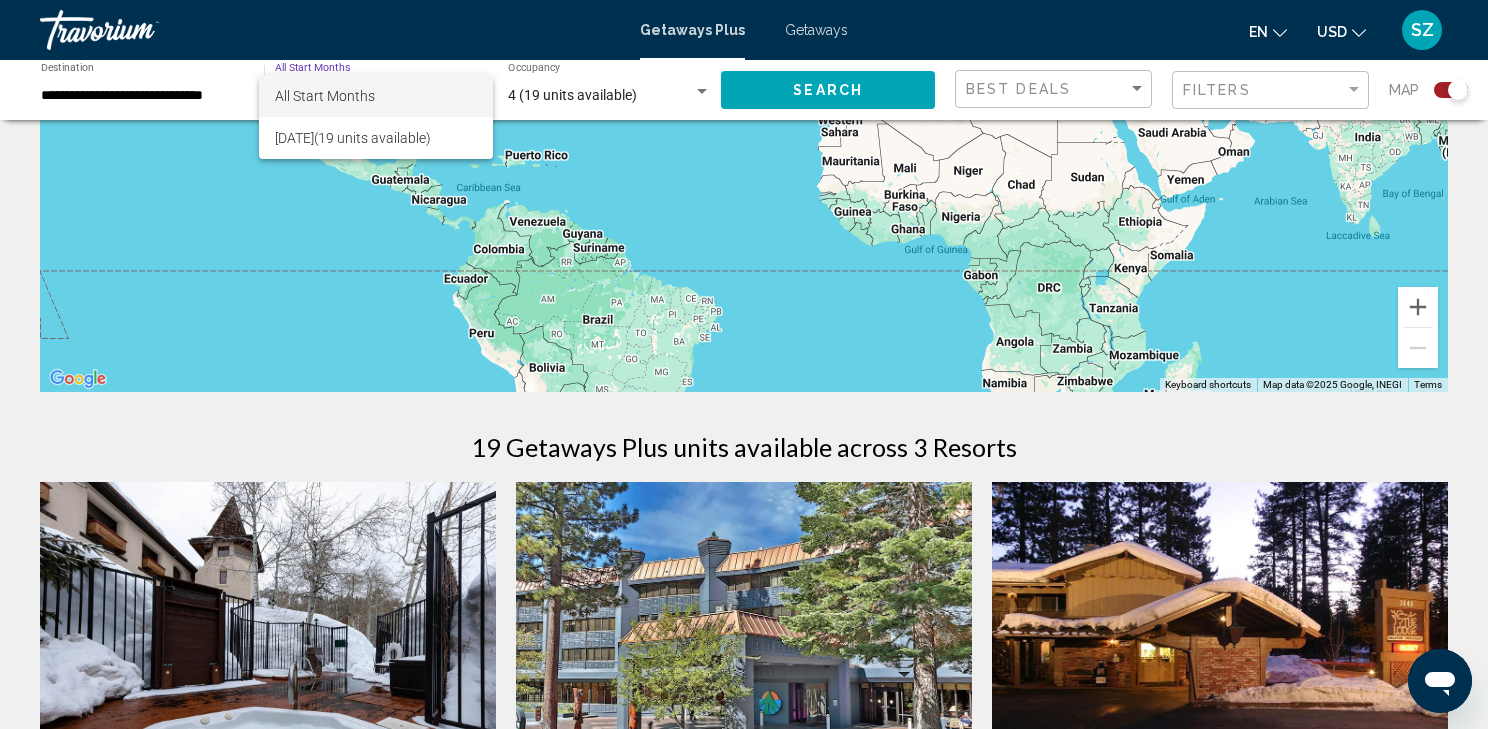 click at bounding box center (744, 364) 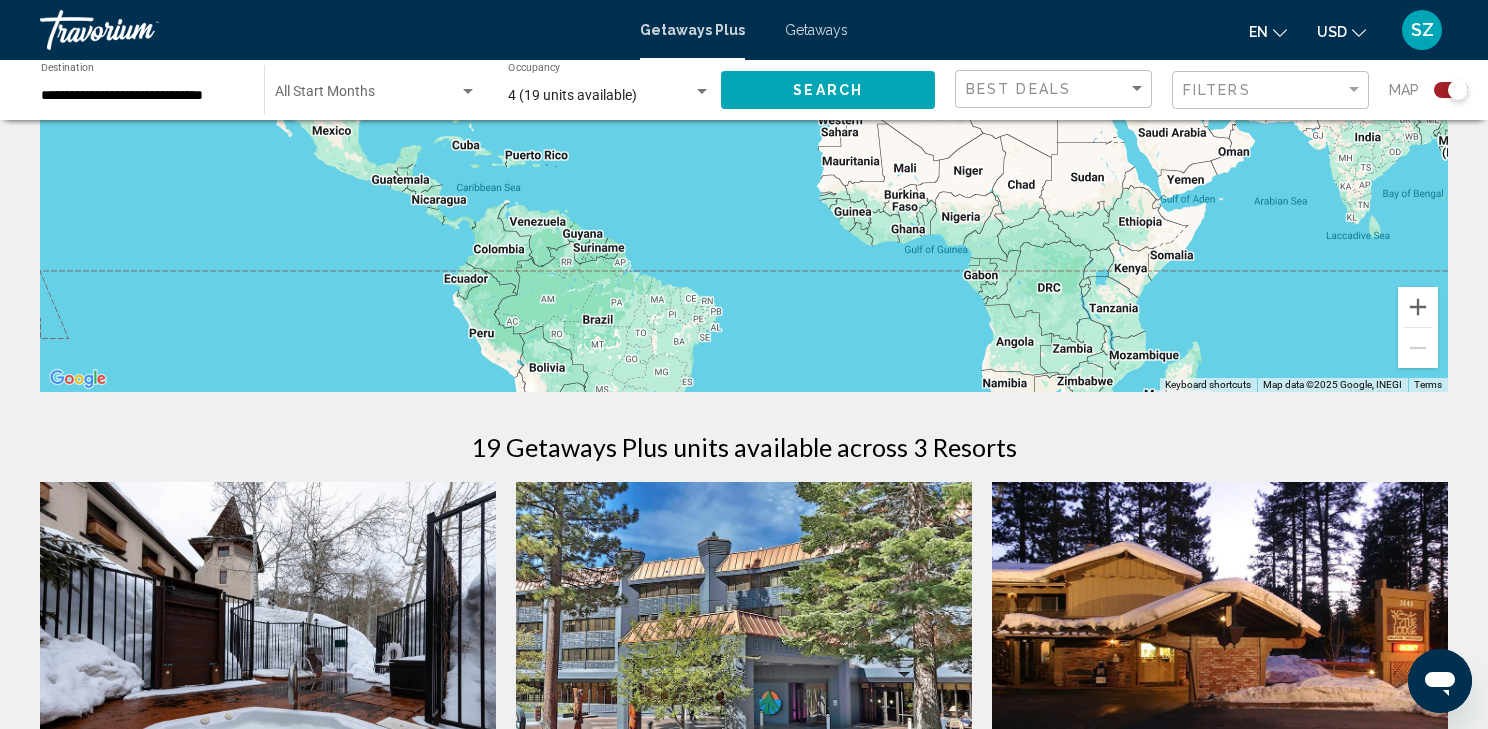 click at bounding box center [468, 91] 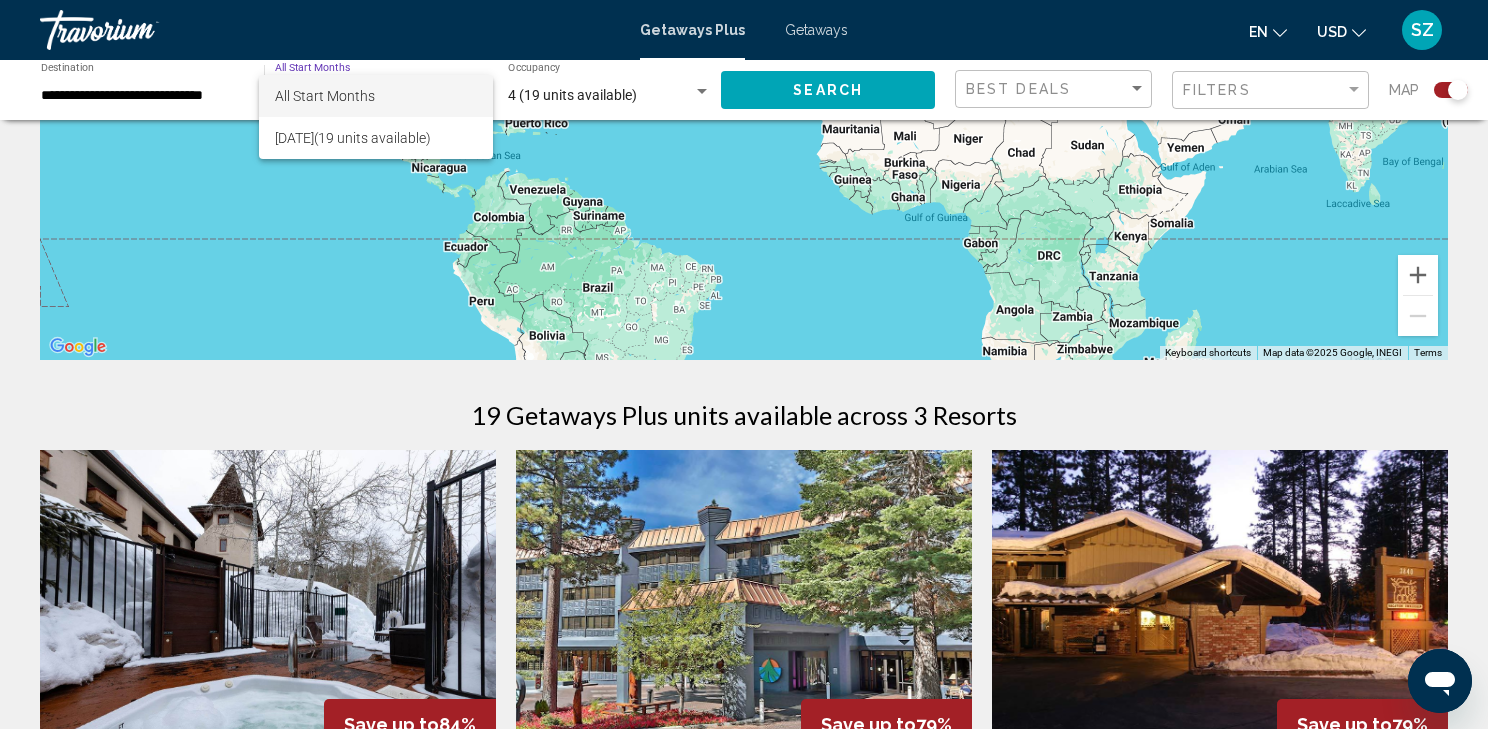scroll, scrollTop: 348, scrollLeft: 0, axis: vertical 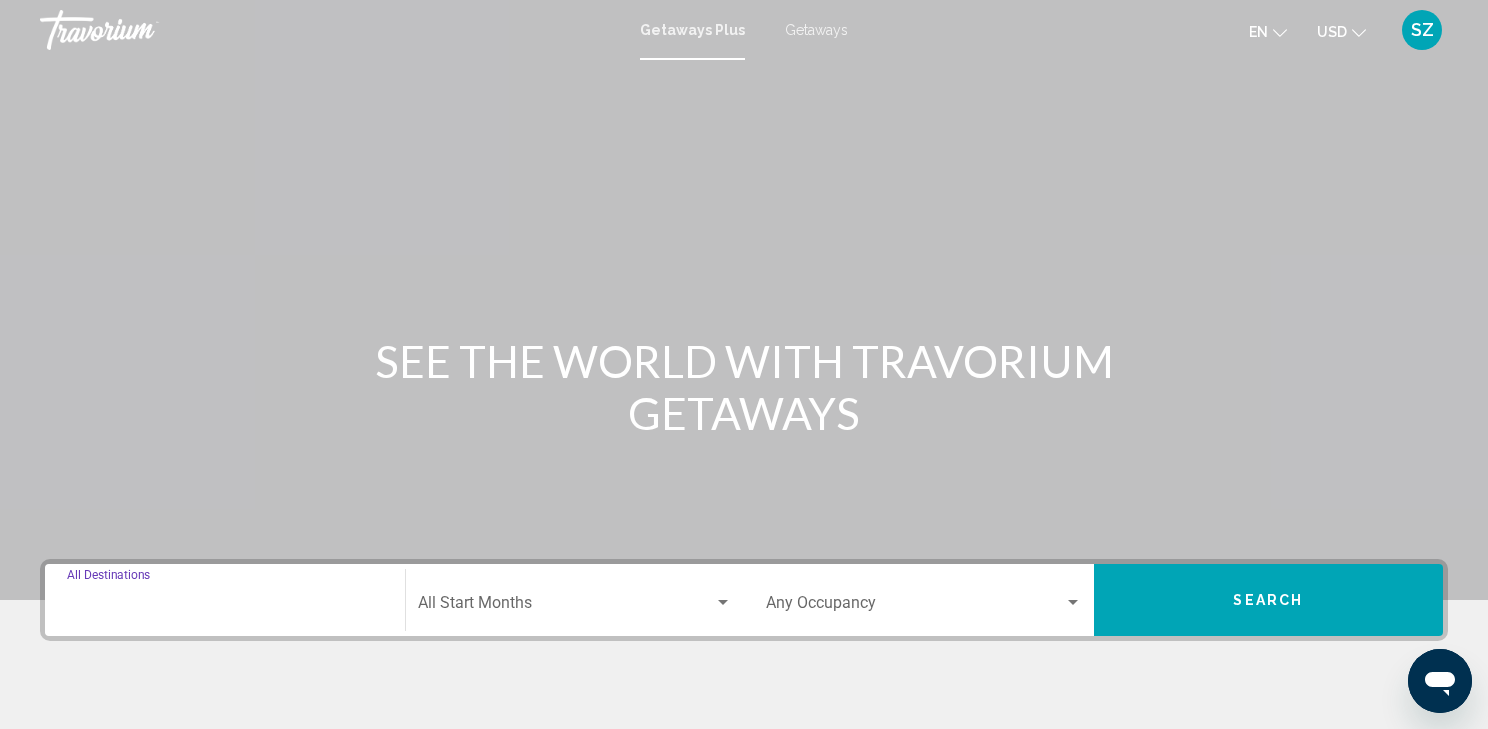 click on "Destination All Destinations" at bounding box center [225, 607] 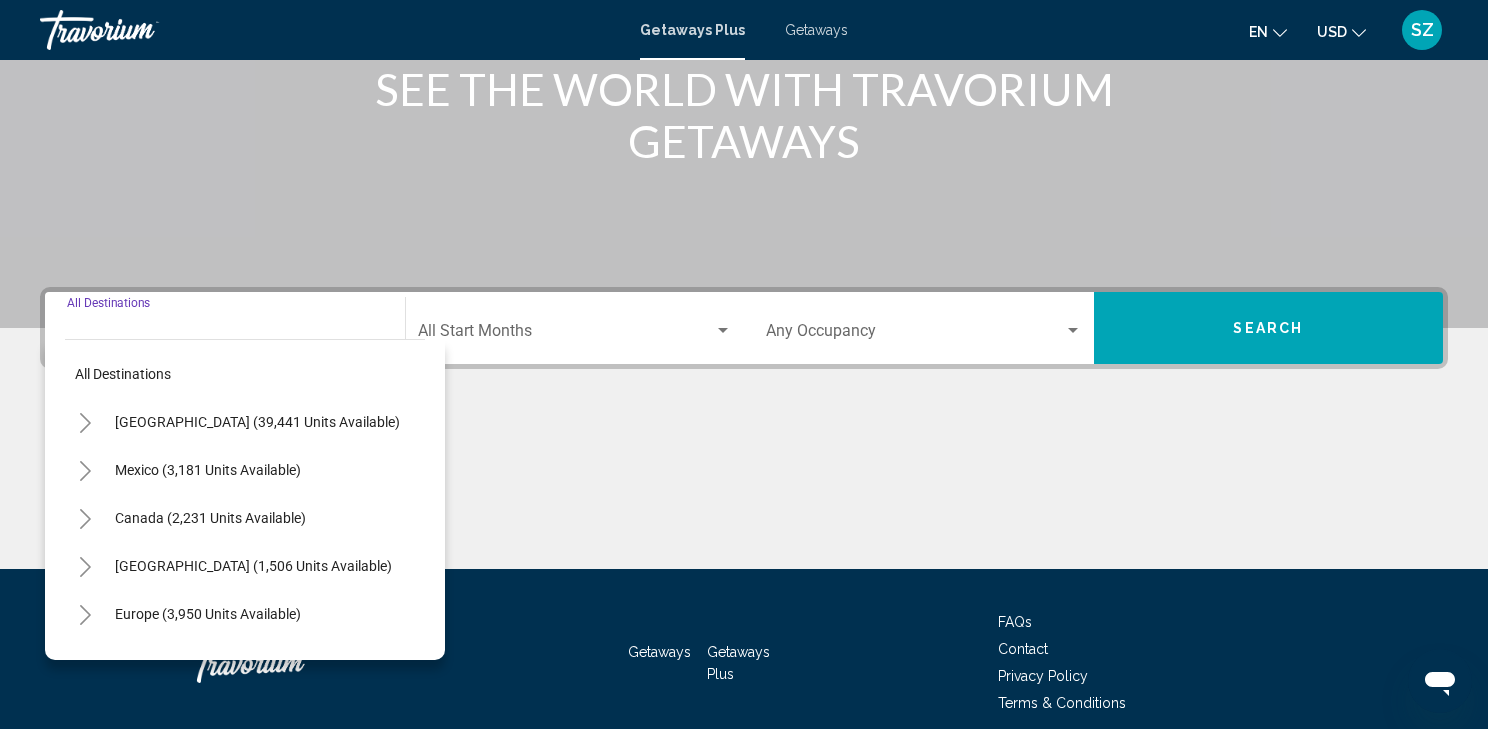scroll, scrollTop: 356, scrollLeft: 0, axis: vertical 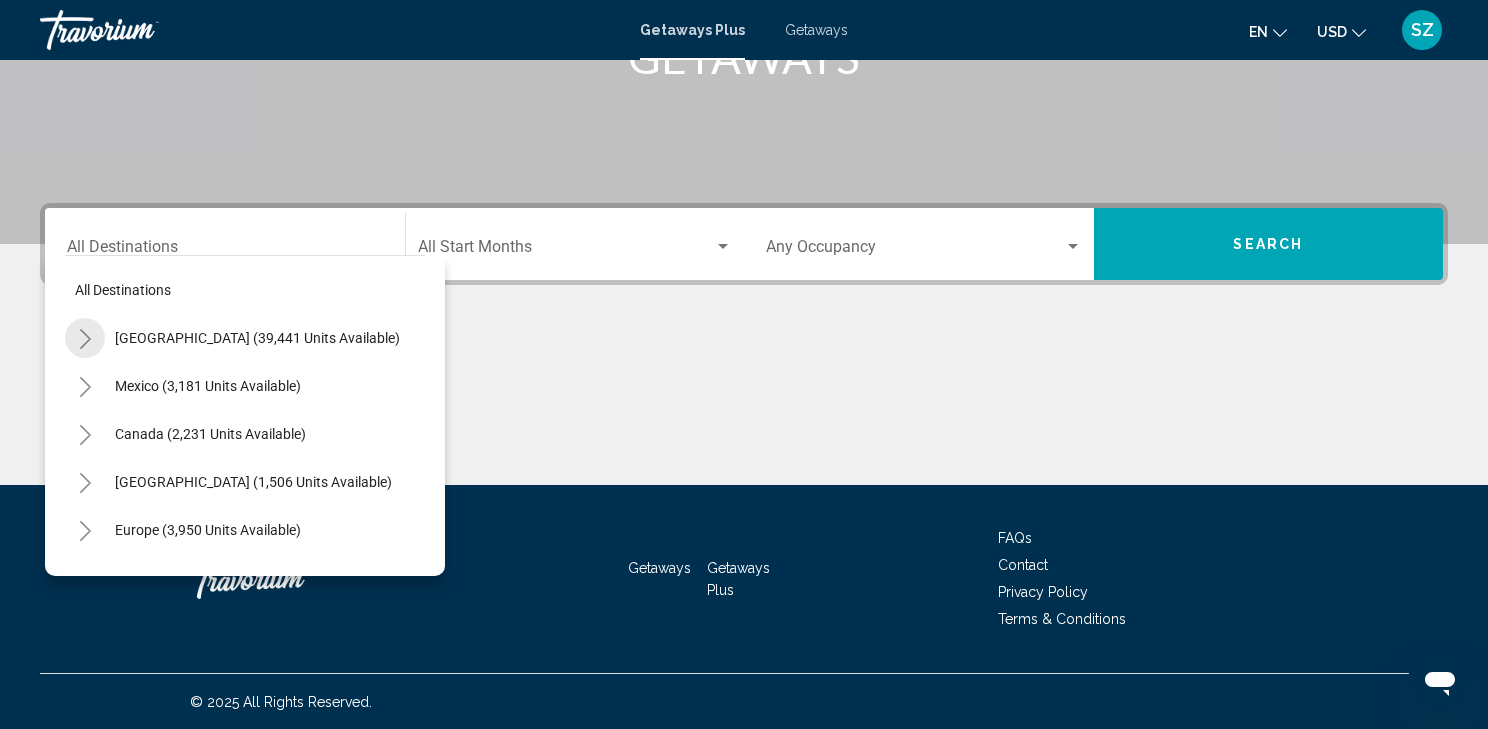 click 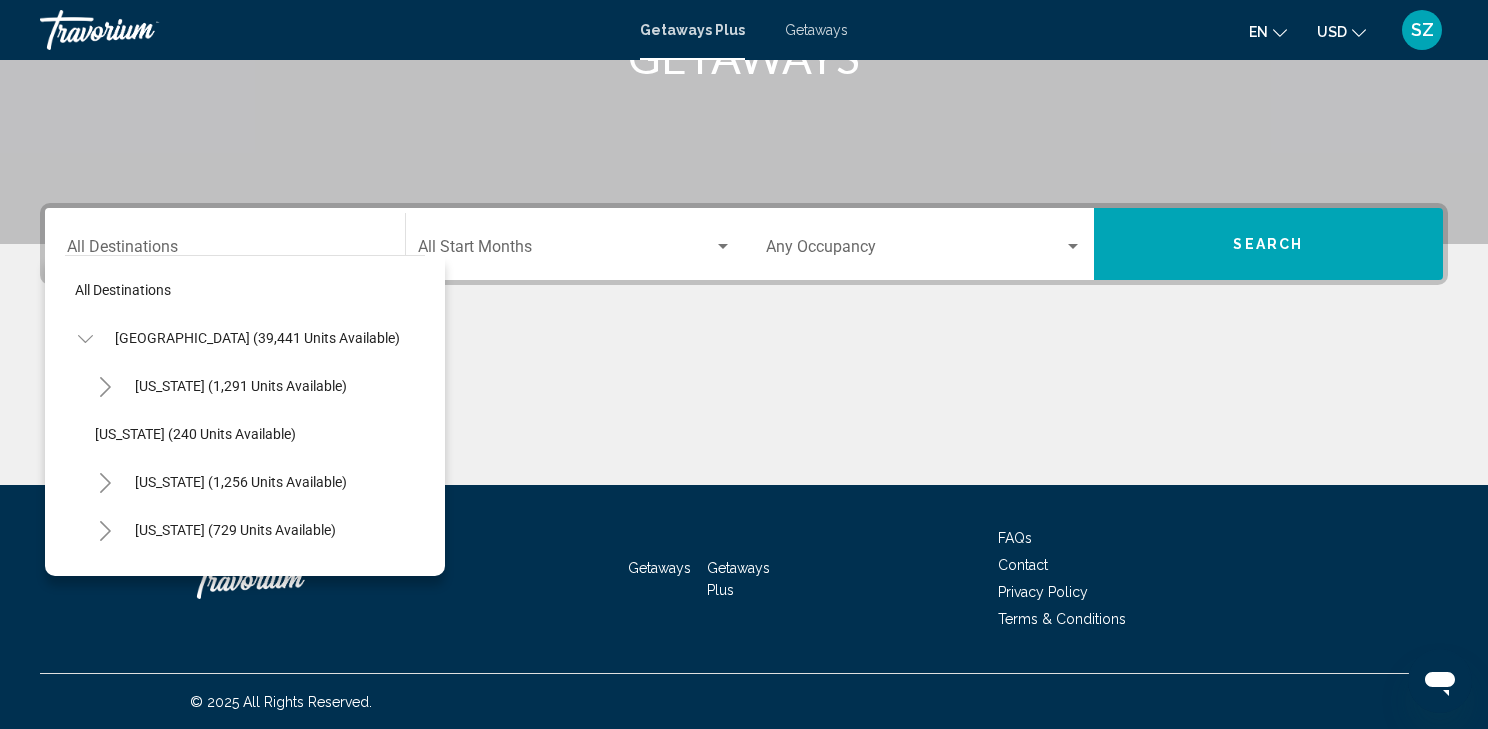click 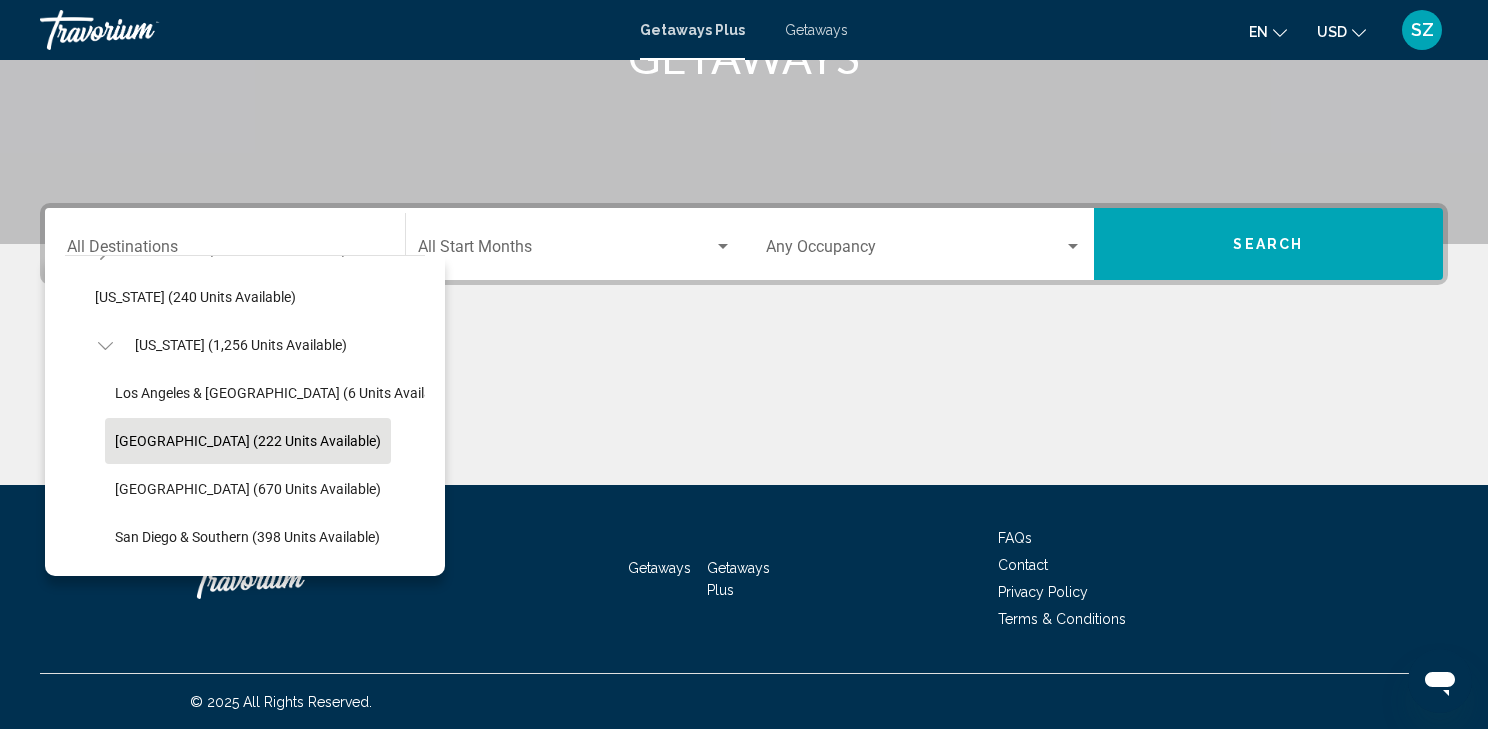 scroll, scrollTop: 160, scrollLeft: 0, axis: vertical 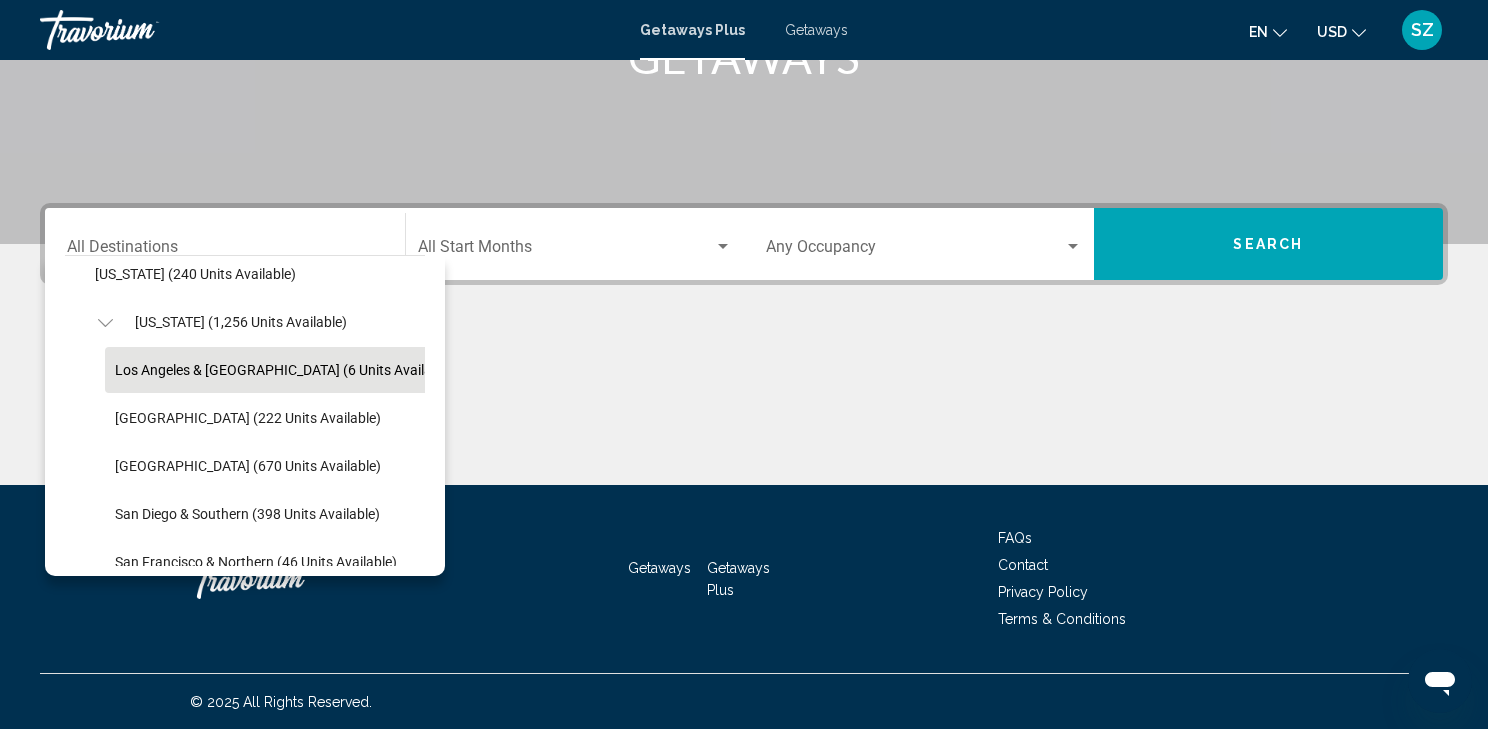 click on "Los Angeles & [GEOGRAPHIC_DATA] (6 units available)" 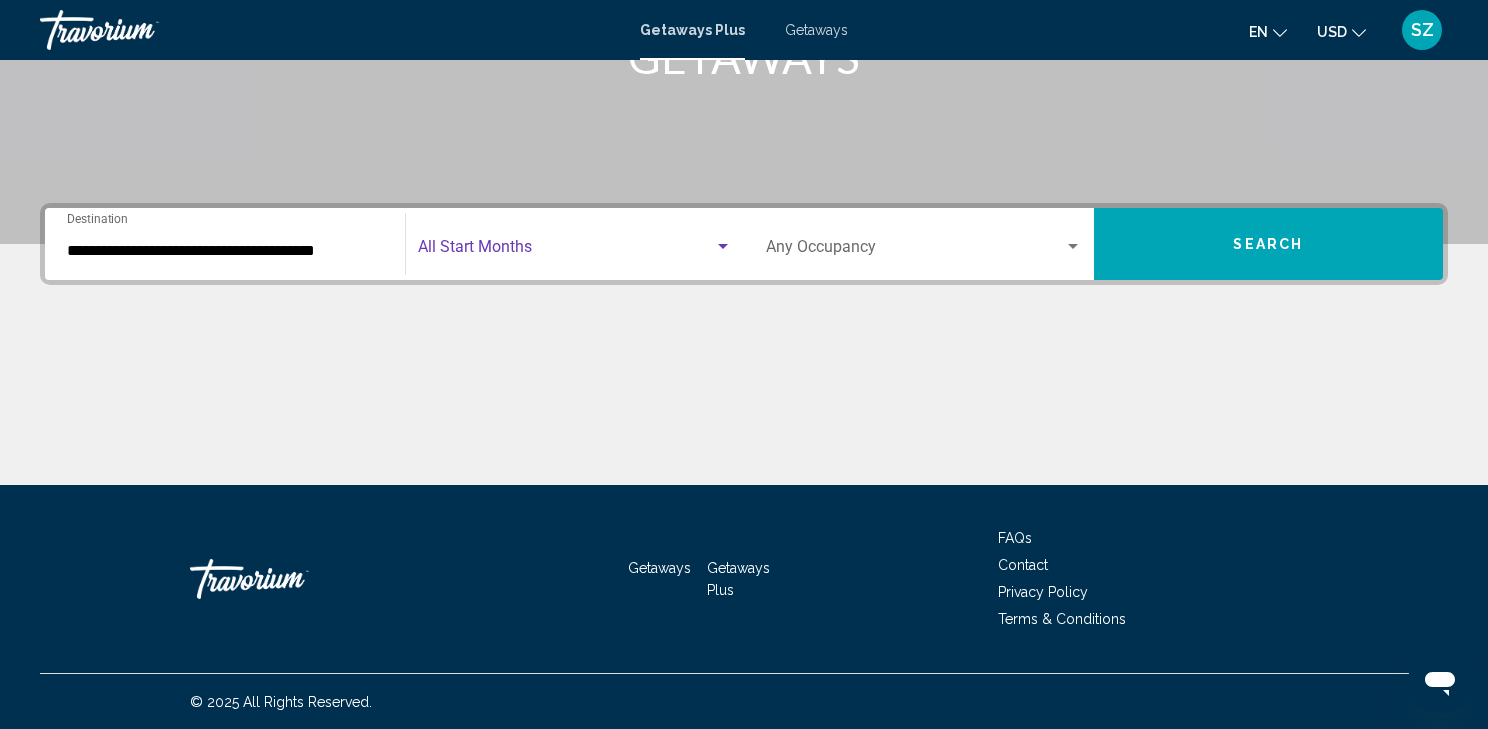 click at bounding box center (723, 246) 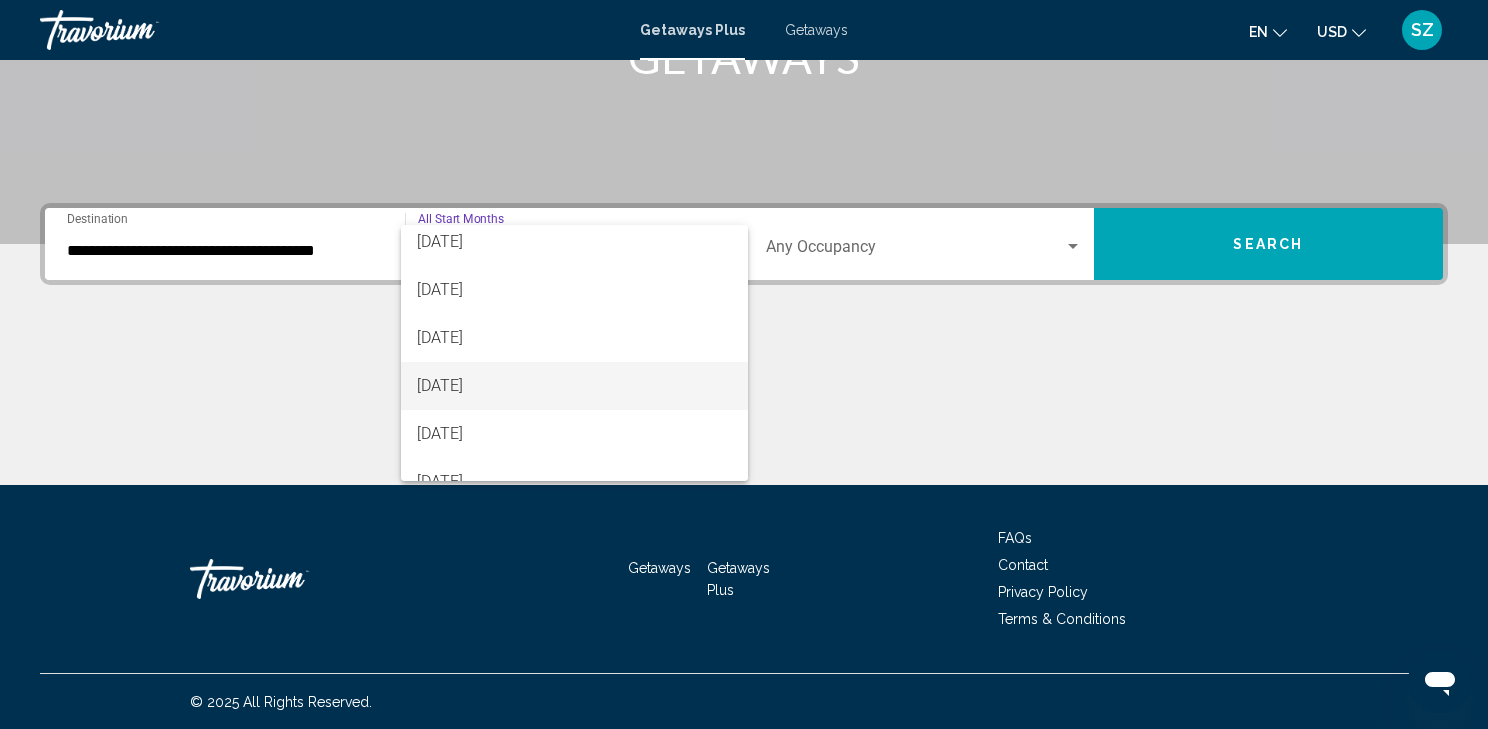 scroll, scrollTop: 160, scrollLeft: 0, axis: vertical 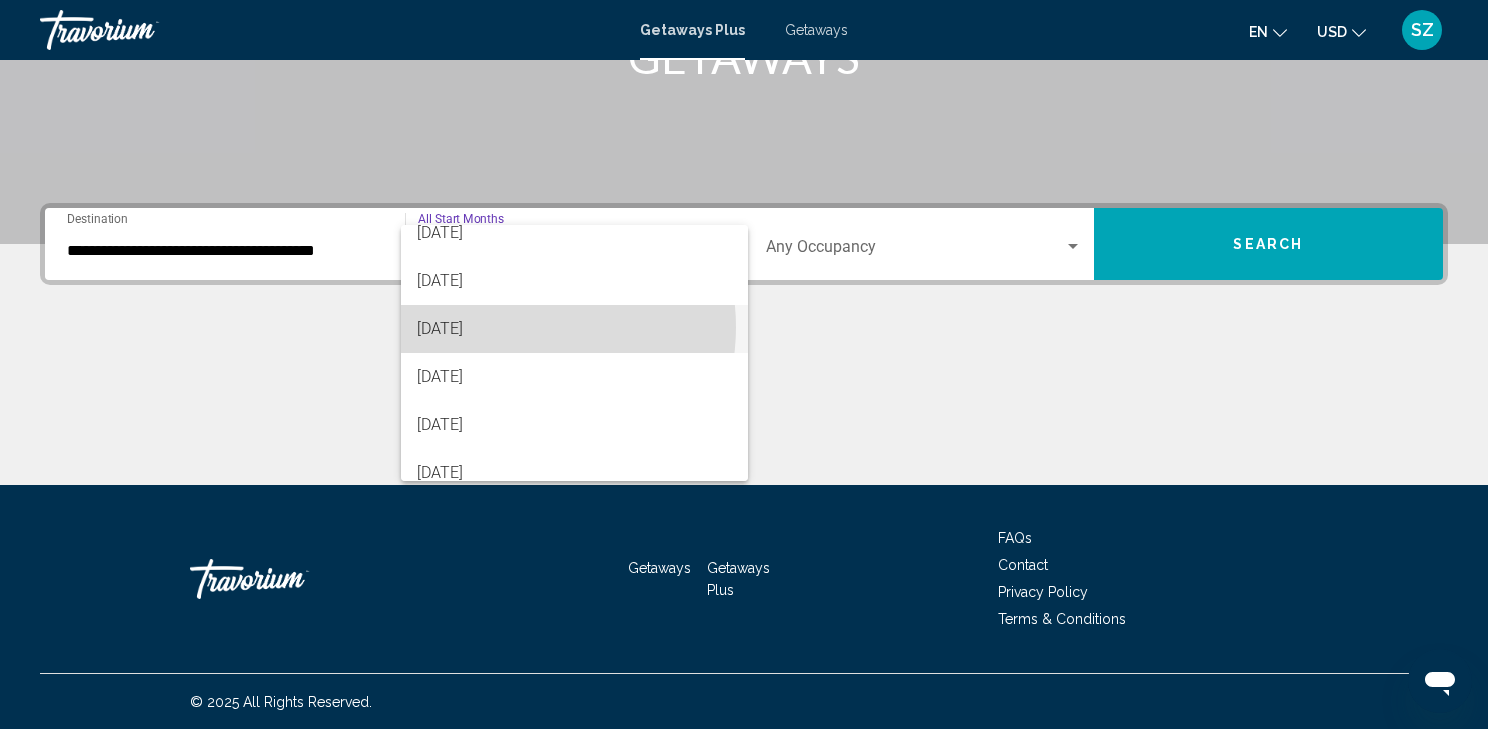 click on "[DATE]" at bounding box center (574, 329) 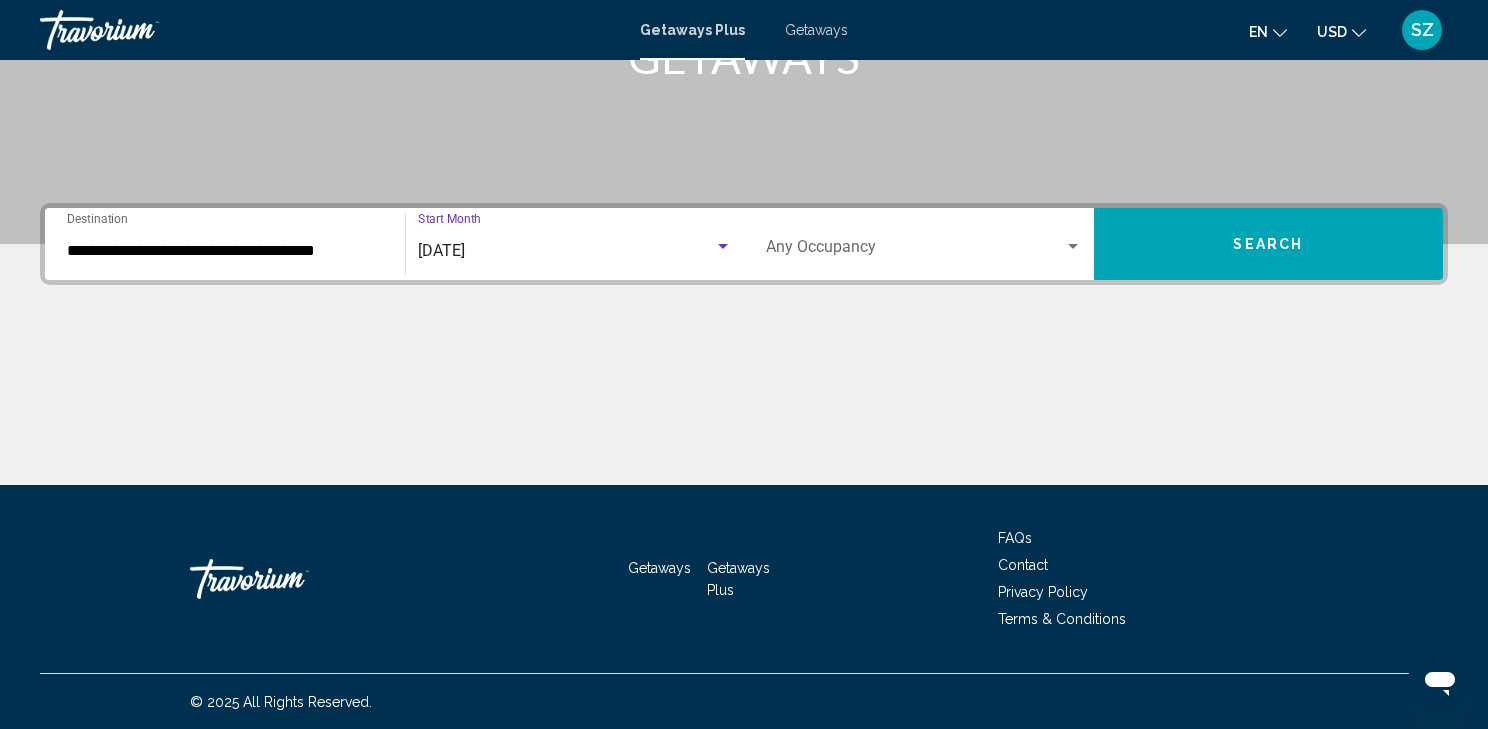 click at bounding box center (1073, 246) 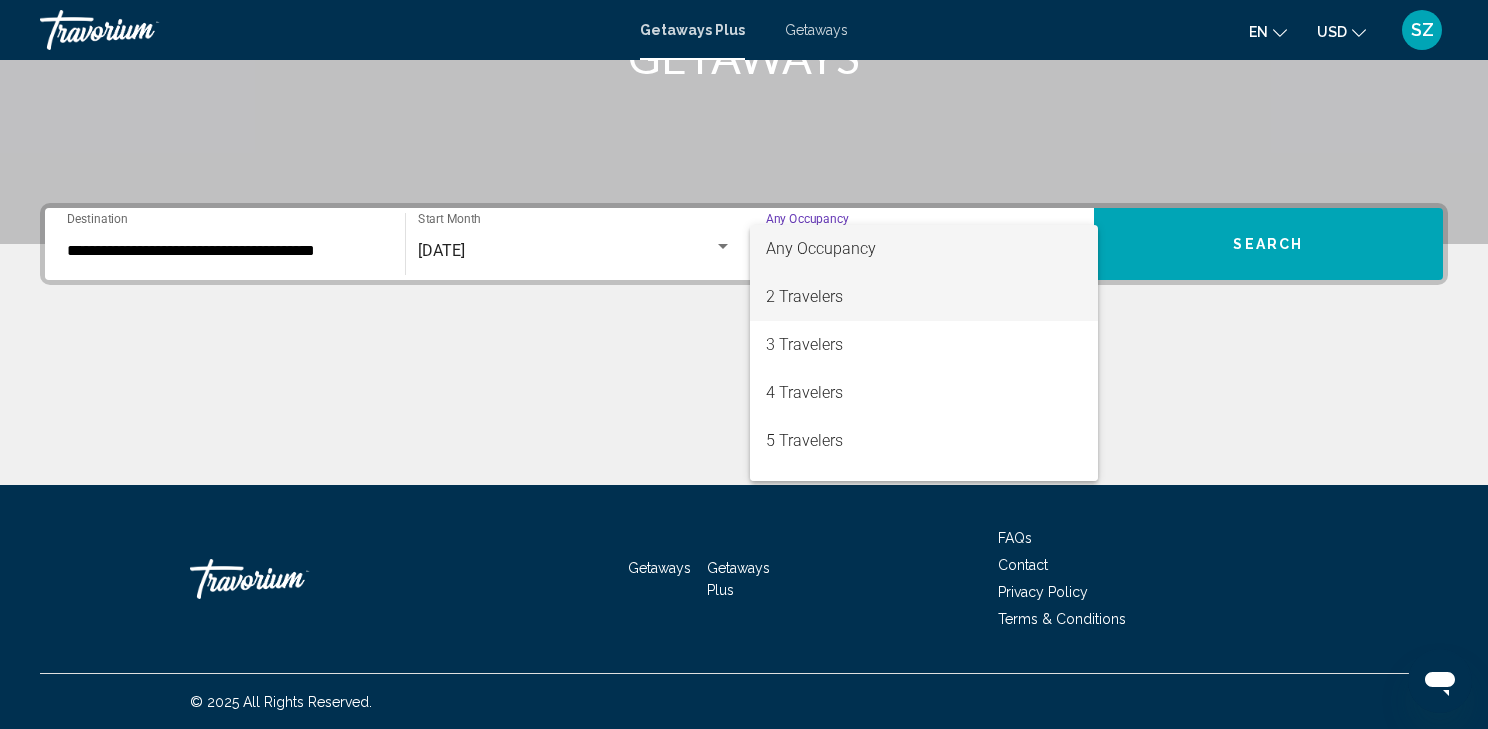 click on "2 Travelers" at bounding box center (924, 297) 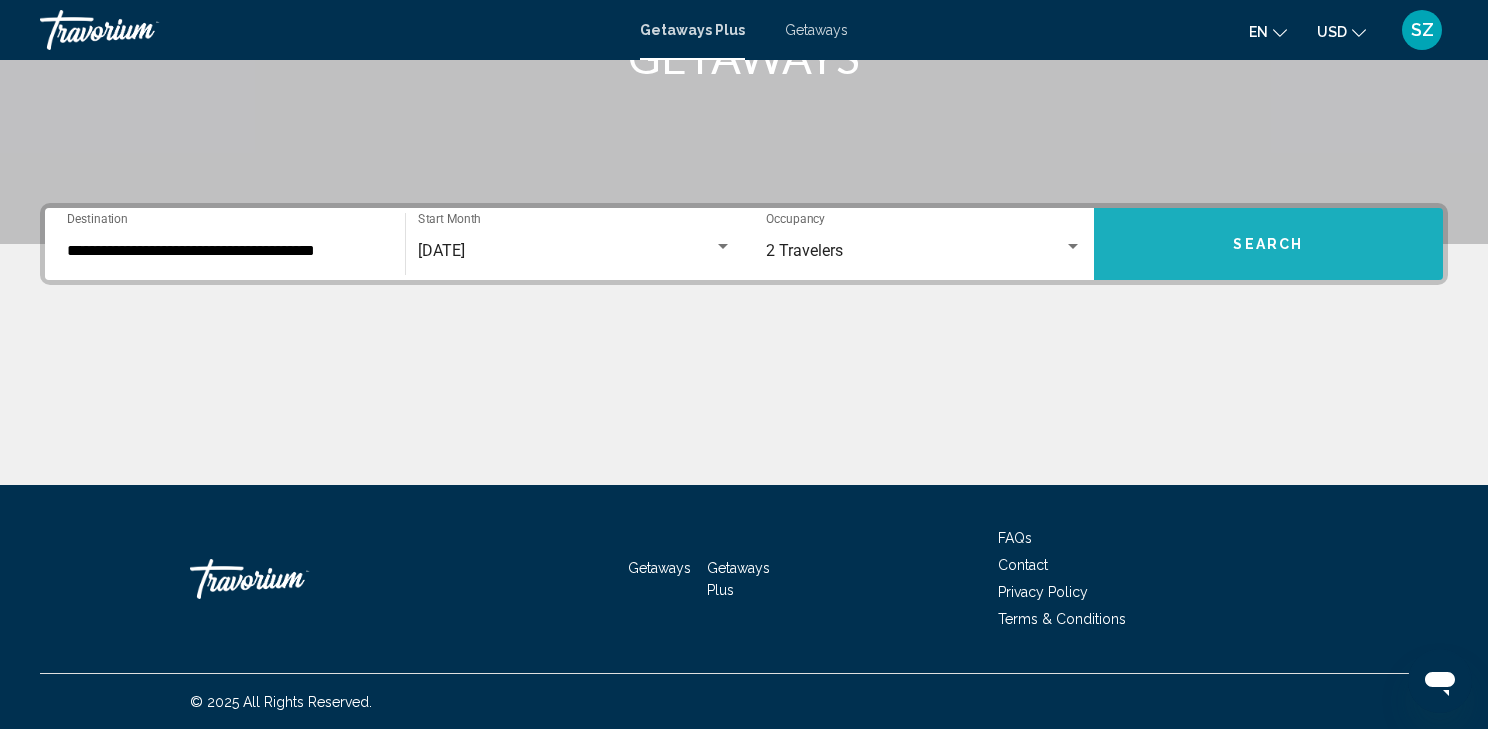 click on "Search" at bounding box center (1268, 245) 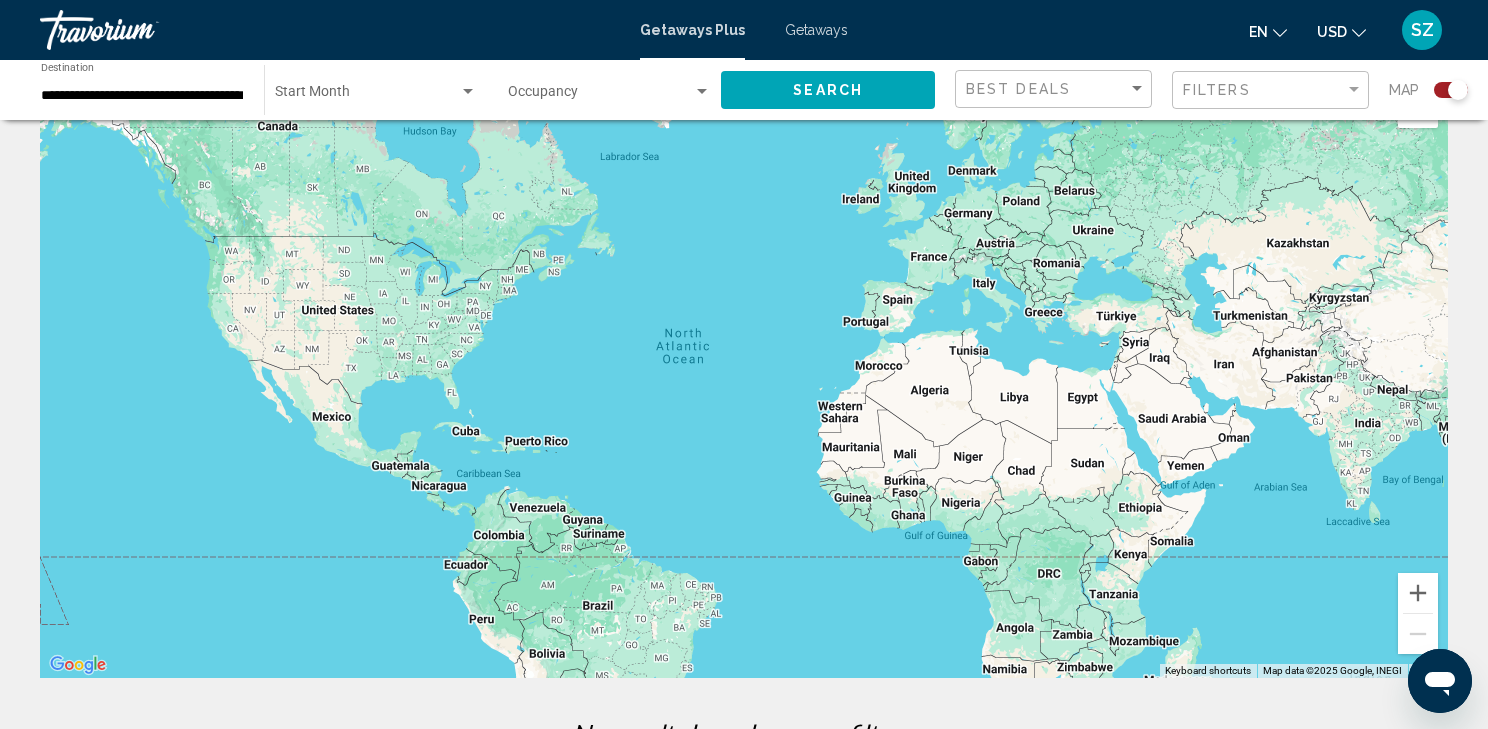 scroll, scrollTop: 0, scrollLeft: 0, axis: both 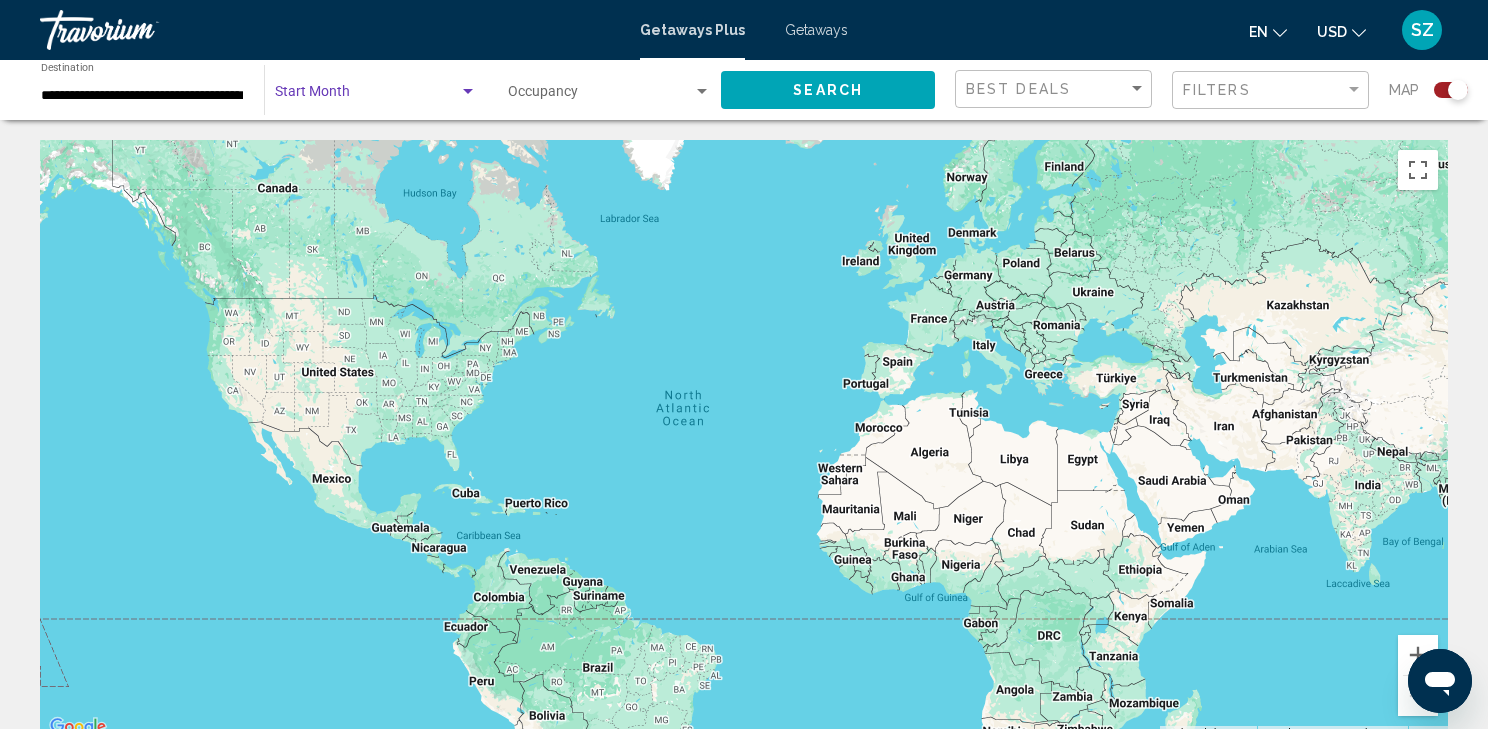 click at bounding box center [468, 92] 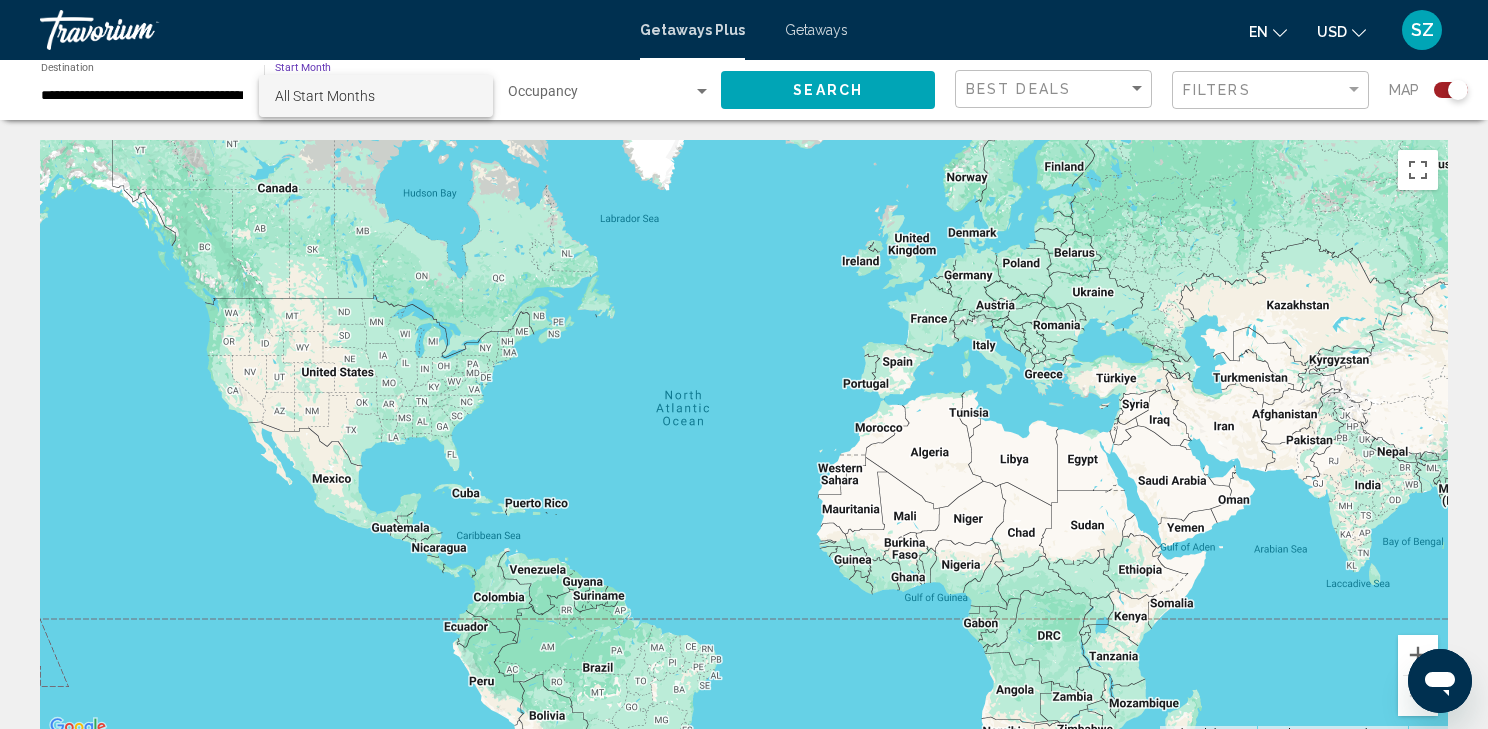 click on "All Start Months" at bounding box center [325, 96] 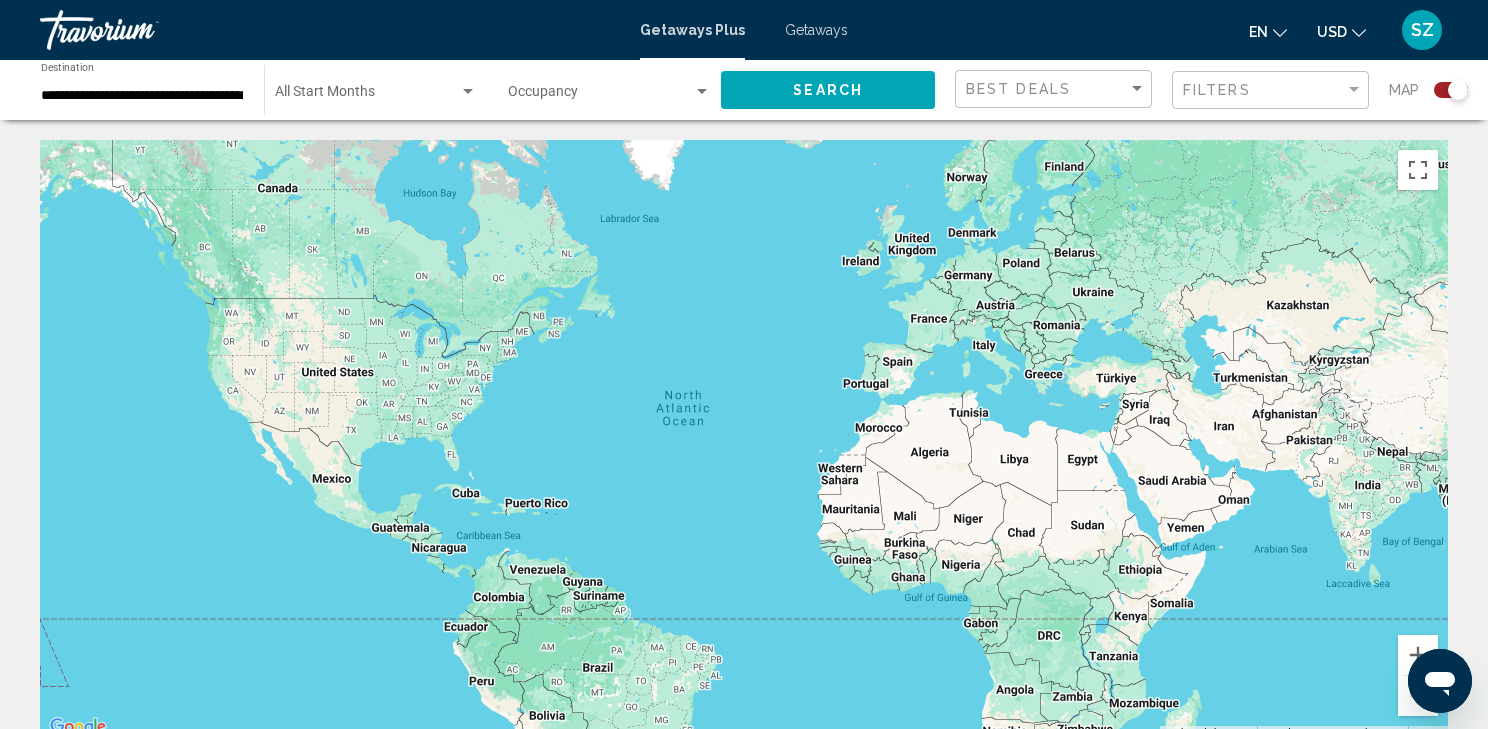 click on "Start Month All Start Months" 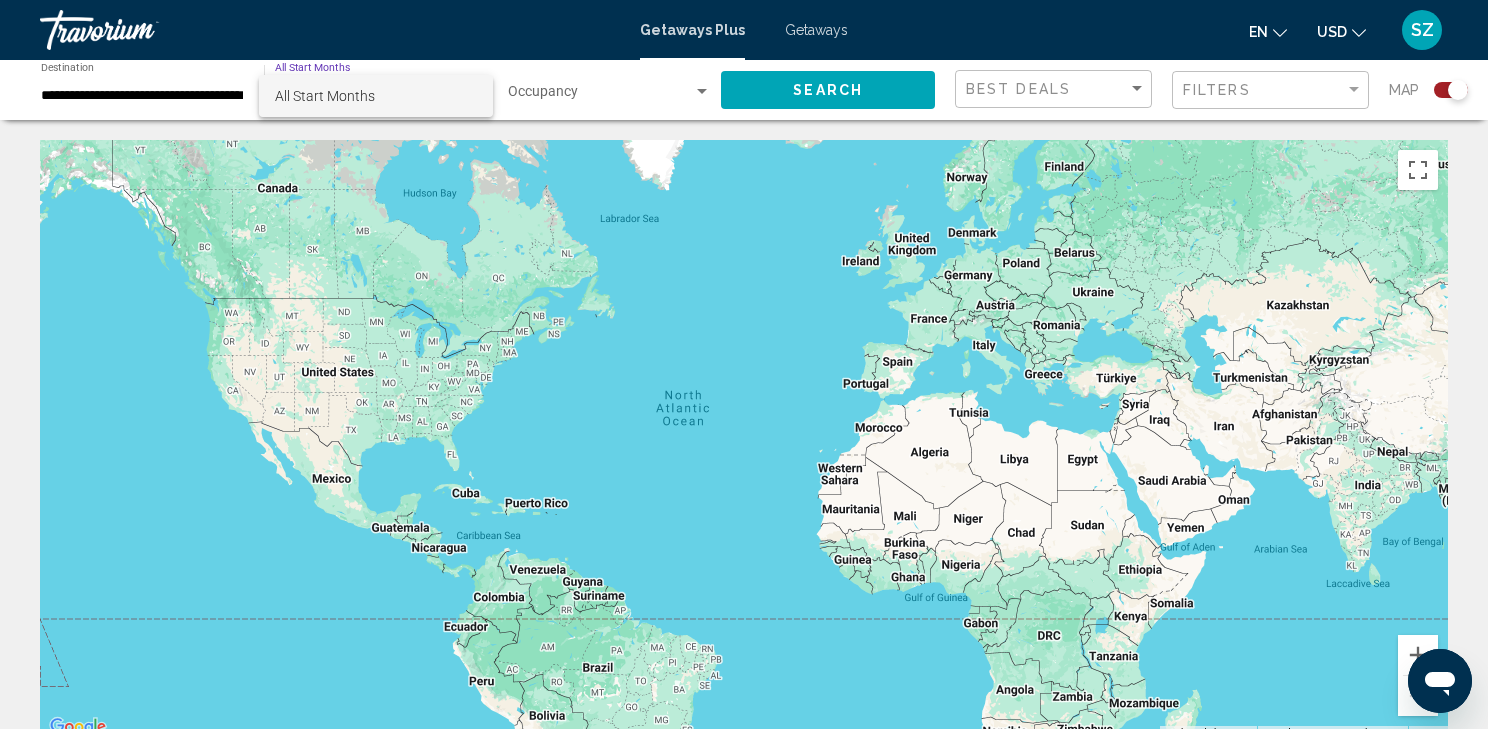 click at bounding box center (744, 364) 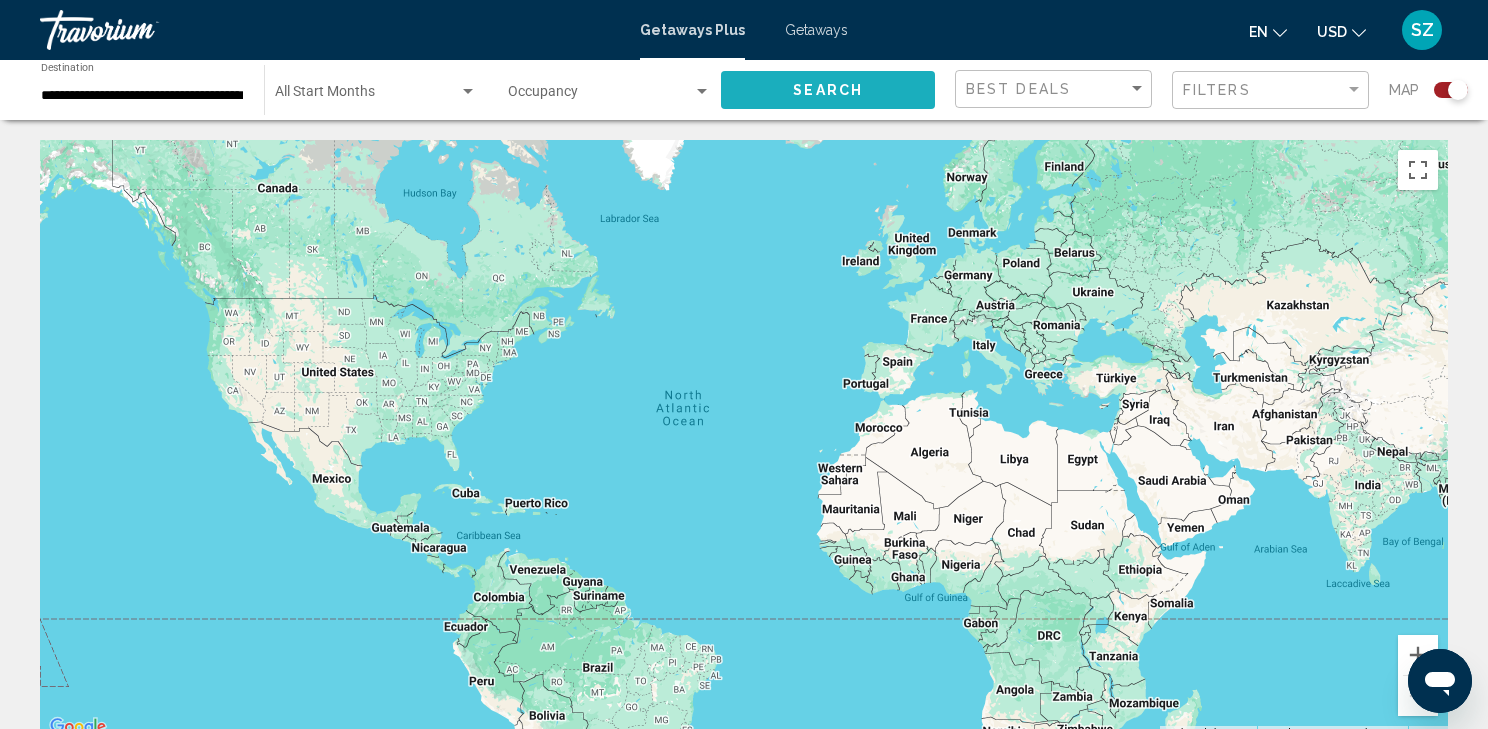 click on "Search" 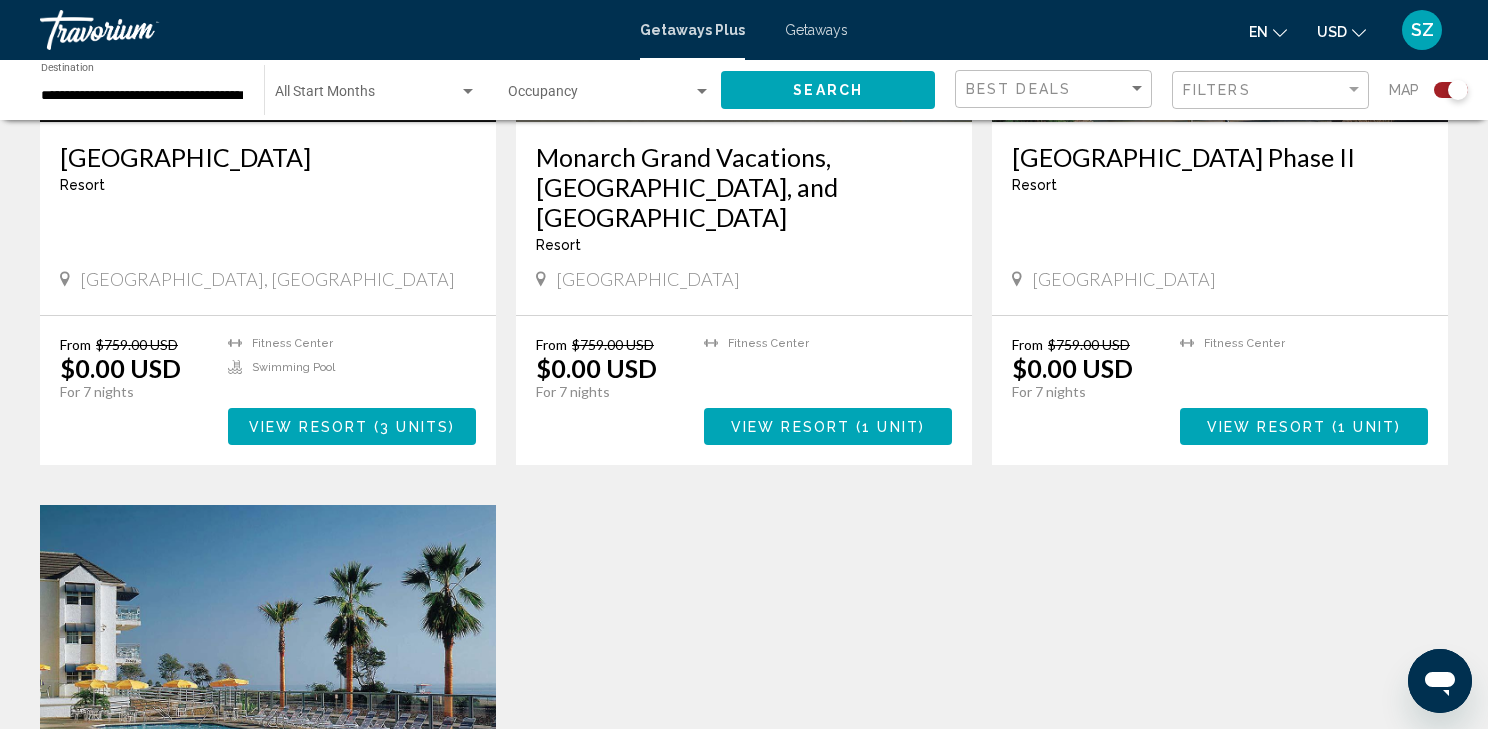 scroll, scrollTop: 960, scrollLeft: 0, axis: vertical 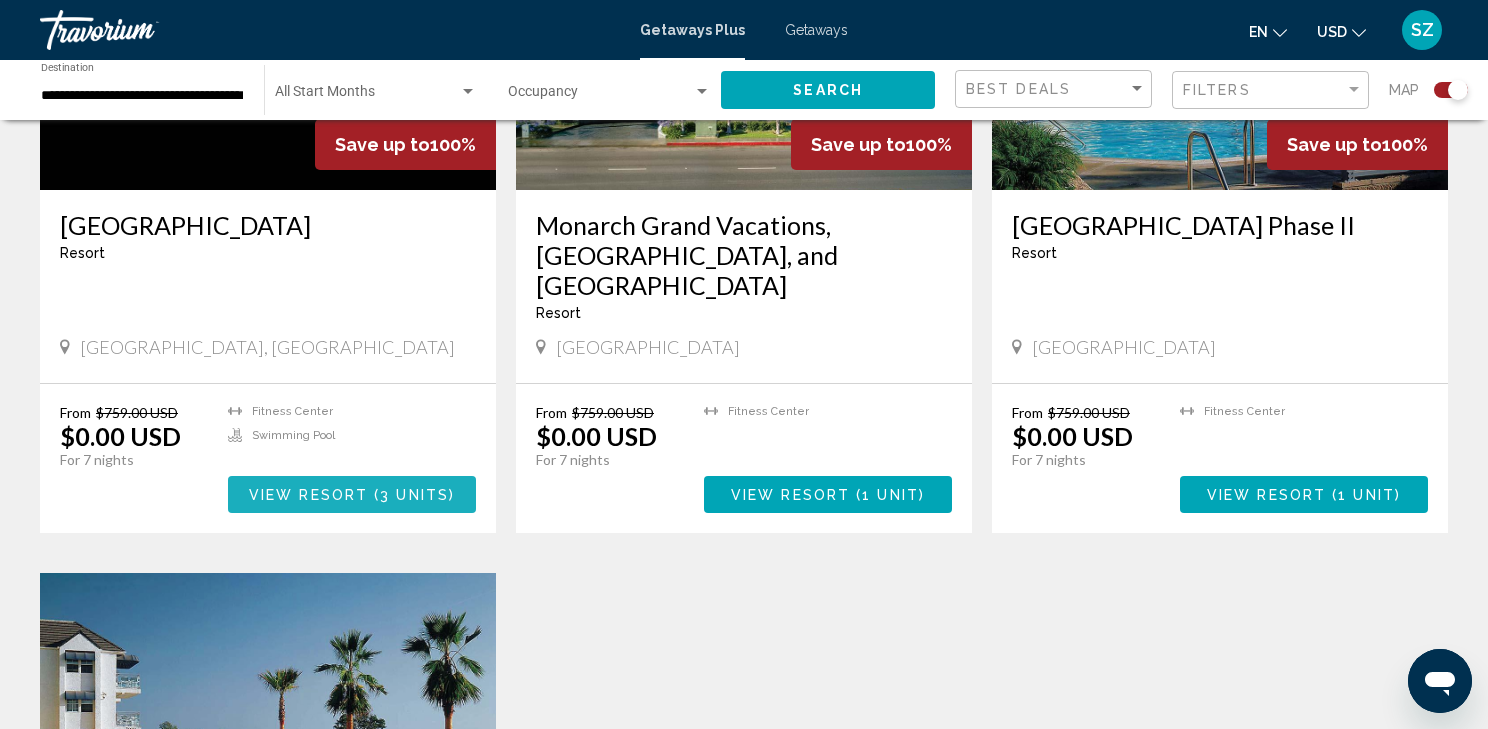 click on "View Resort" at bounding box center [308, 495] 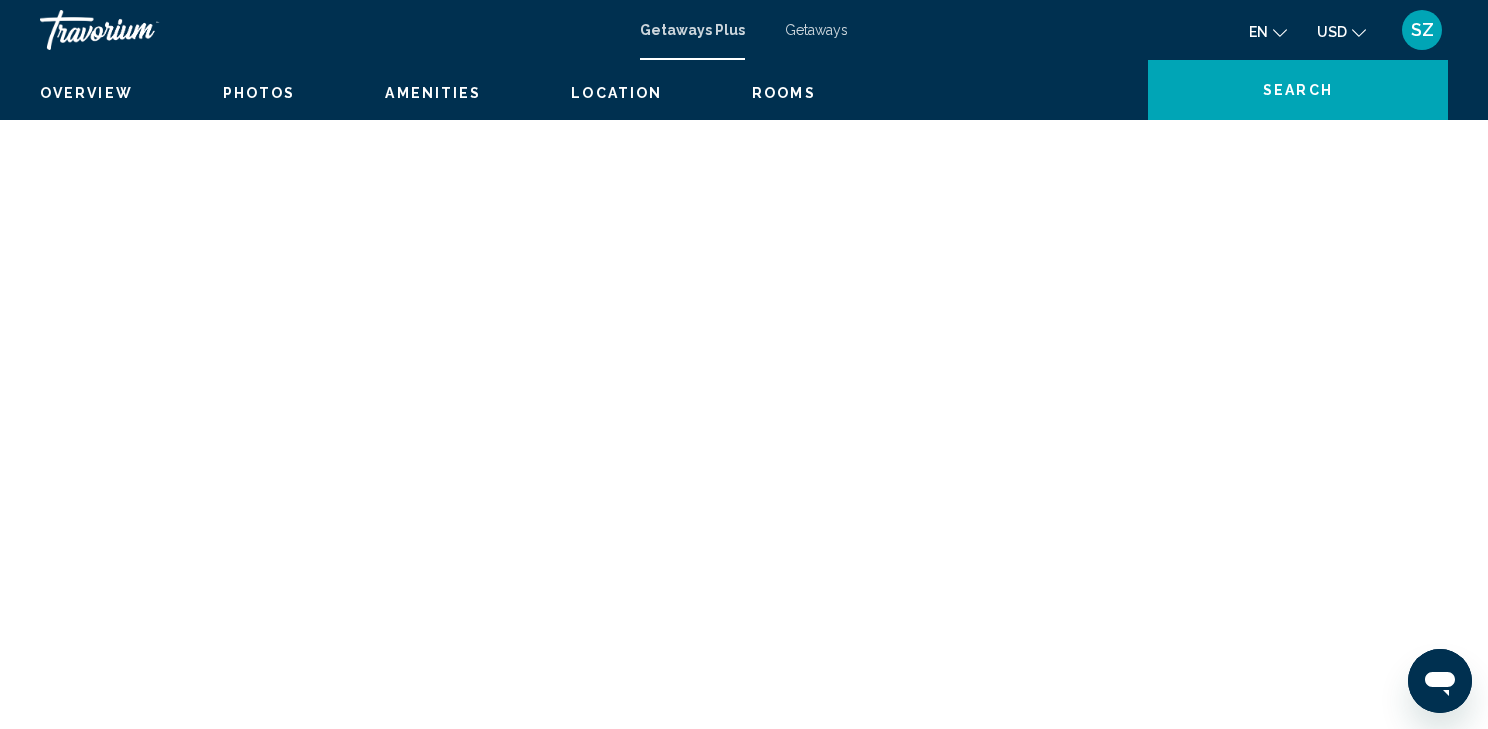 scroll, scrollTop: 1959, scrollLeft: 0, axis: vertical 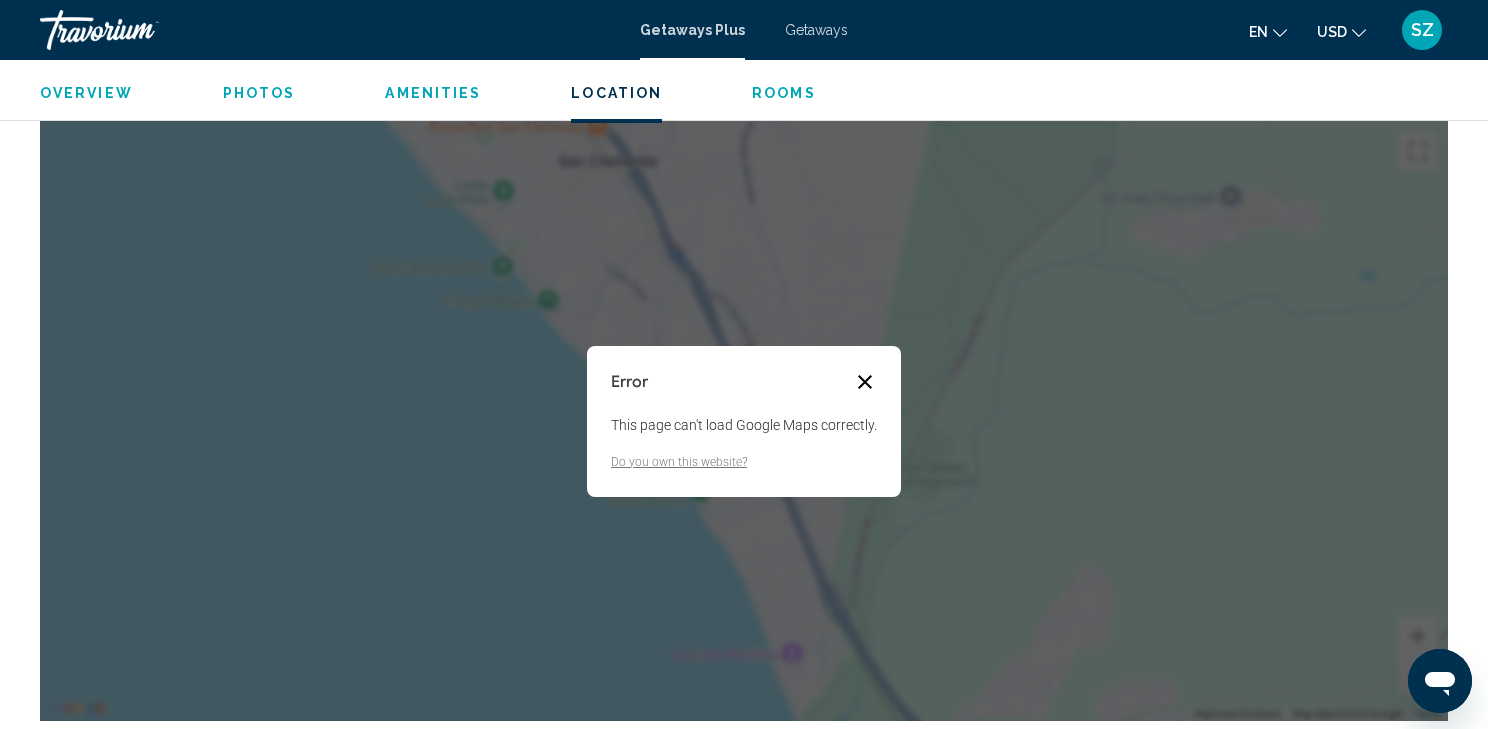 click at bounding box center [865, 382] 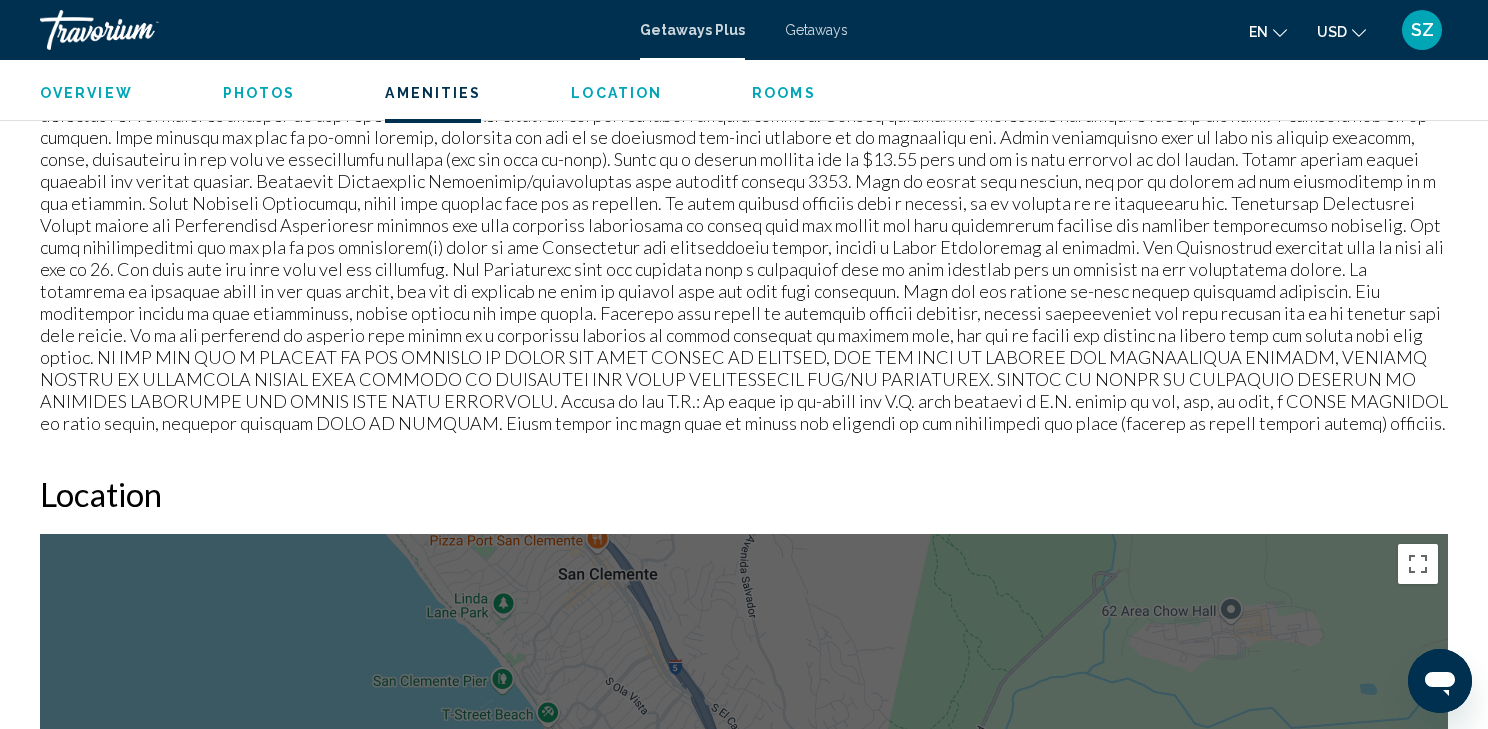 scroll, scrollTop: 1520, scrollLeft: 0, axis: vertical 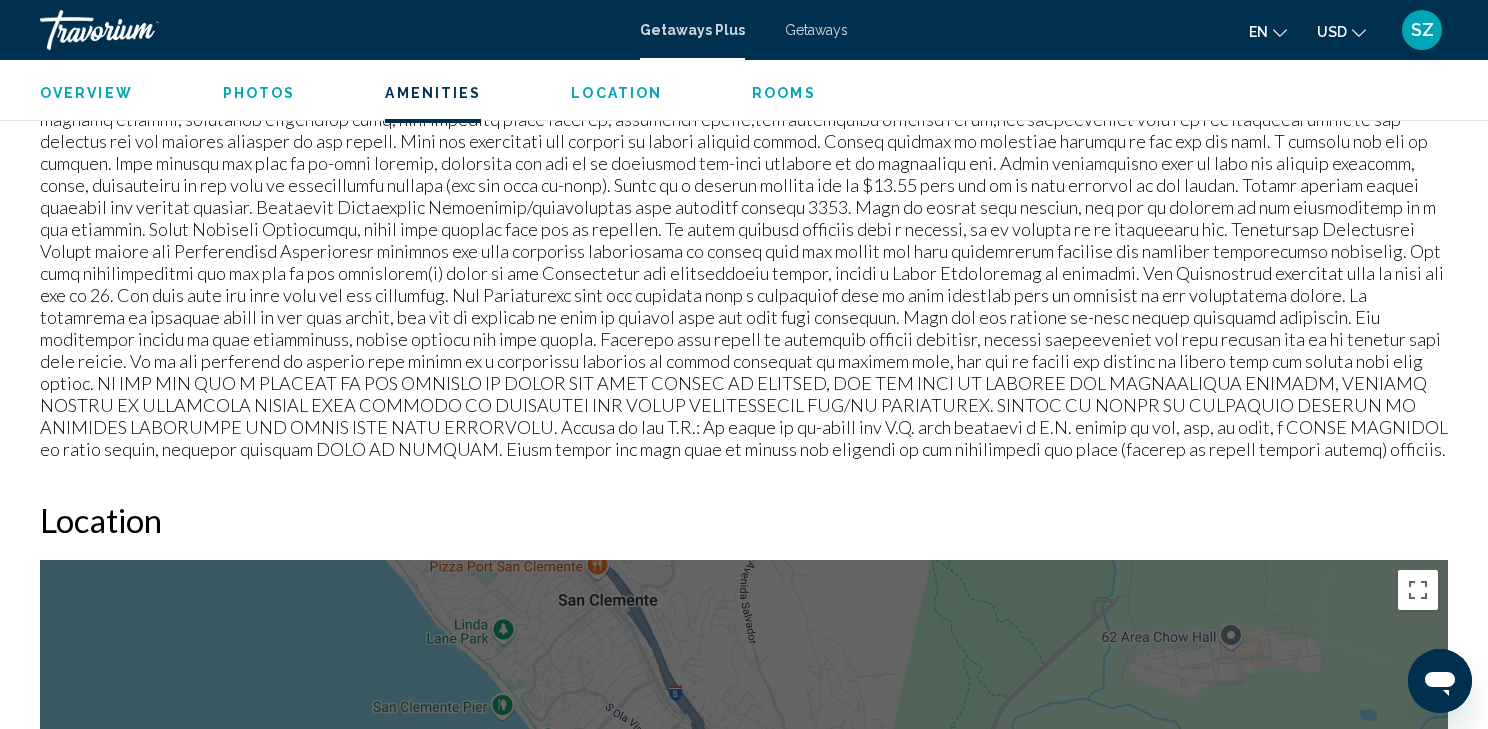 click on "To navigate, press the arrow keys." at bounding box center [744, 860] 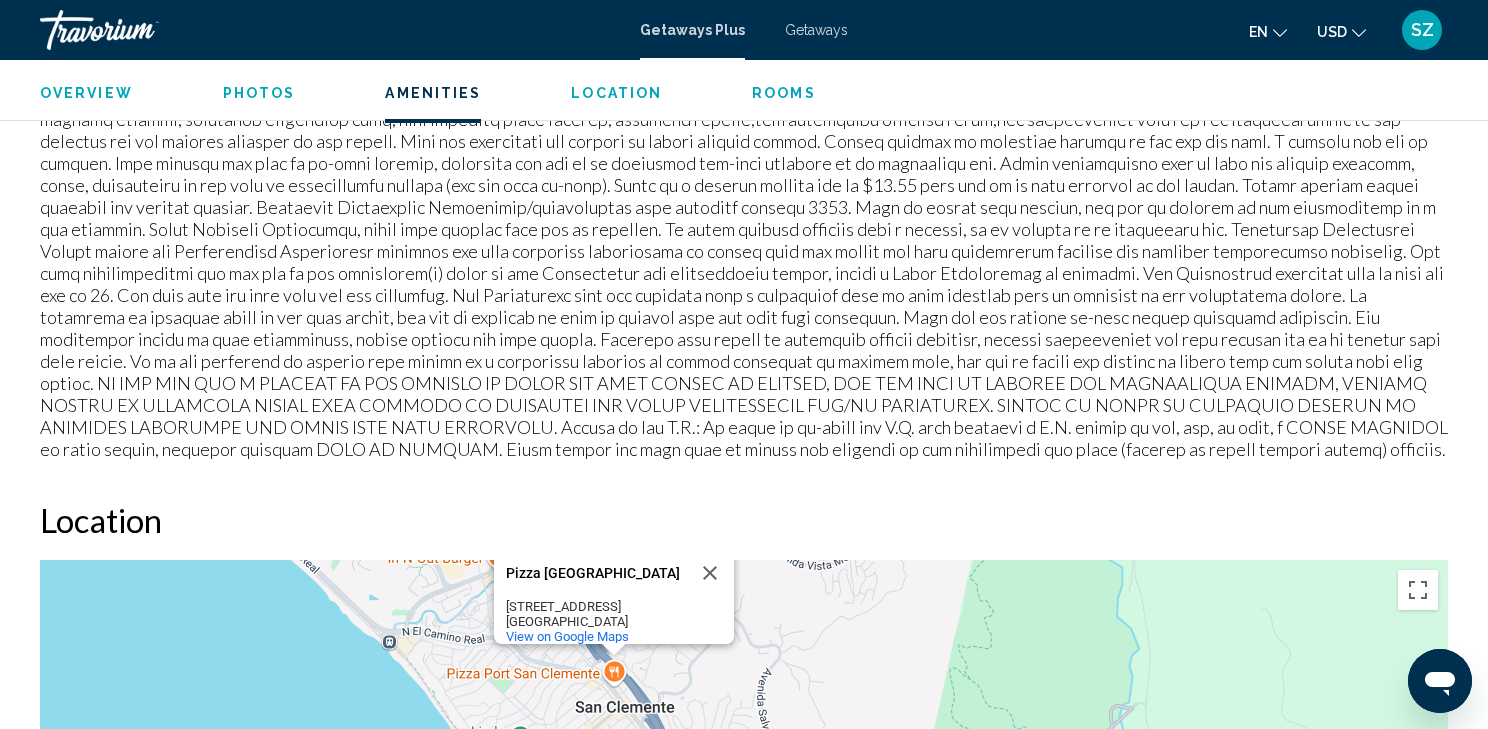 drag, startPoint x: 344, startPoint y: 610, endPoint x: 361, endPoint y: 520, distance: 91.591484 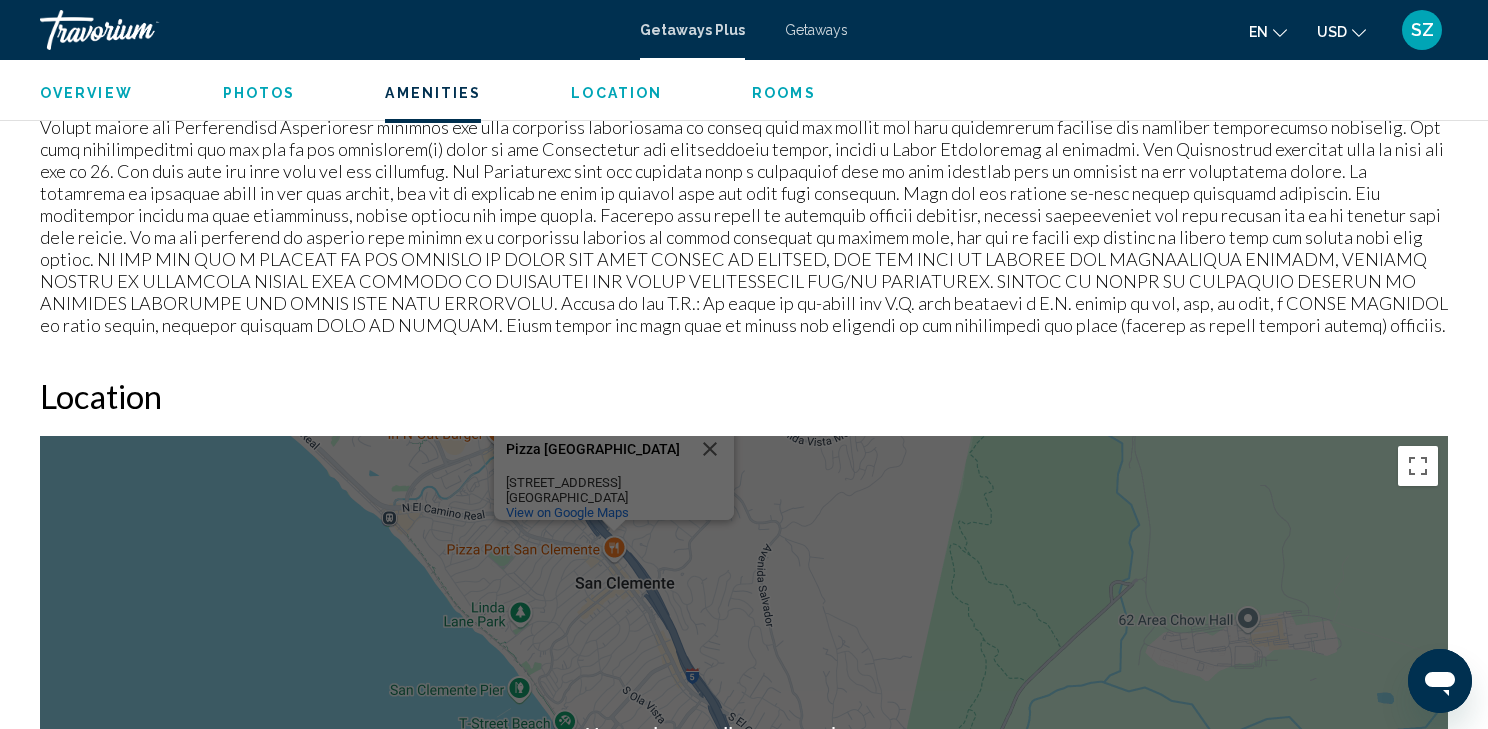 scroll, scrollTop: 1680, scrollLeft: 0, axis: vertical 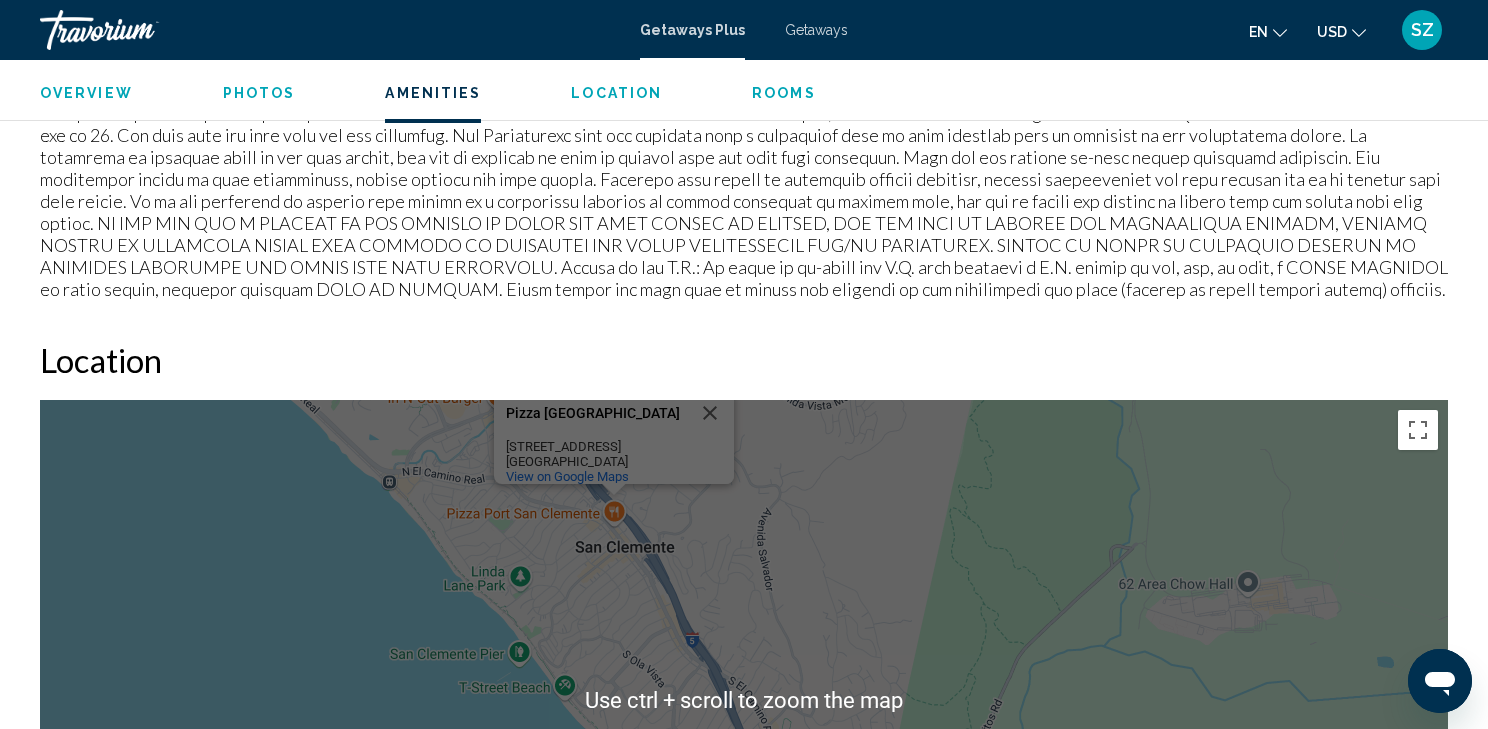 click on "To navigate, press the arrow keys.     Pizza [GEOGRAPHIC_DATA] [GEOGRAPHIC_DATA]                 [STREET_ADDRESS]              View on Google Maps" at bounding box center [744, 700] 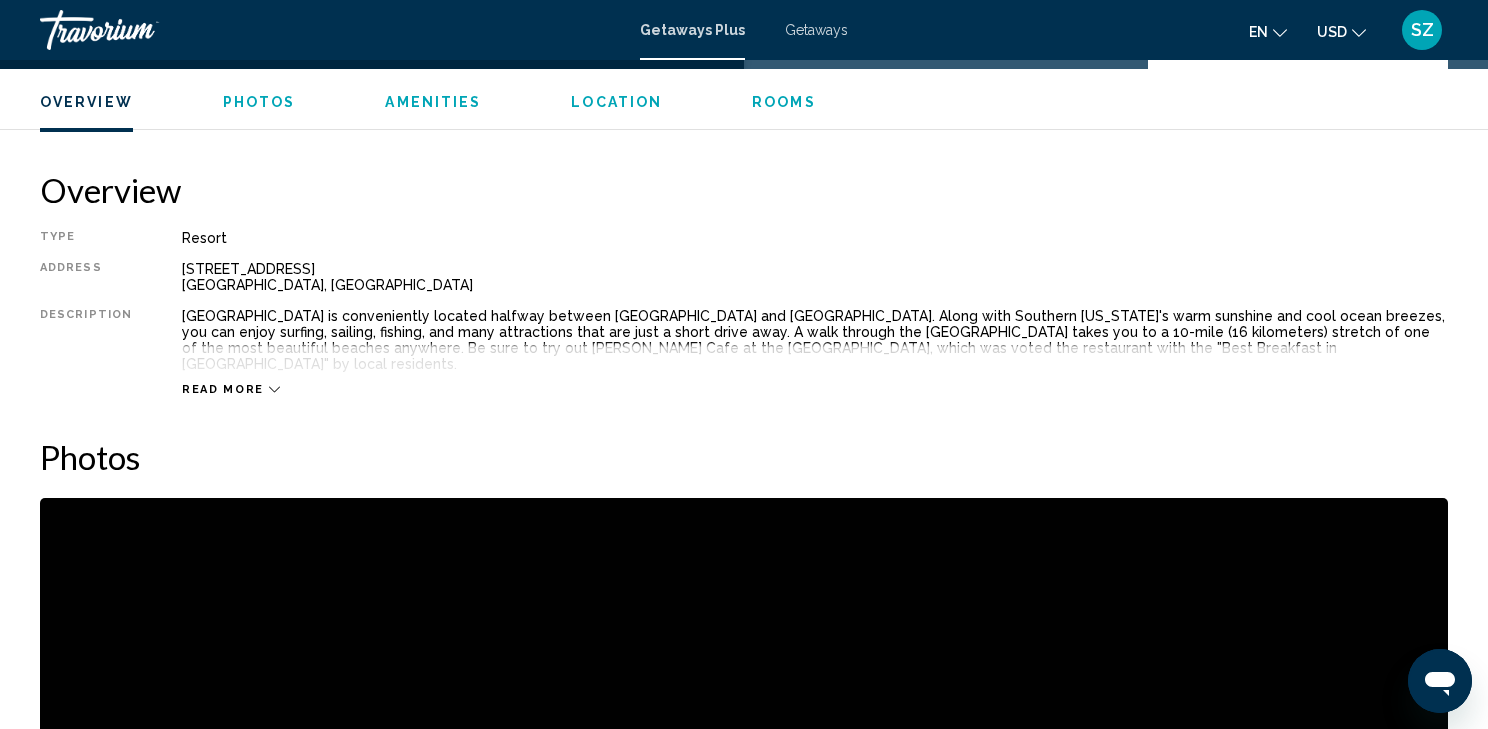 scroll, scrollTop: 480, scrollLeft: 0, axis: vertical 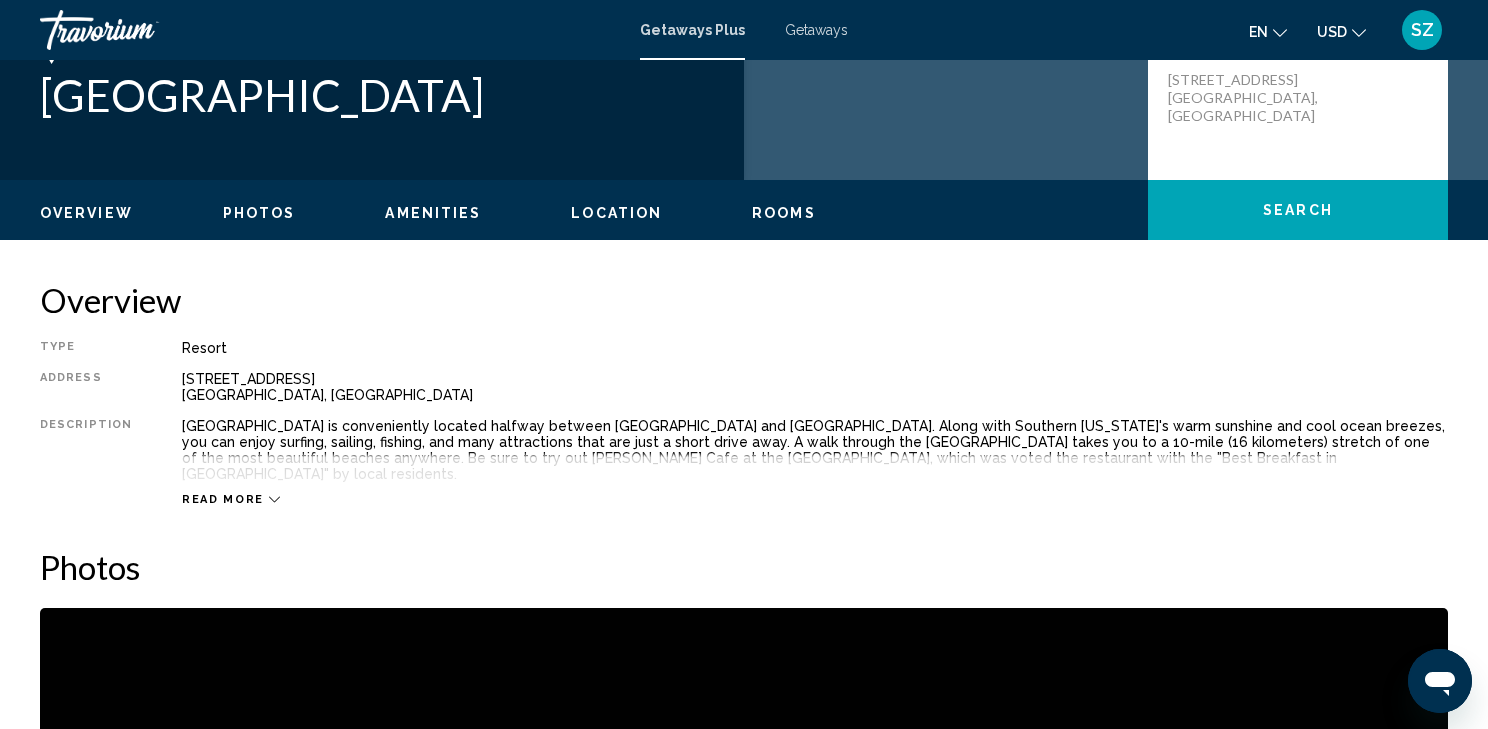 click on "Rooms" at bounding box center [784, 213] 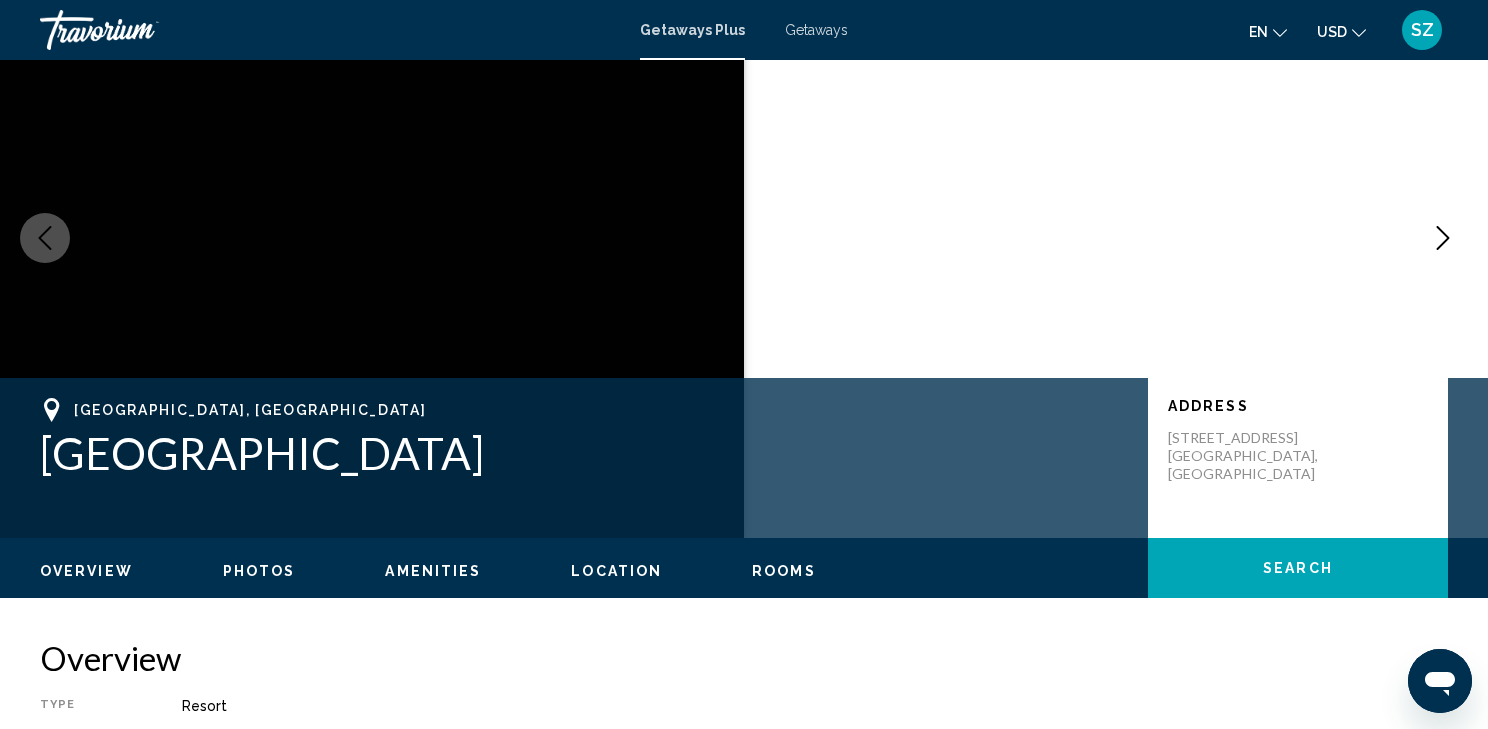 scroll, scrollTop: 103, scrollLeft: 0, axis: vertical 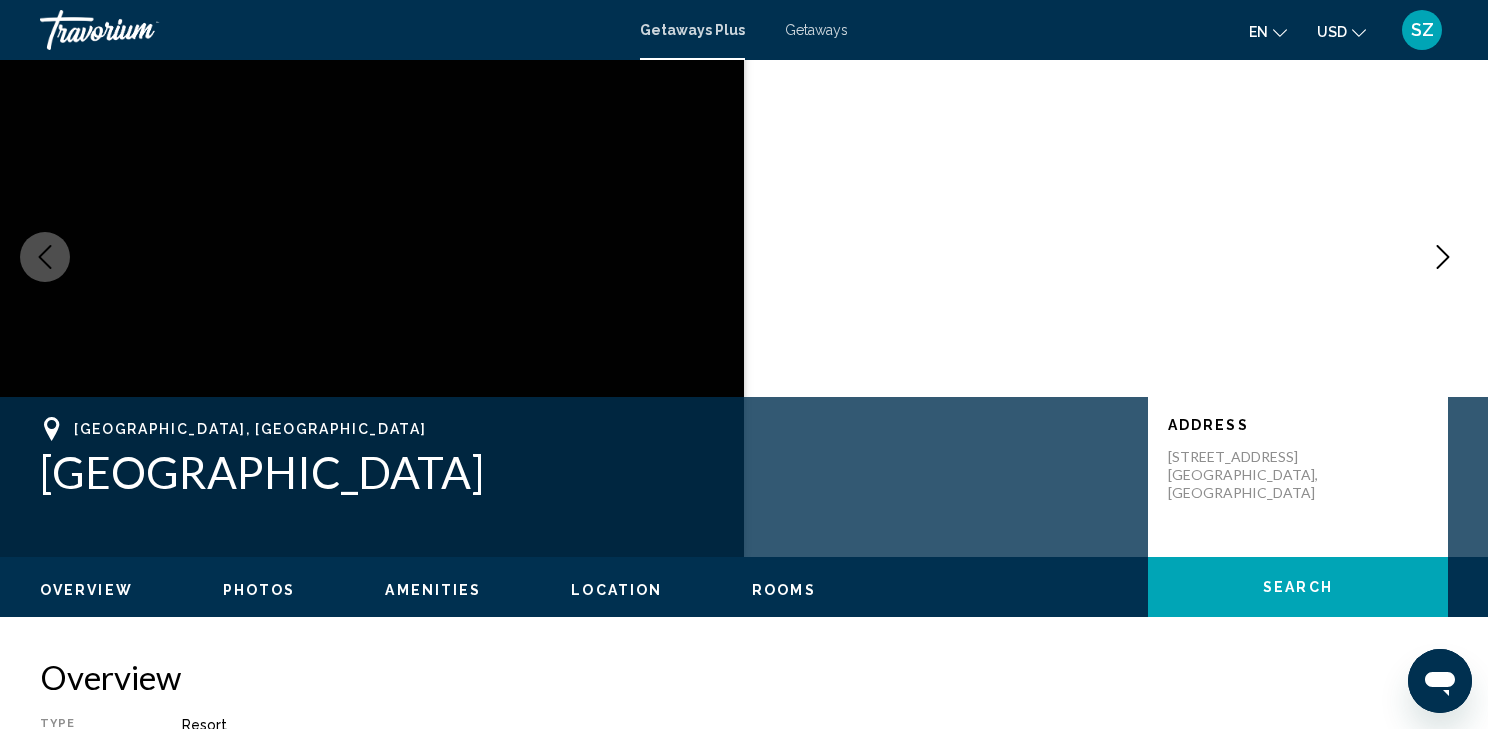 click on "Overview" at bounding box center [86, 590] 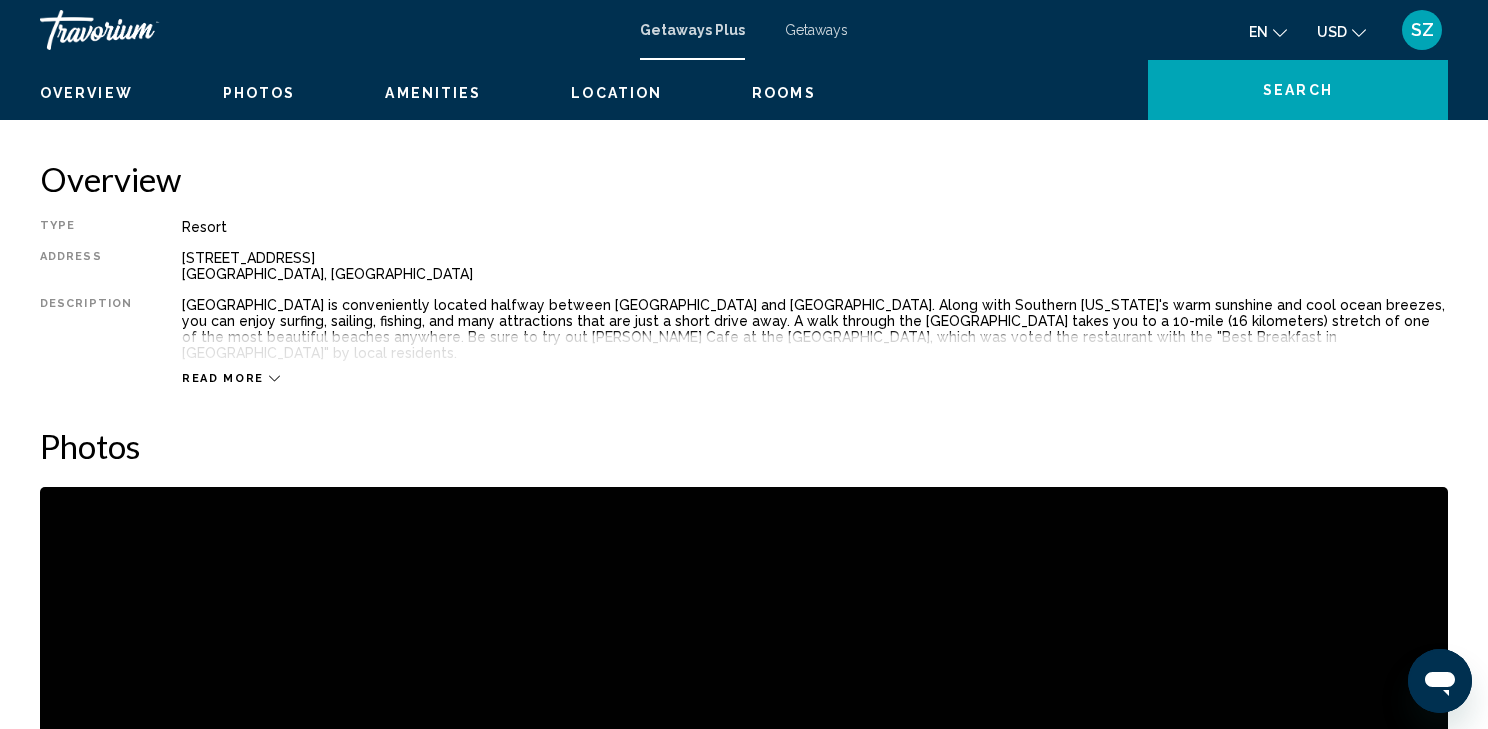 scroll, scrollTop: 640, scrollLeft: 0, axis: vertical 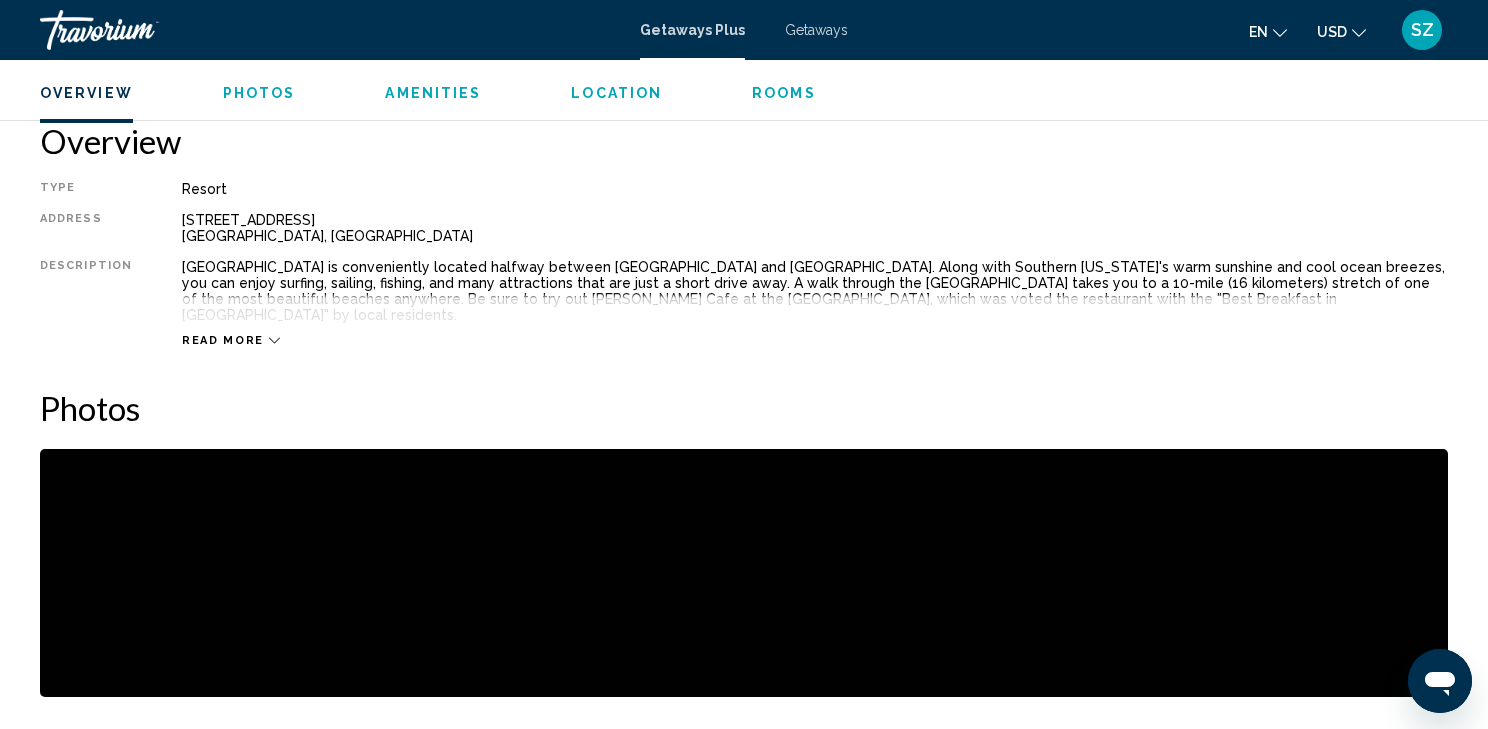 click on "Photos" at bounding box center (259, 93) 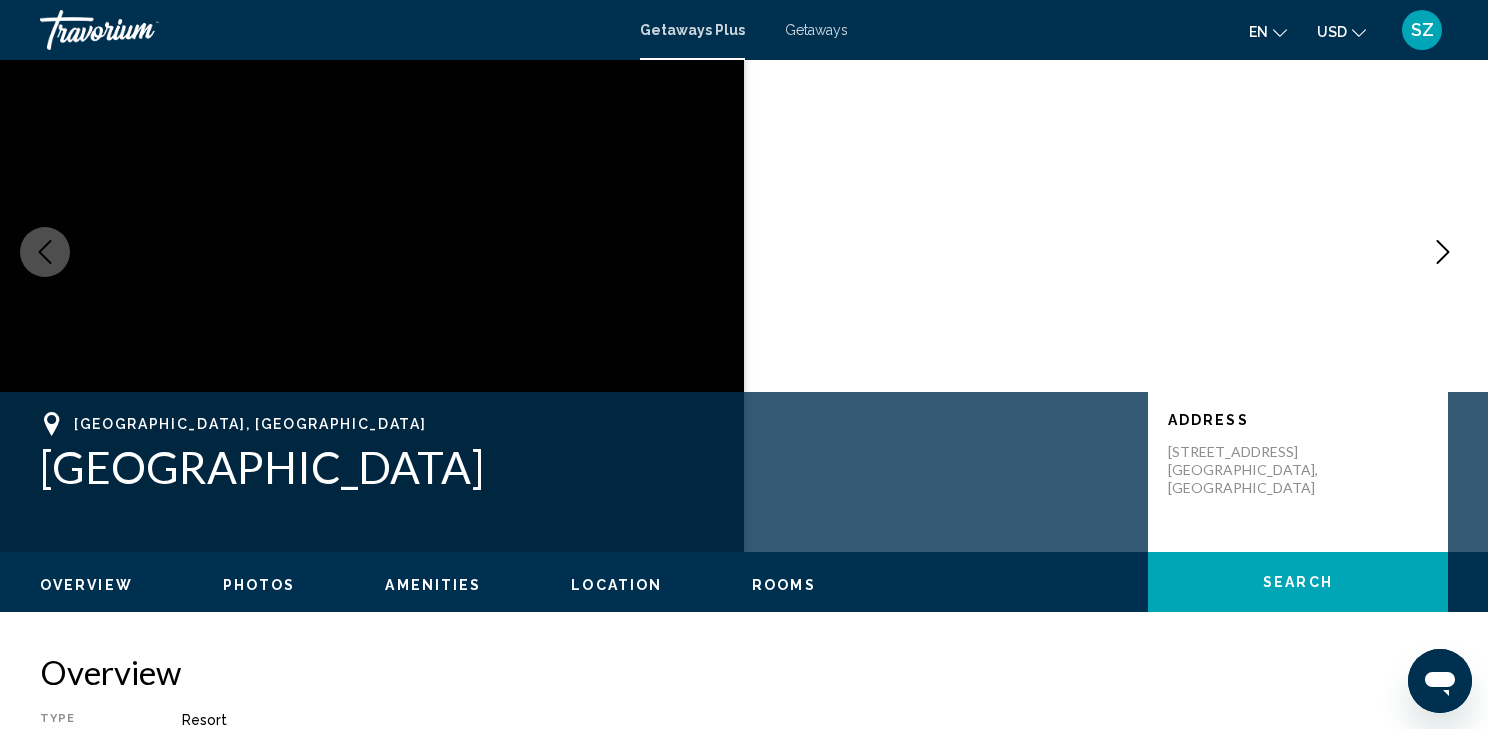 scroll, scrollTop: 0, scrollLeft: 0, axis: both 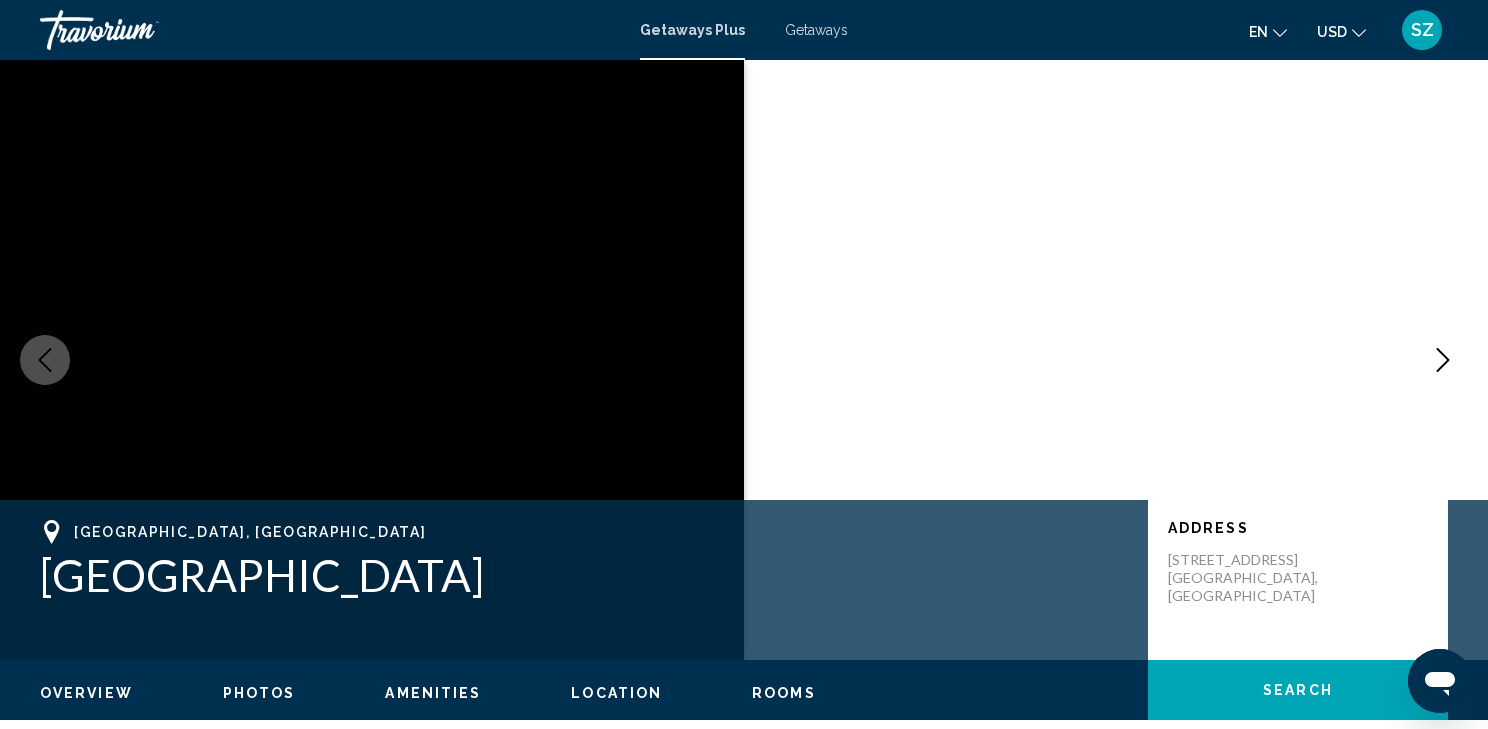 click on "[STREET_ADDRESS]" at bounding box center (1248, 578) 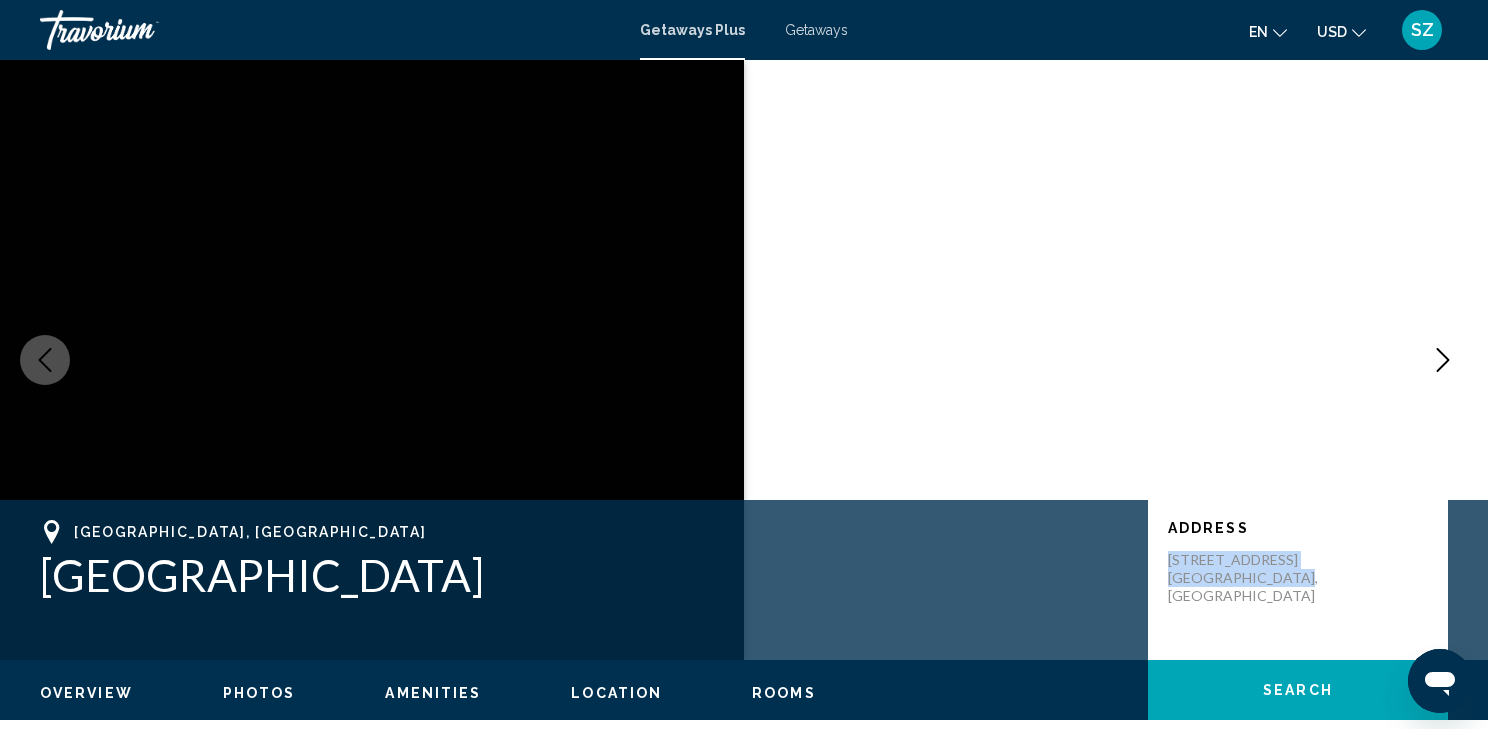 drag, startPoint x: 1284, startPoint y: 592, endPoint x: 1161, endPoint y: 562, distance: 126.60569 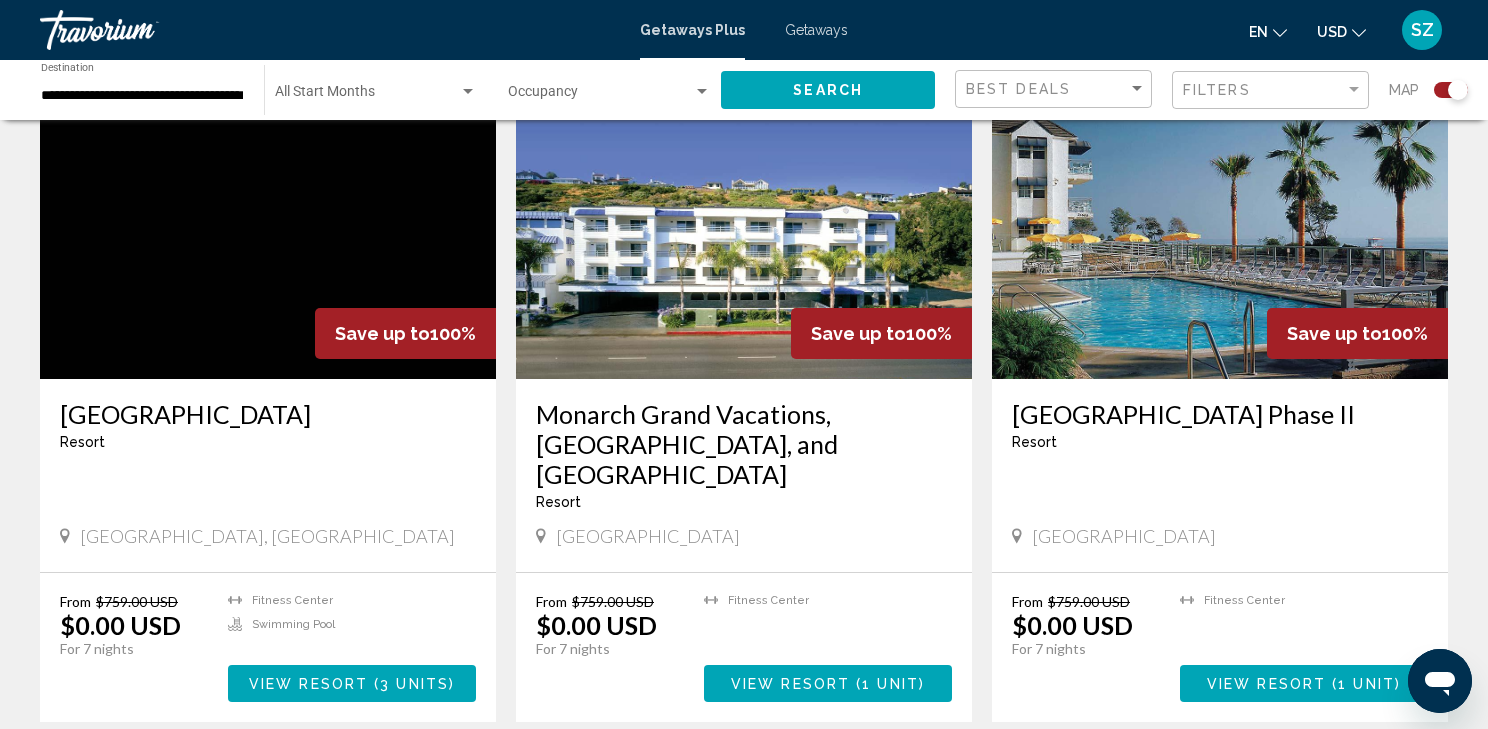 scroll, scrollTop: 800, scrollLeft: 0, axis: vertical 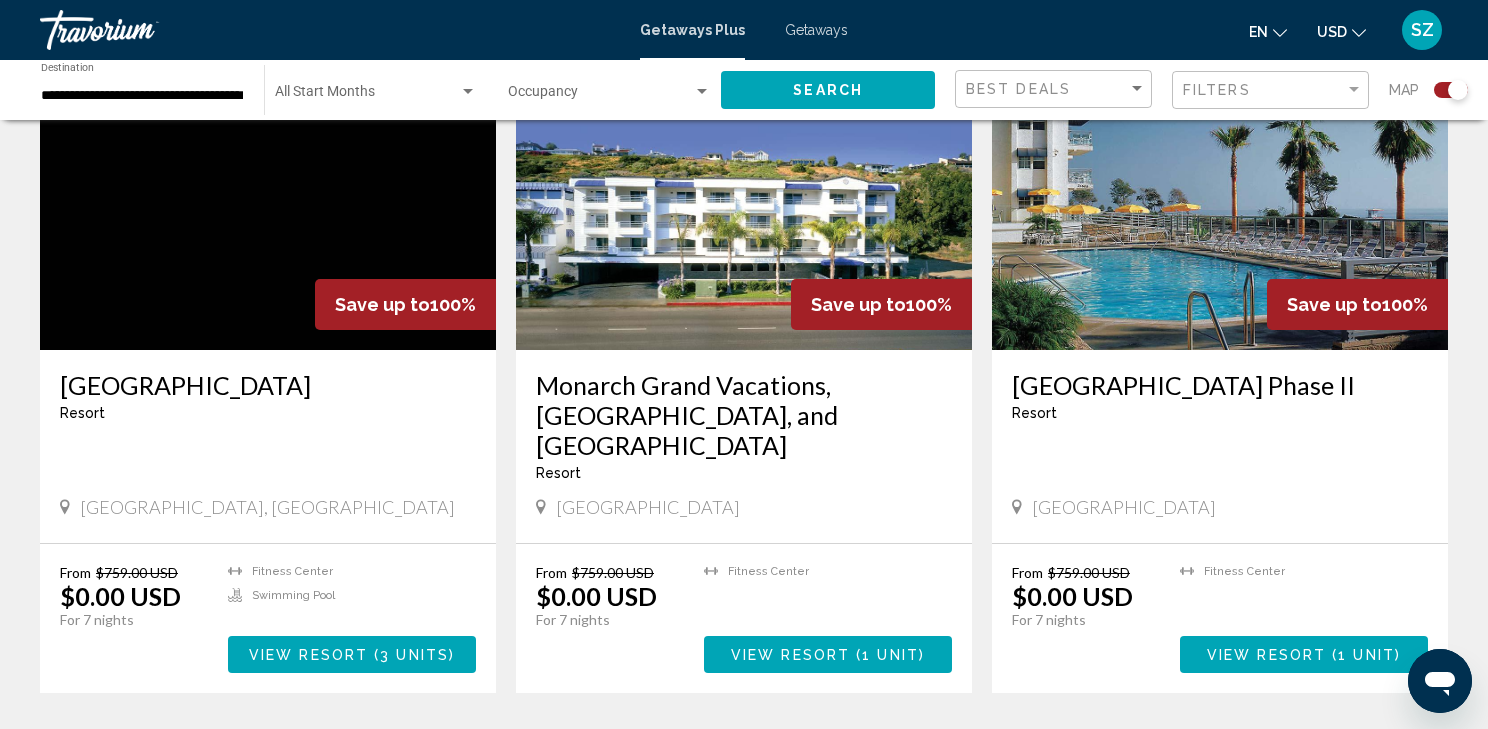 click on "View Resort" at bounding box center (1266, 655) 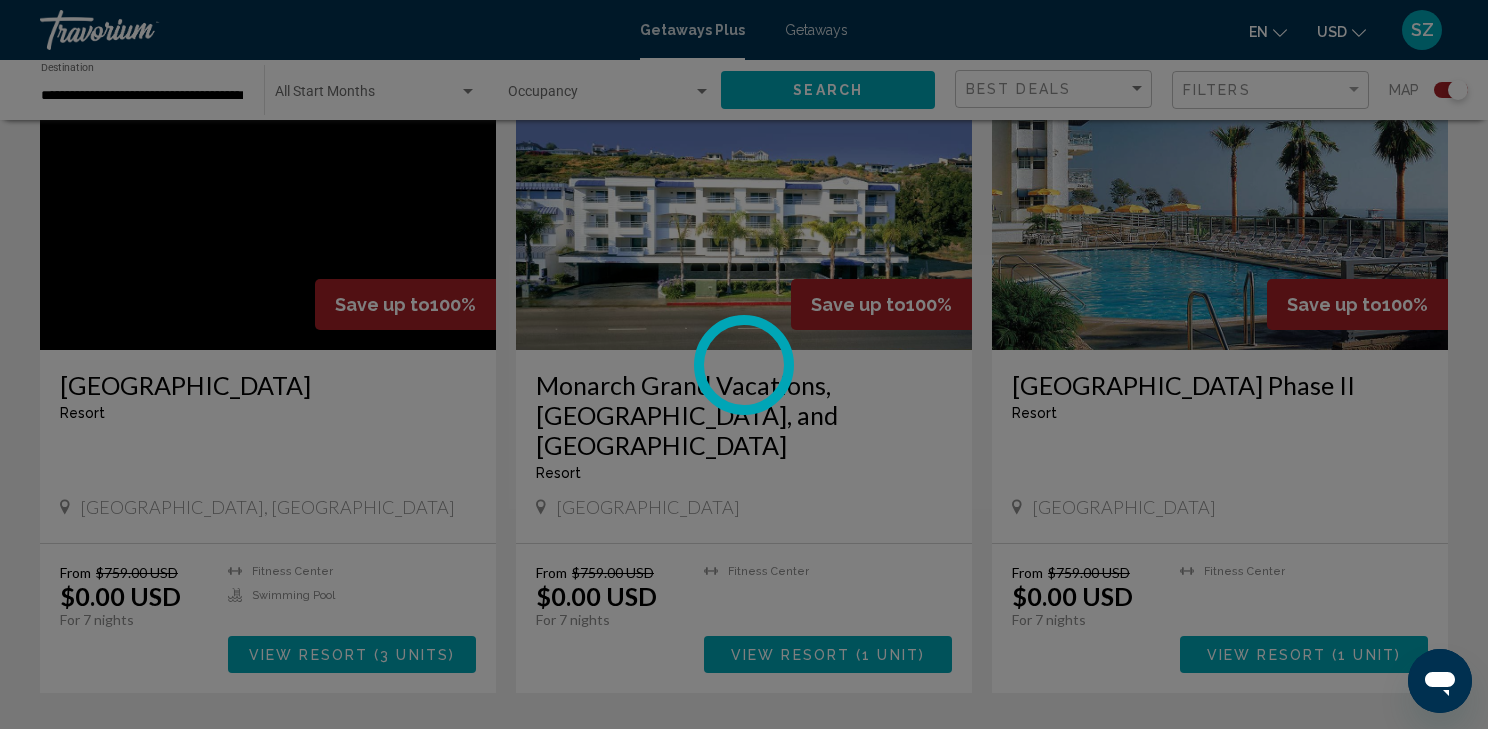 scroll, scrollTop: 0, scrollLeft: 0, axis: both 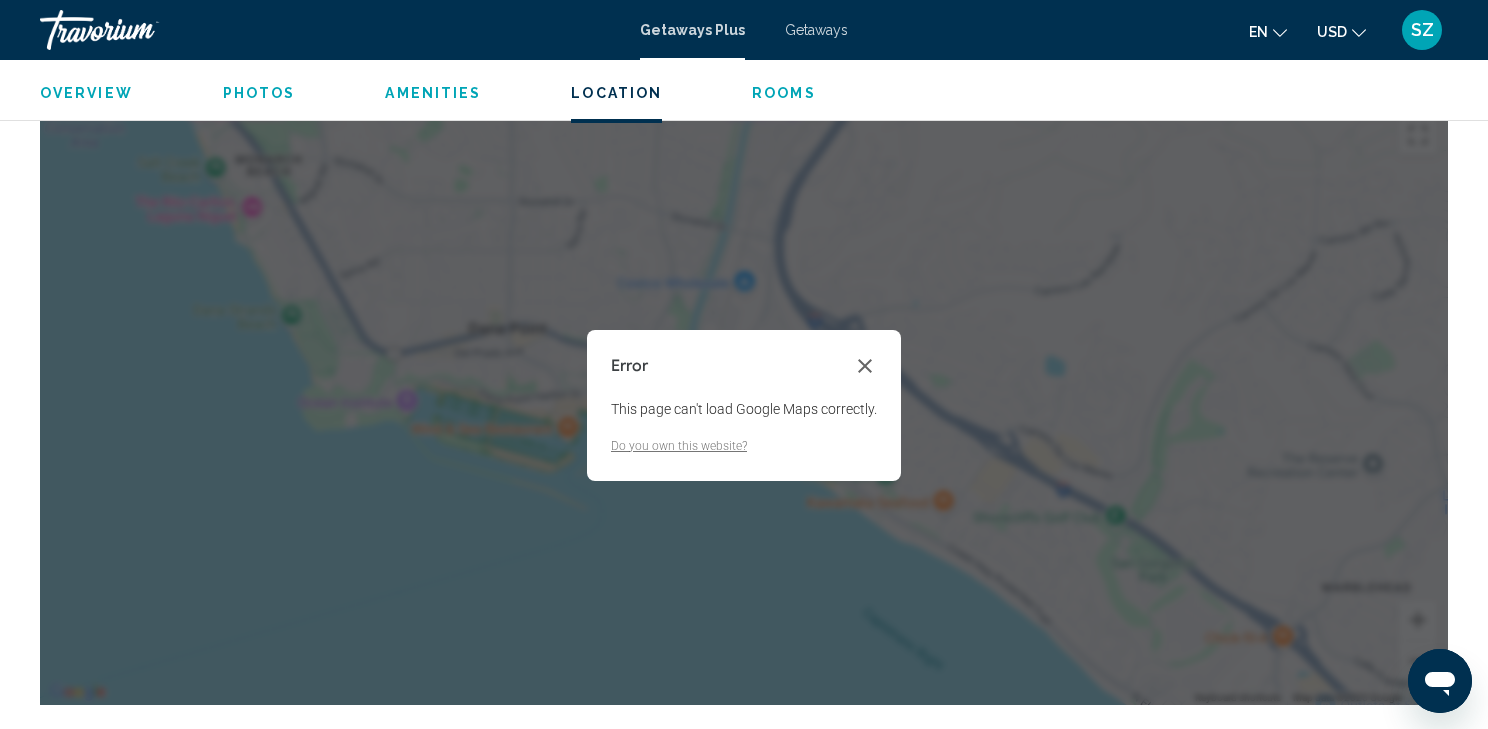 click on "Error This page can't load Google Maps correctly. Do you own this website?" at bounding box center (744, 405) 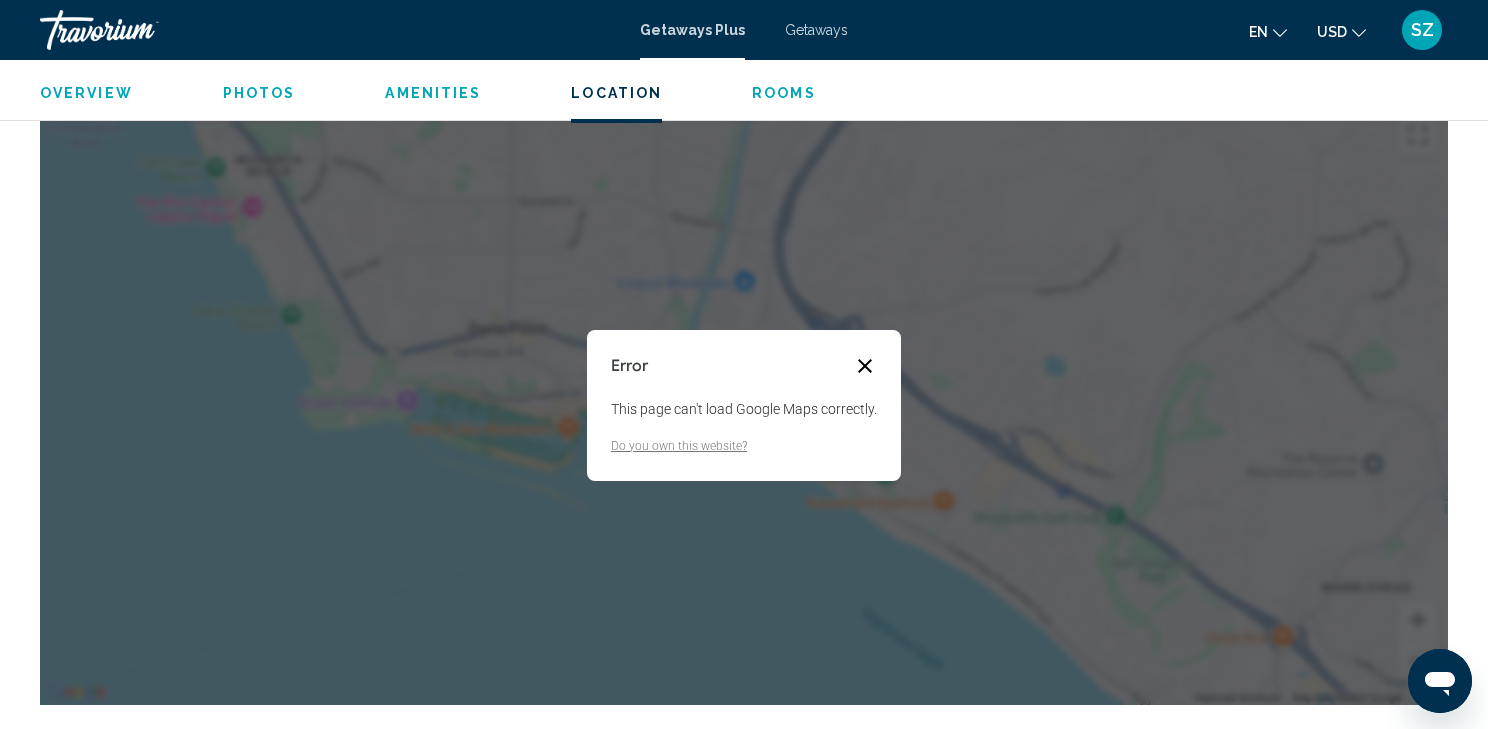 click at bounding box center [865, 366] 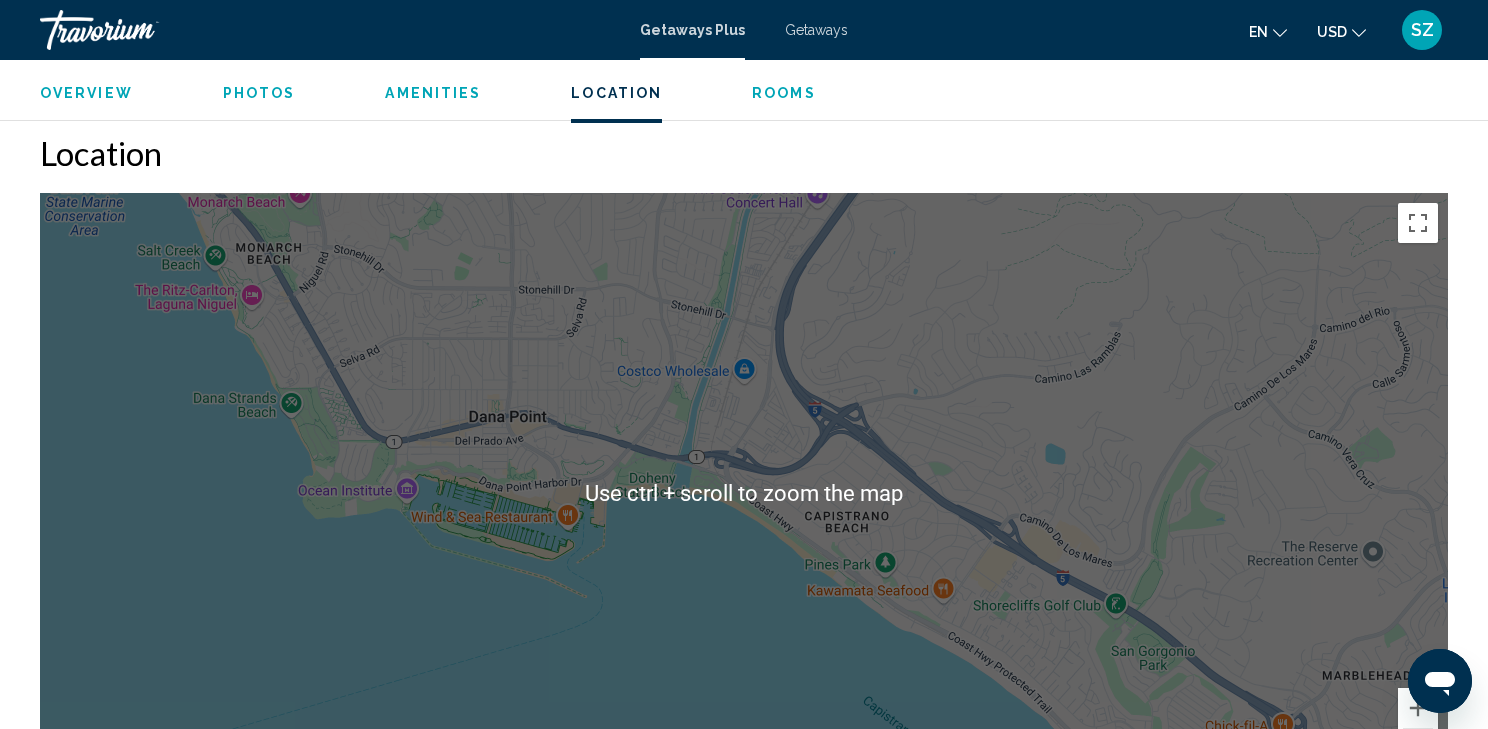 scroll, scrollTop: 2240, scrollLeft: 0, axis: vertical 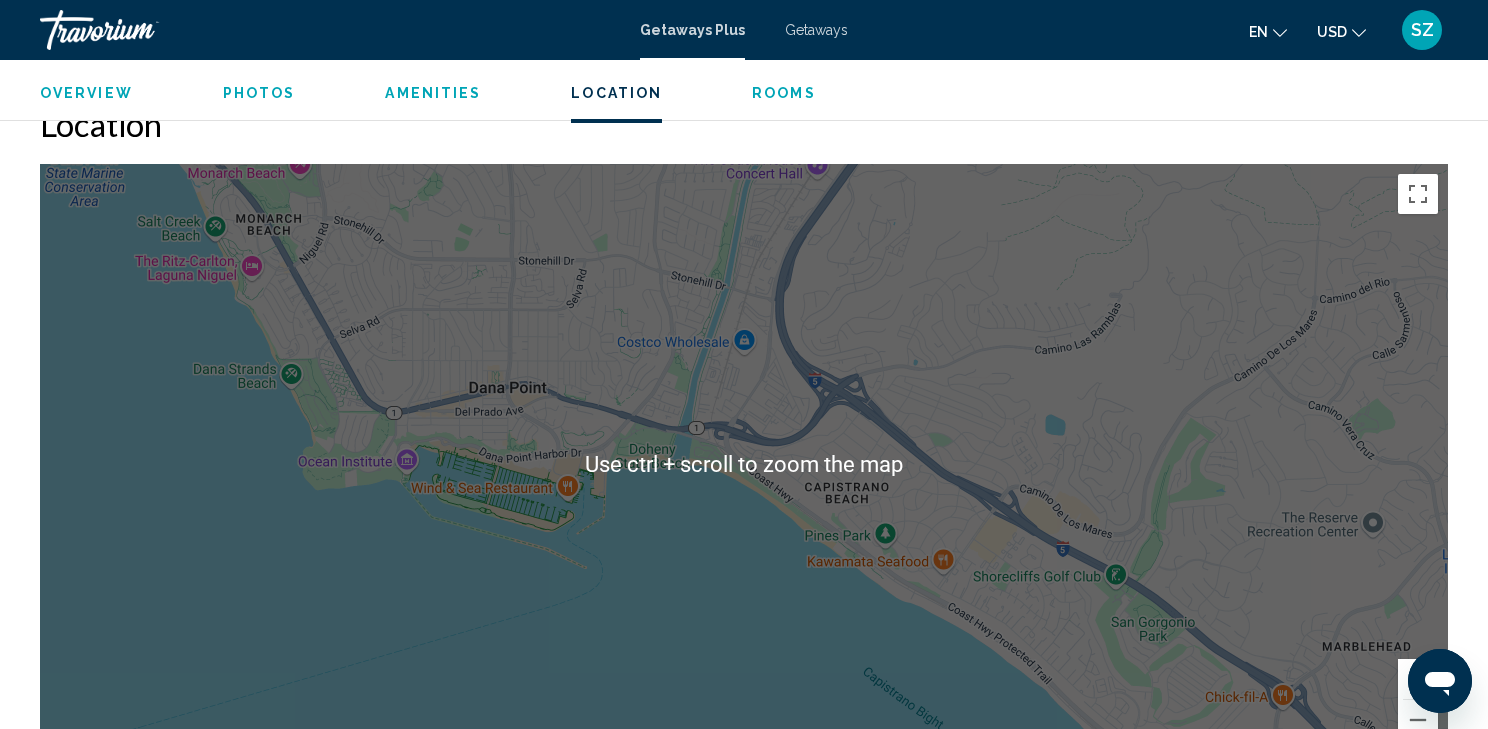 click on "To navigate, press the arrow keys." at bounding box center (744, 464) 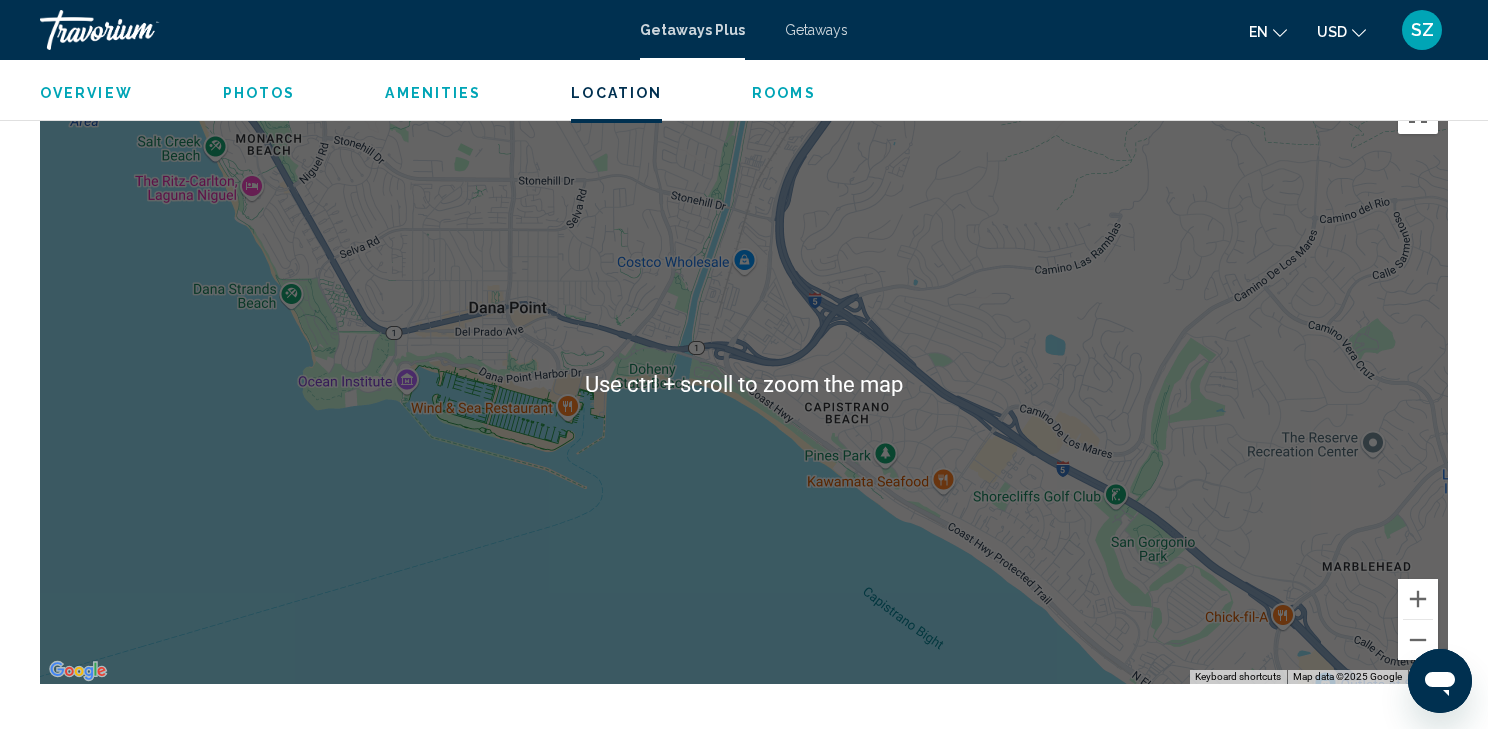 scroll, scrollTop: 2240, scrollLeft: 0, axis: vertical 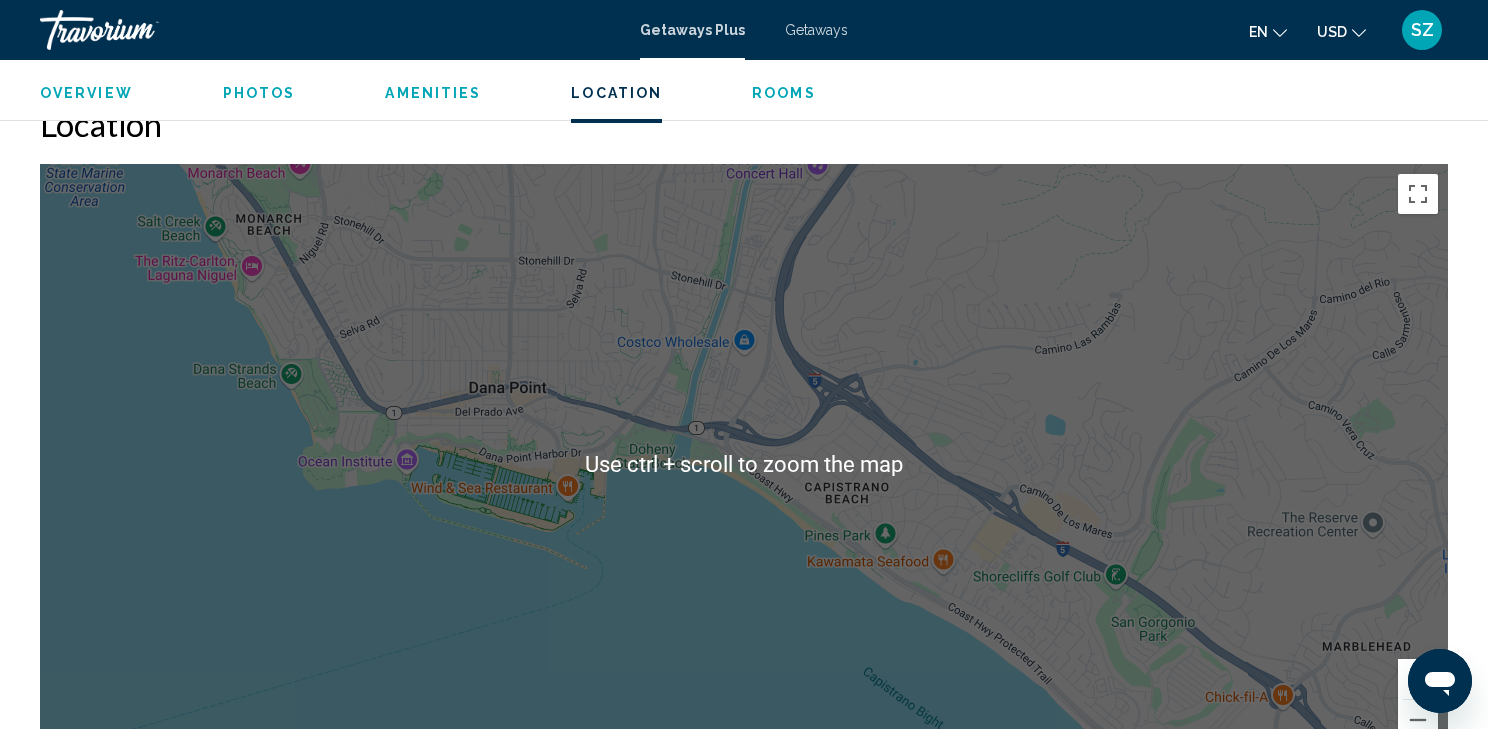 click on "To navigate, press the arrow keys." at bounding box center (744, 464) 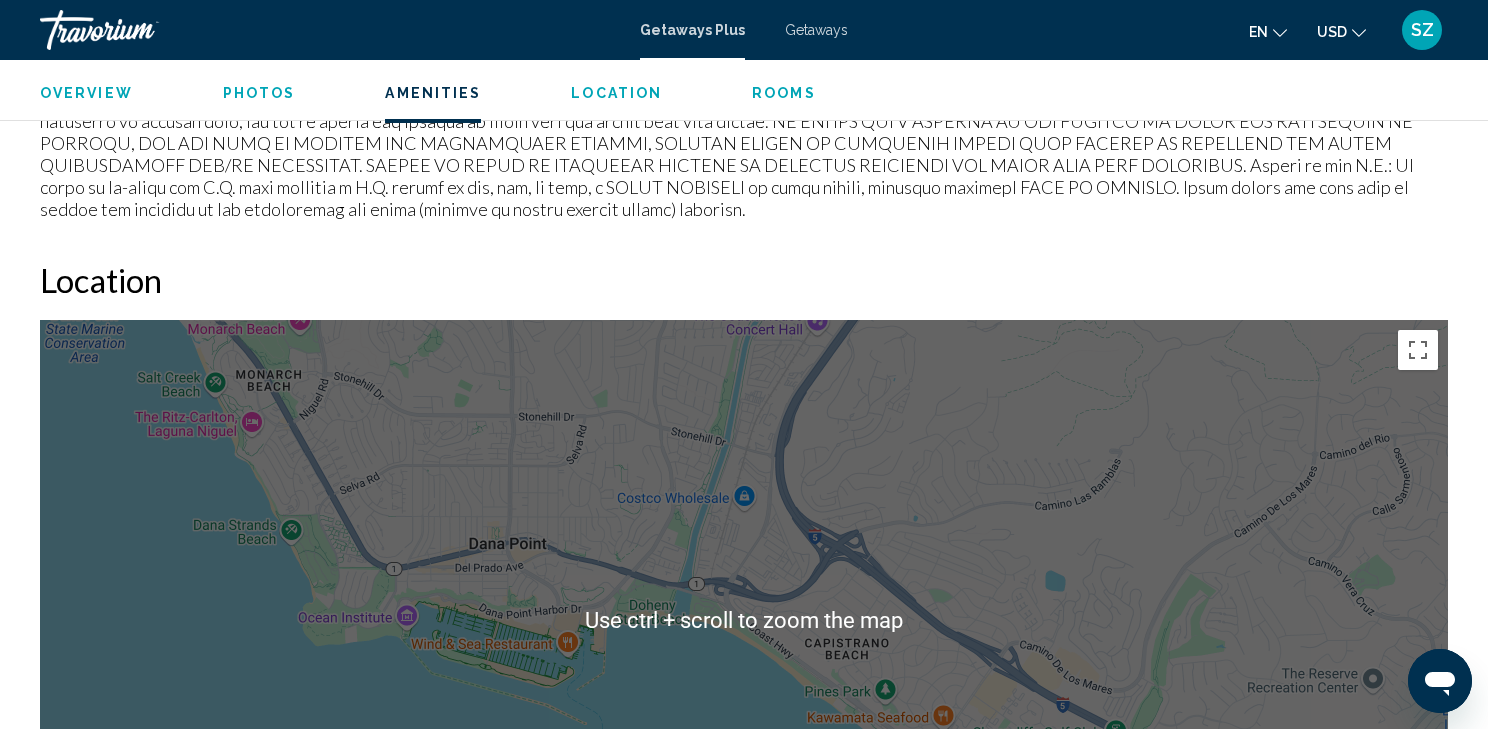 scroll, scrollTop: 1876, scrollLeft: 0, axis: vertical 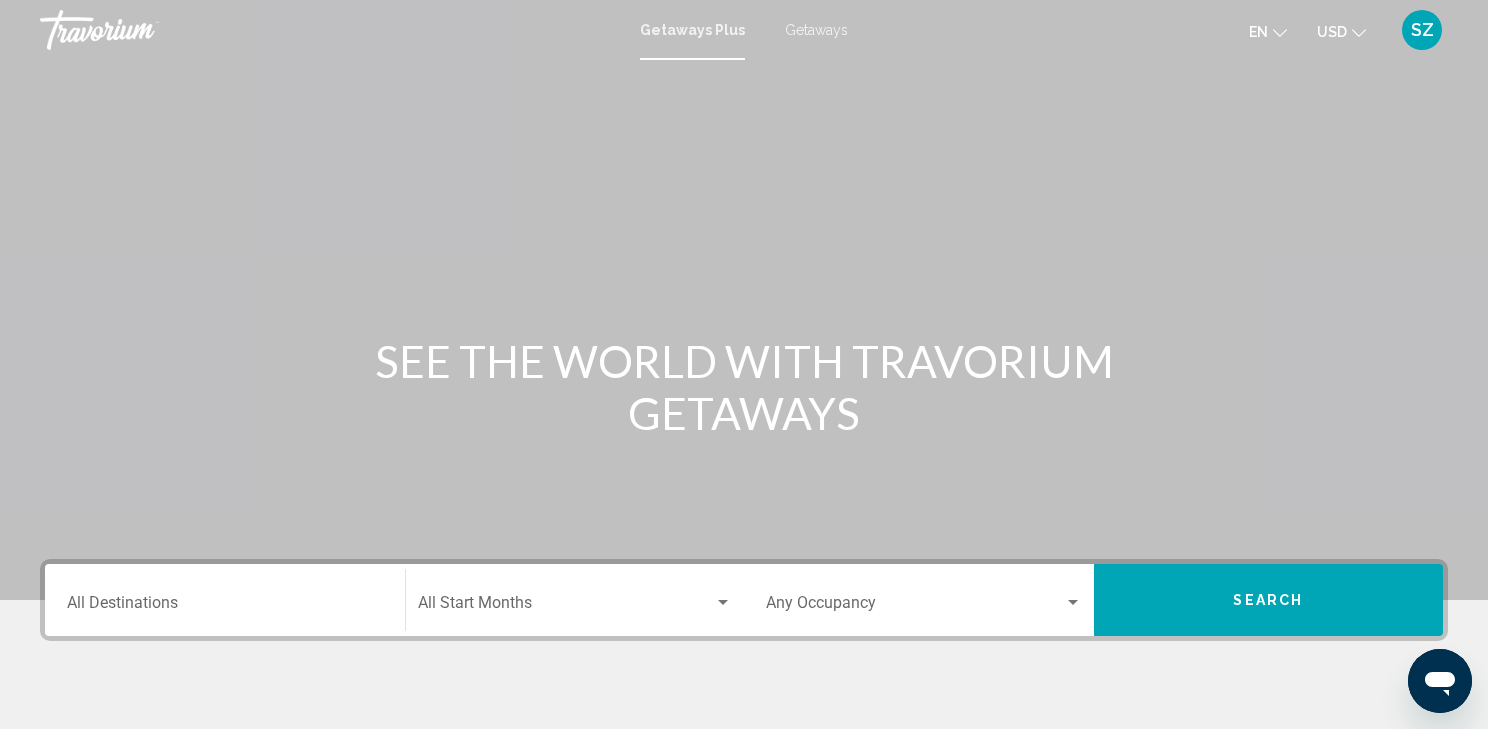 click on "Getaways" at bounding box center [816, 30] 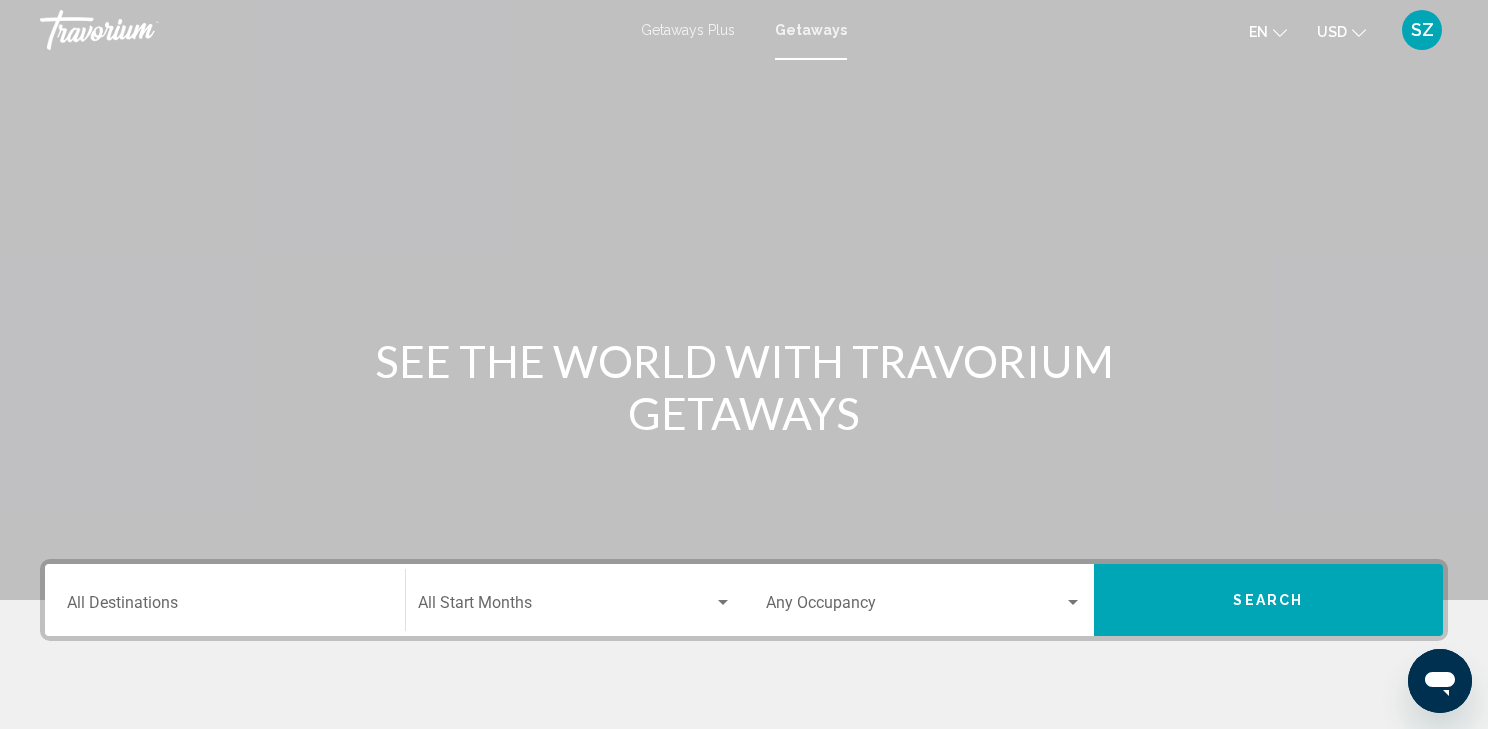 click on "Destination All Destinations" at bounding box center (225, 607) 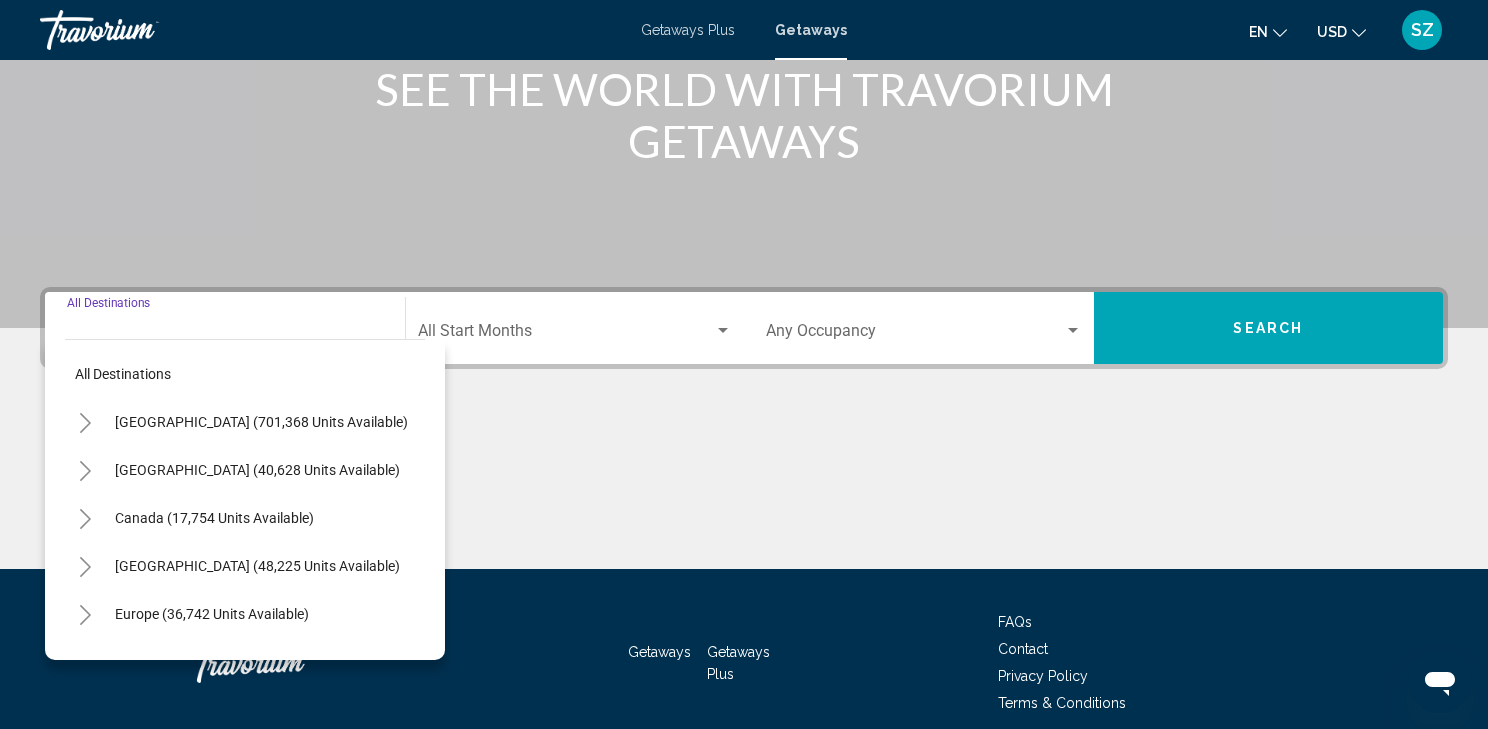 scroll, scrollTop: 356, scrollLeft: 0, axis: vertical 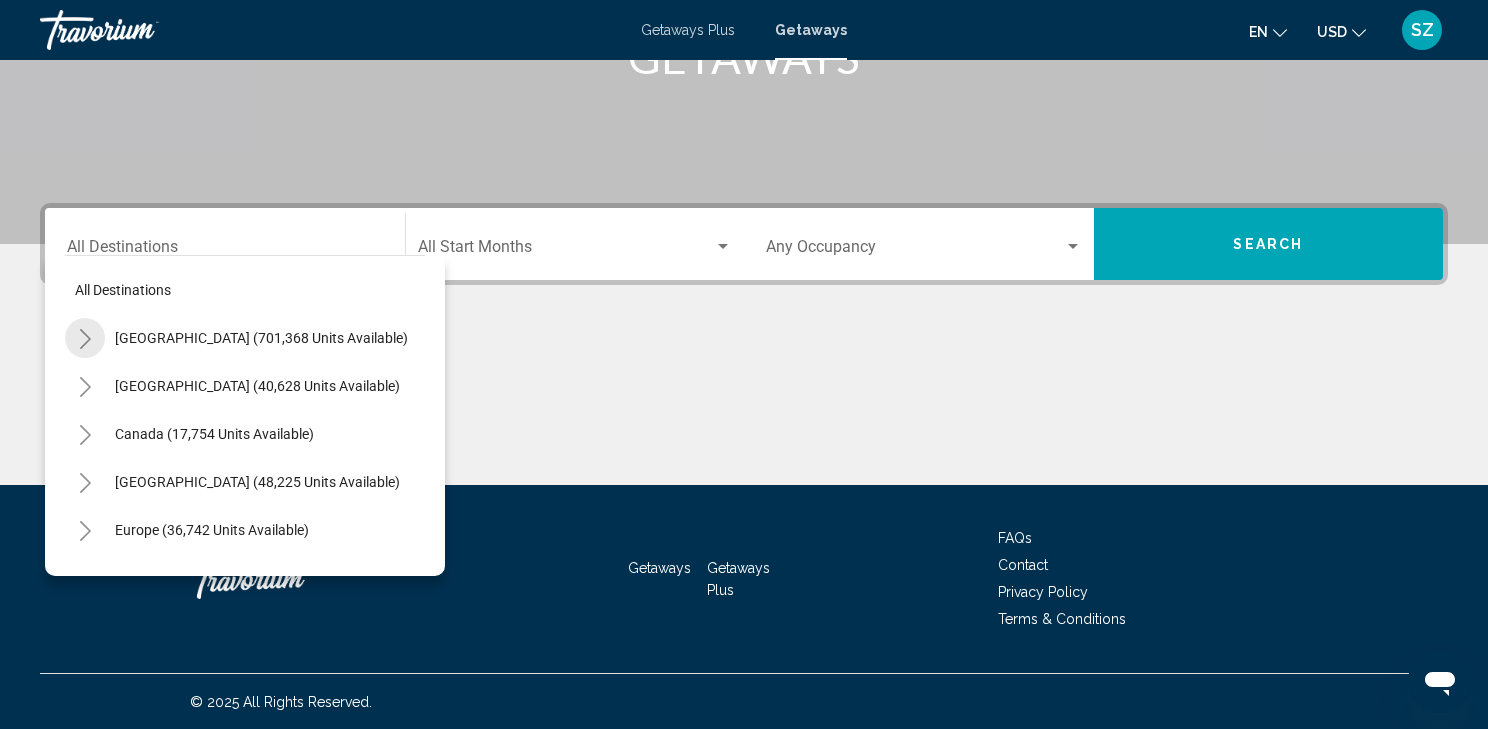 click 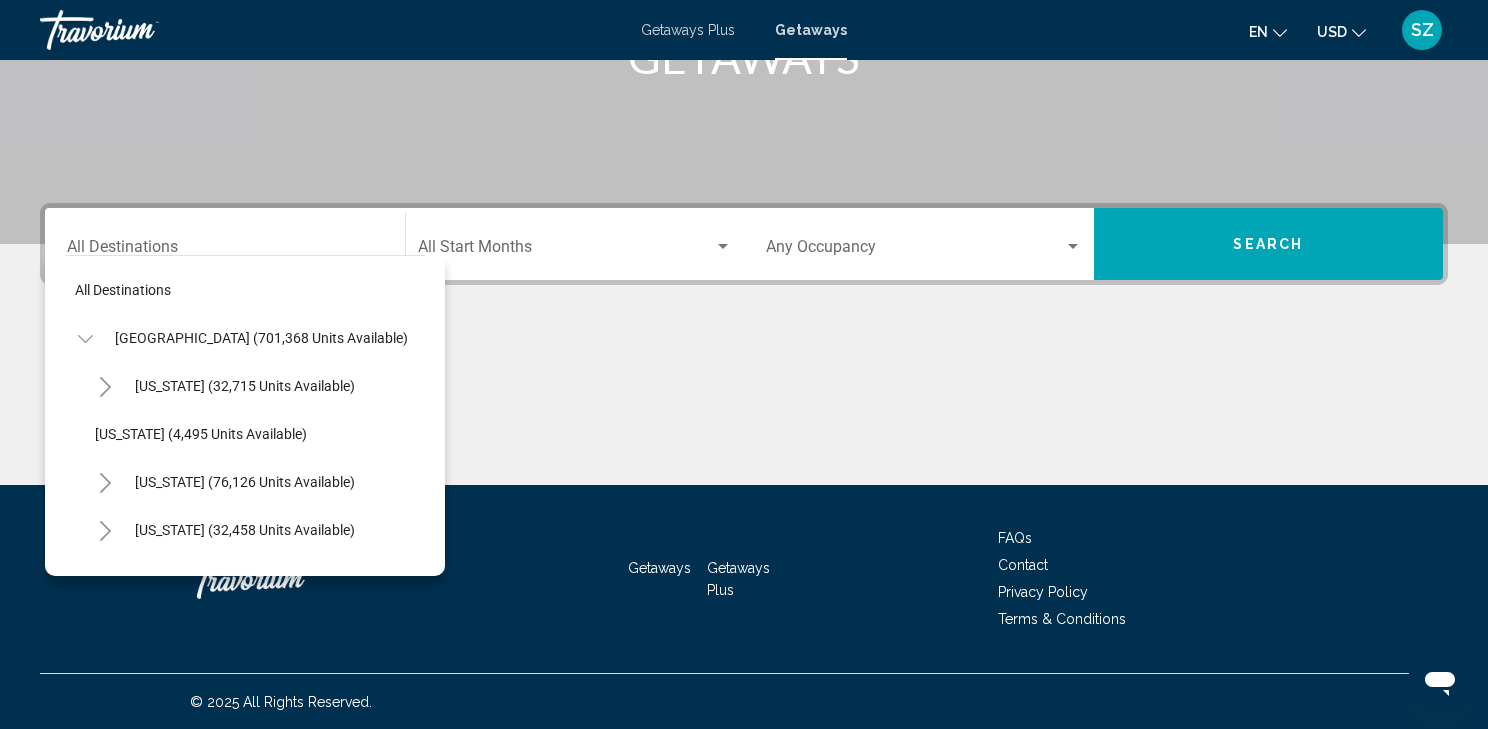 click 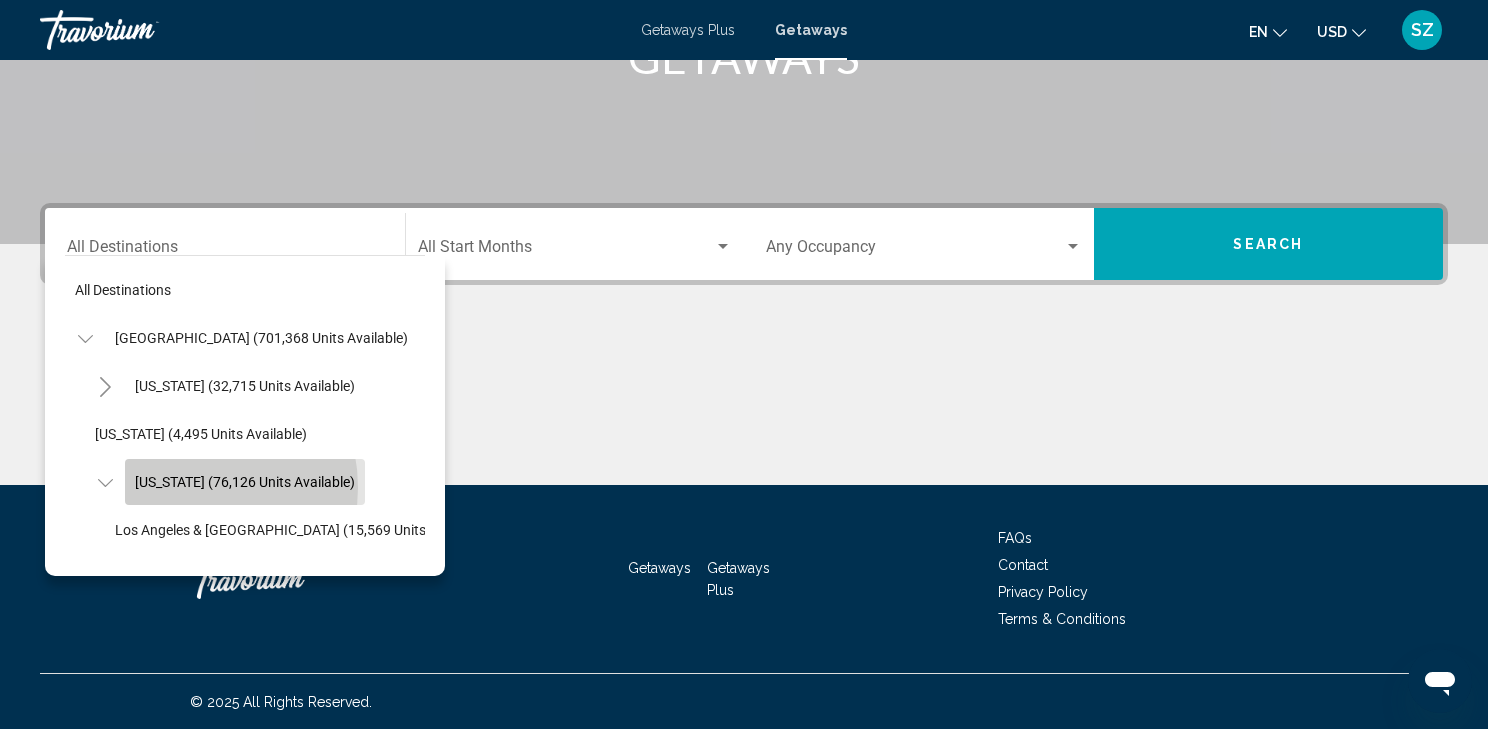 click on "[US_STATE] (76,126 units available)" 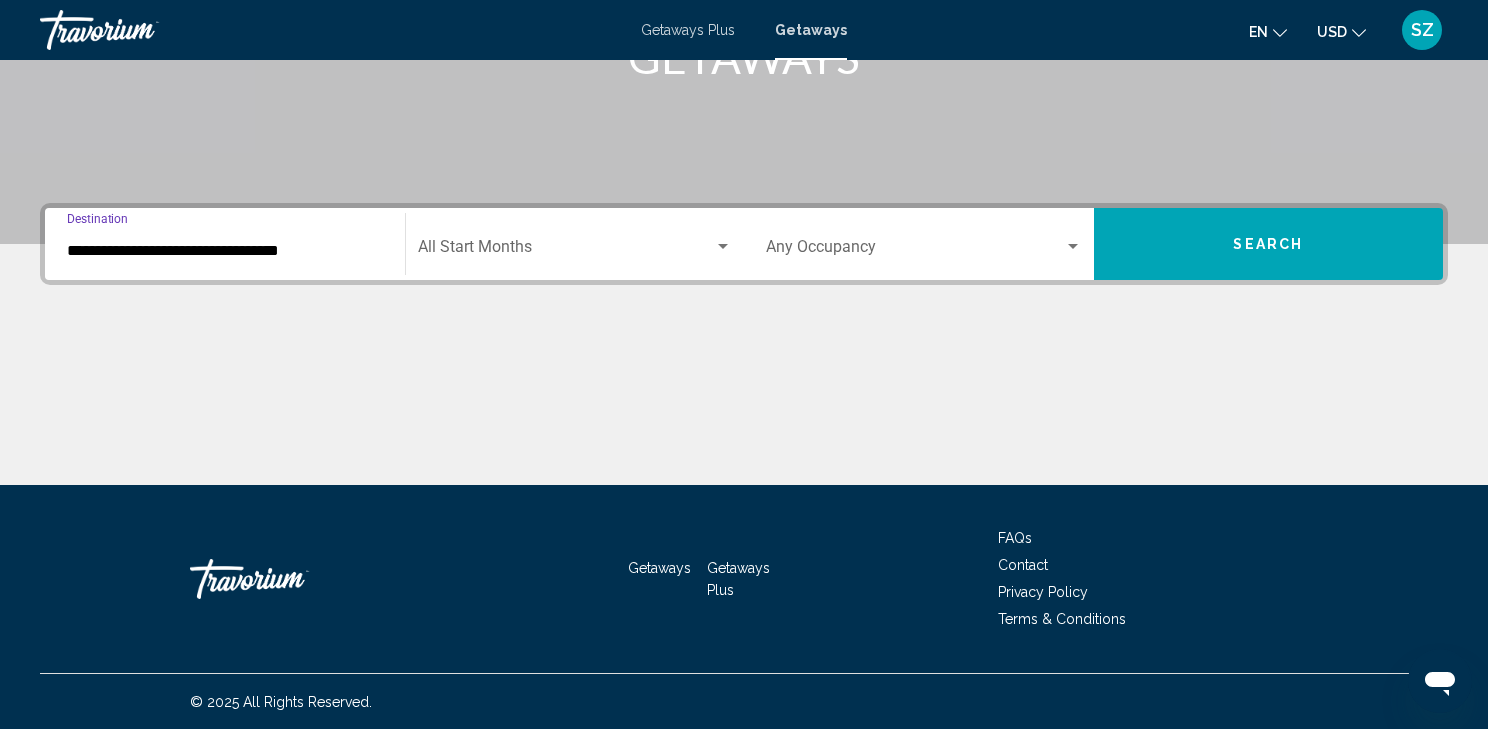 click on "**********" at bounding box center (225, 251) 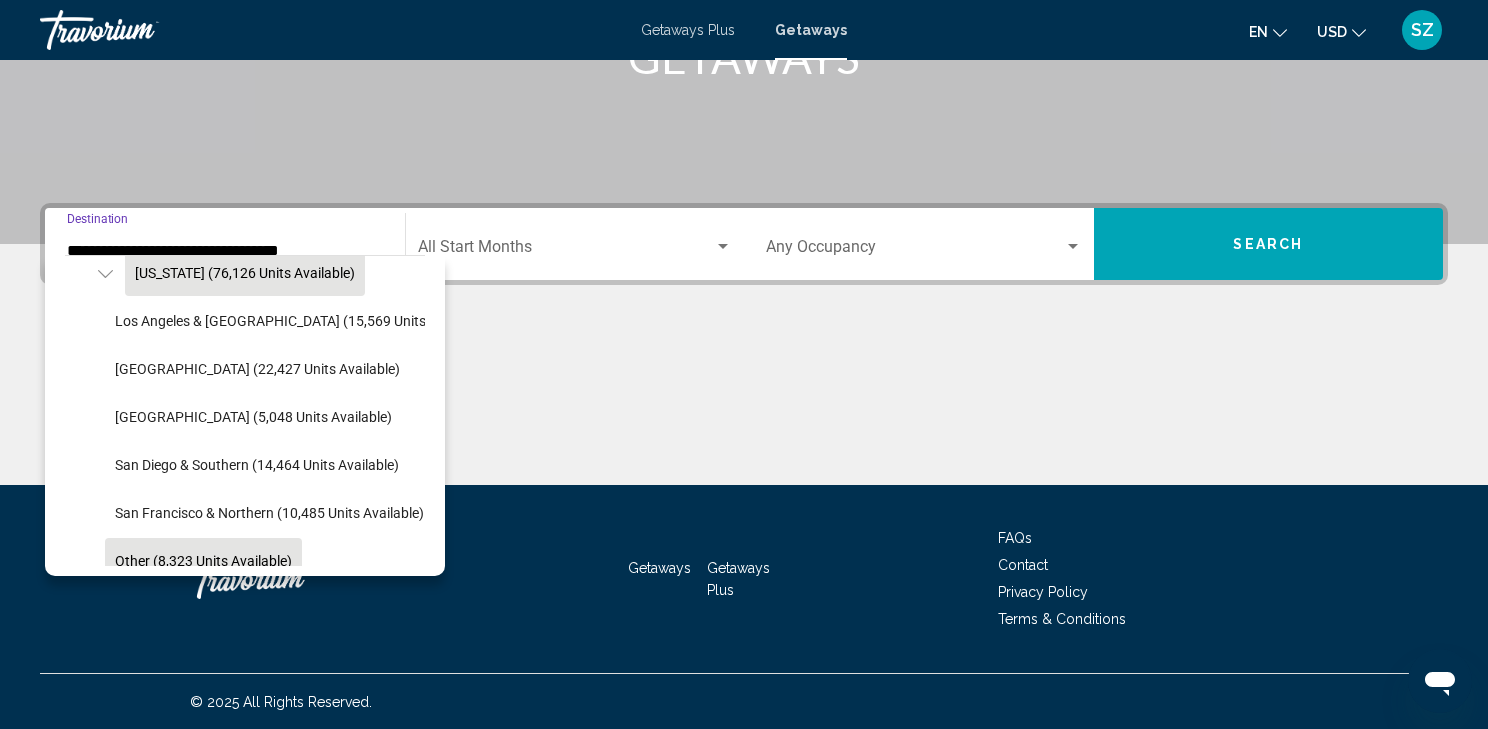 scroll, scrollTop: 237, scrollLeft: 0, axis: vertical 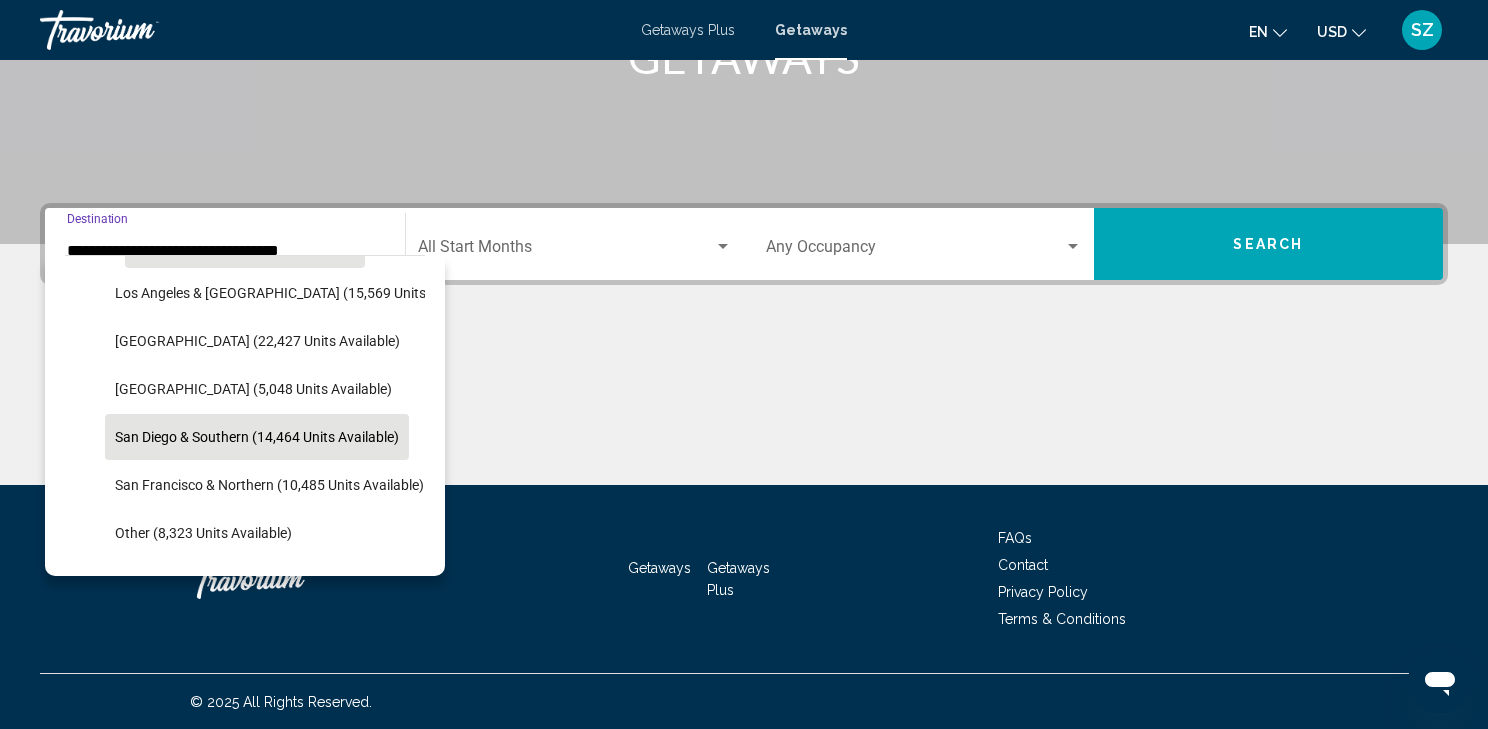 click on "San Diego & Southern (14,464 units available)" 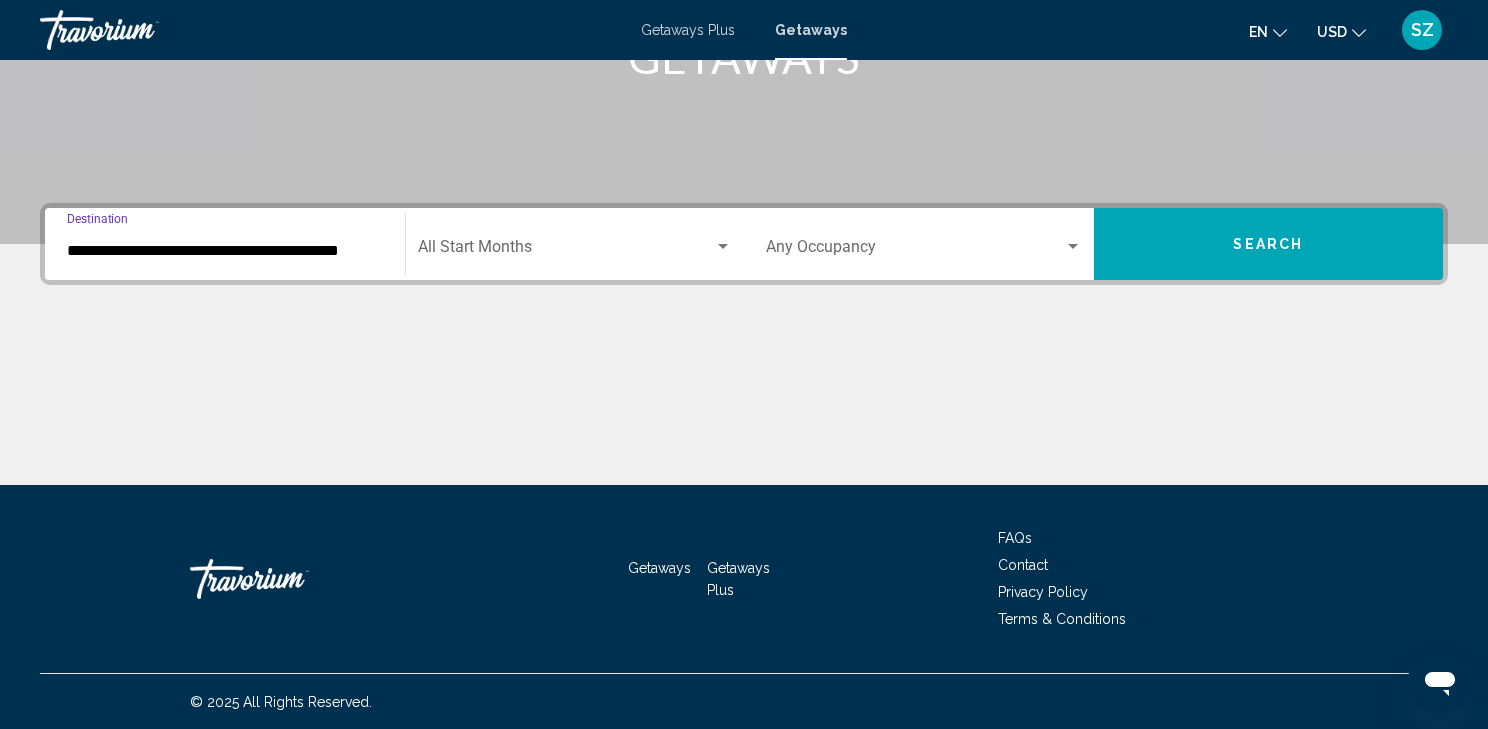 click at bounding box center (566, 251) 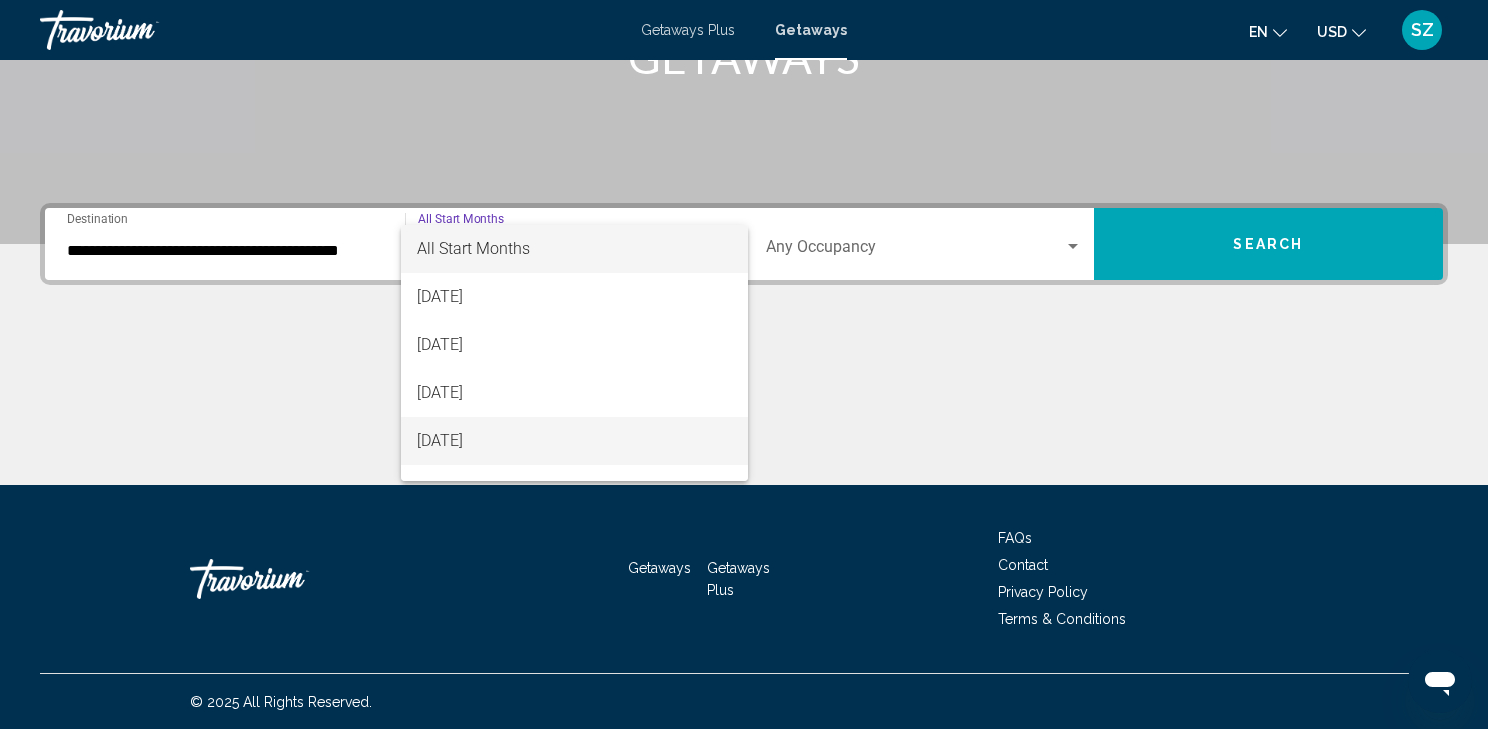 click on "[DATE]" at bounding box center [574, 441] 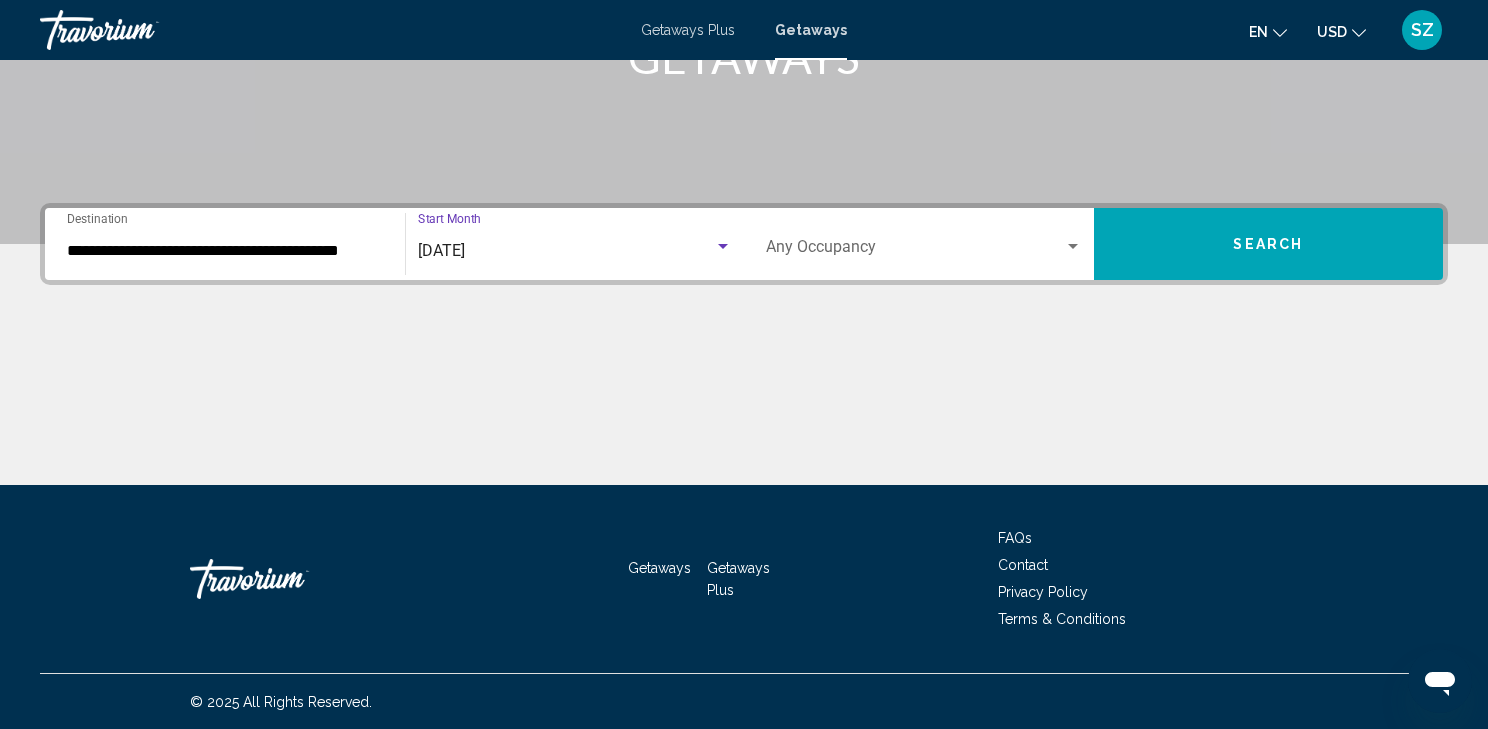 click at bounding box center [1073, 247] 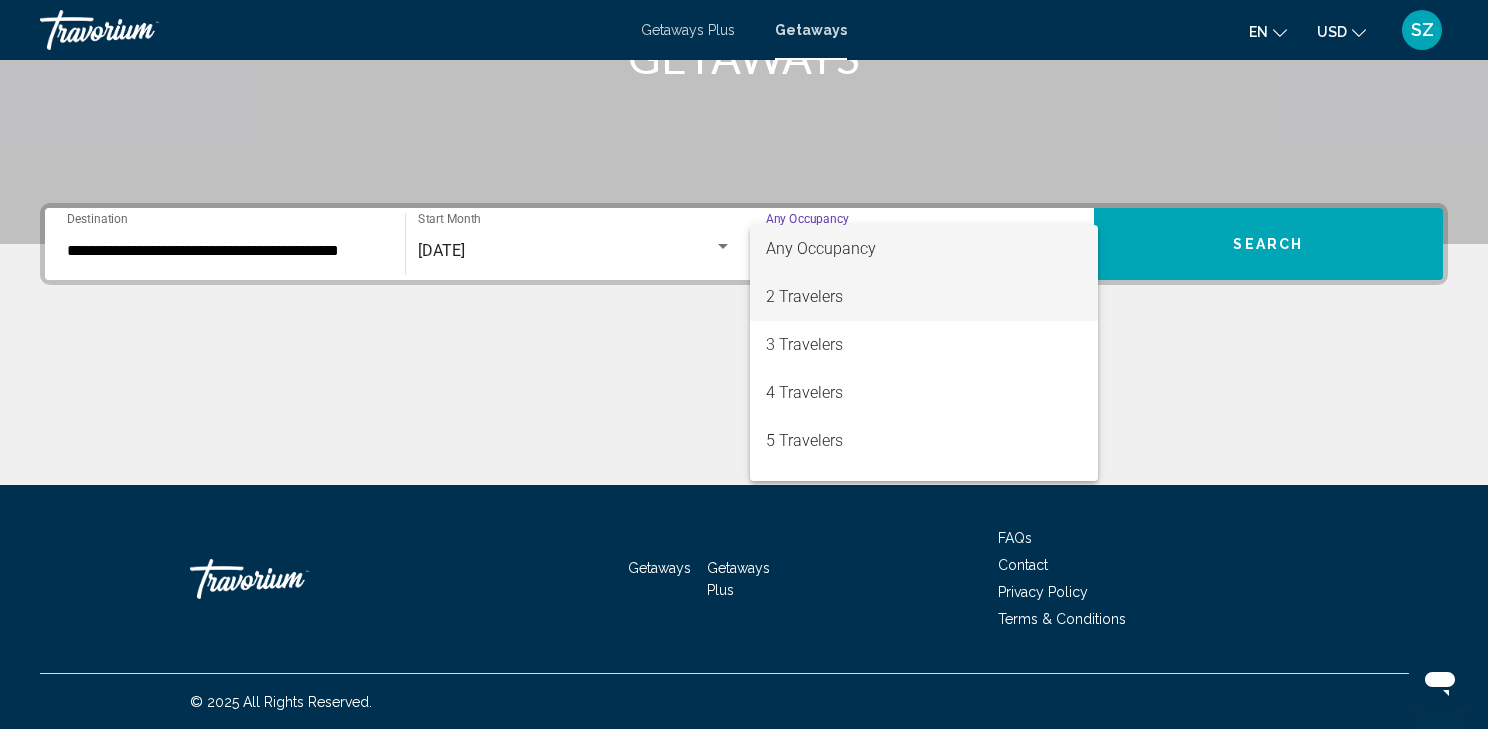 click on "2 Travelers" at bounding box center (924, 297) 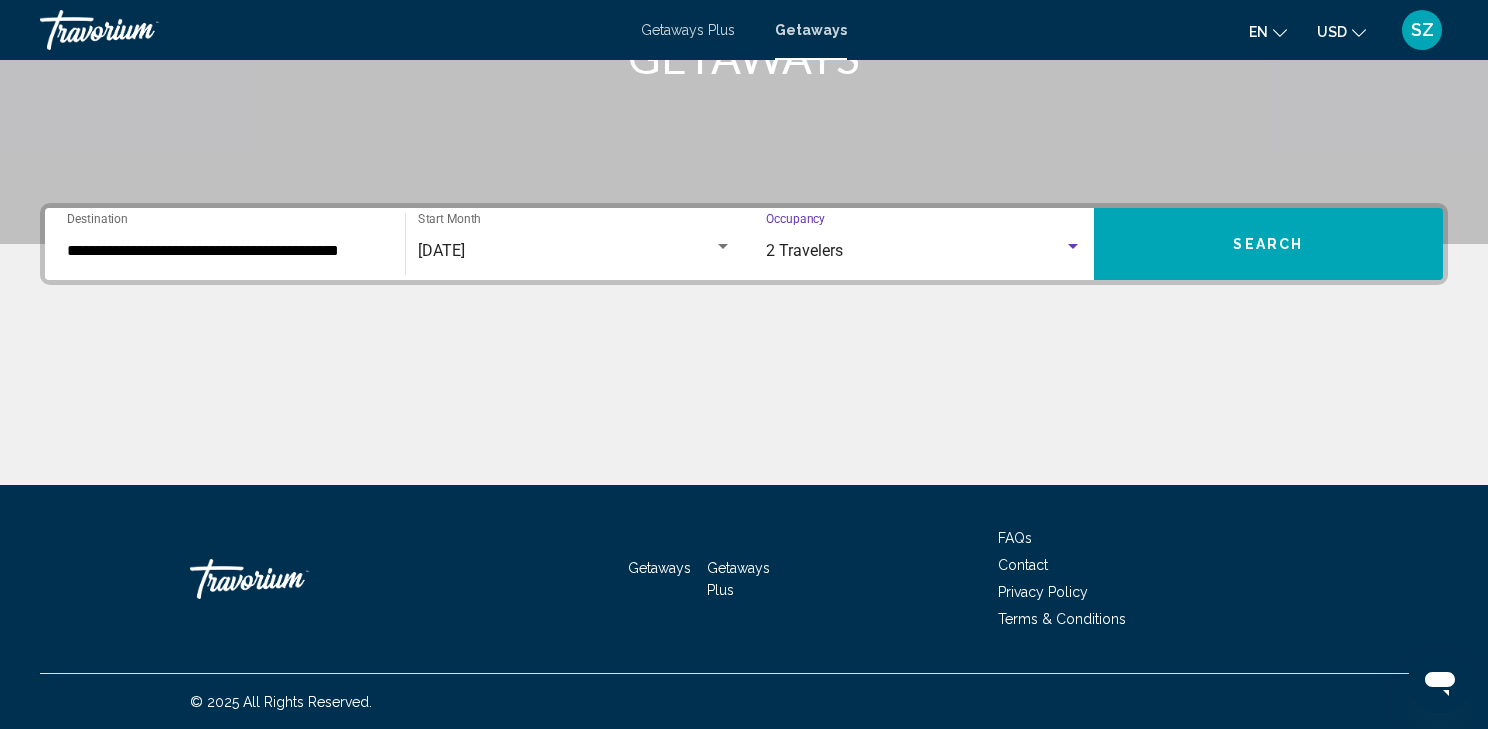 click on "Search" at bounding box center (1268, 245) 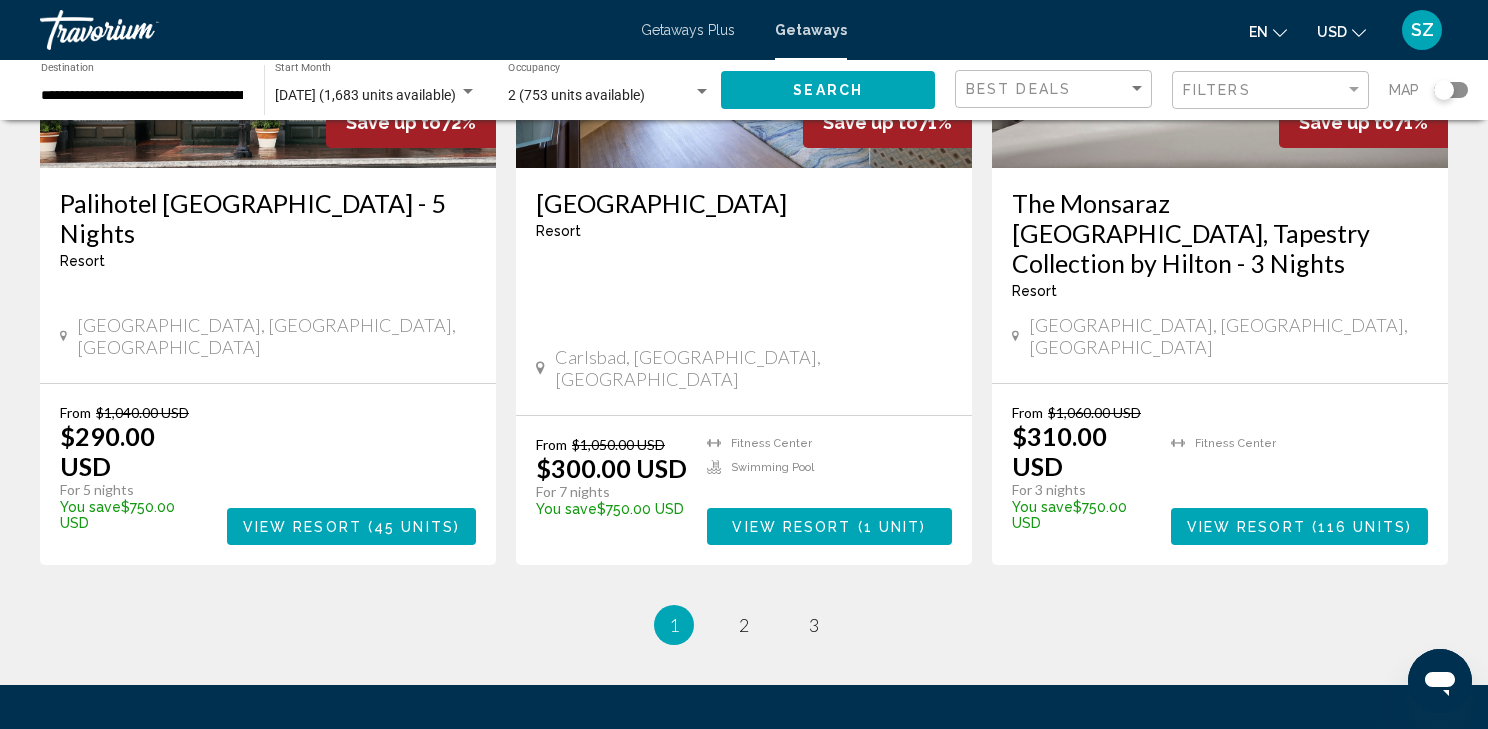 scroll, scrollTop: 2528, scrollLeft: 0, axis: vertical 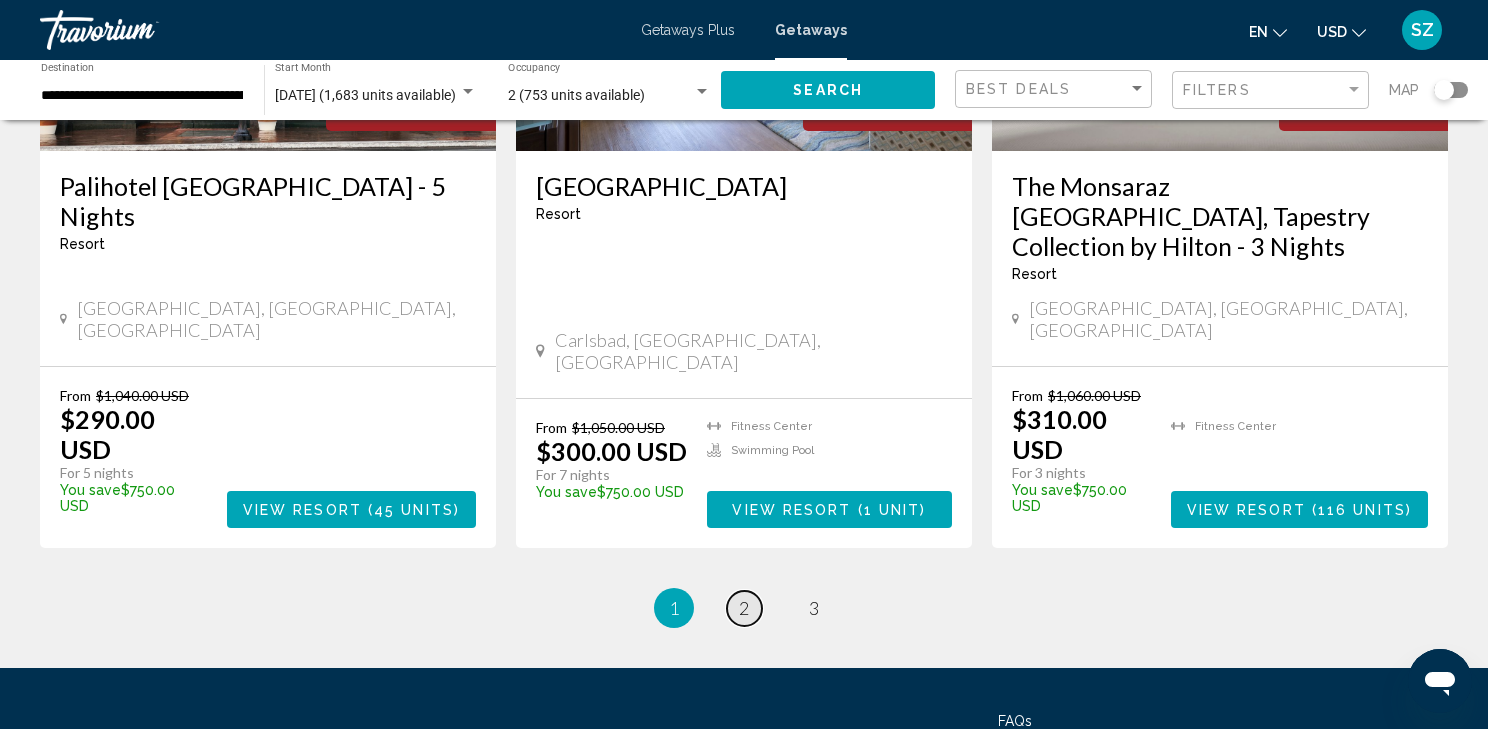 click on "page  2" at bounding box center (744, 608) 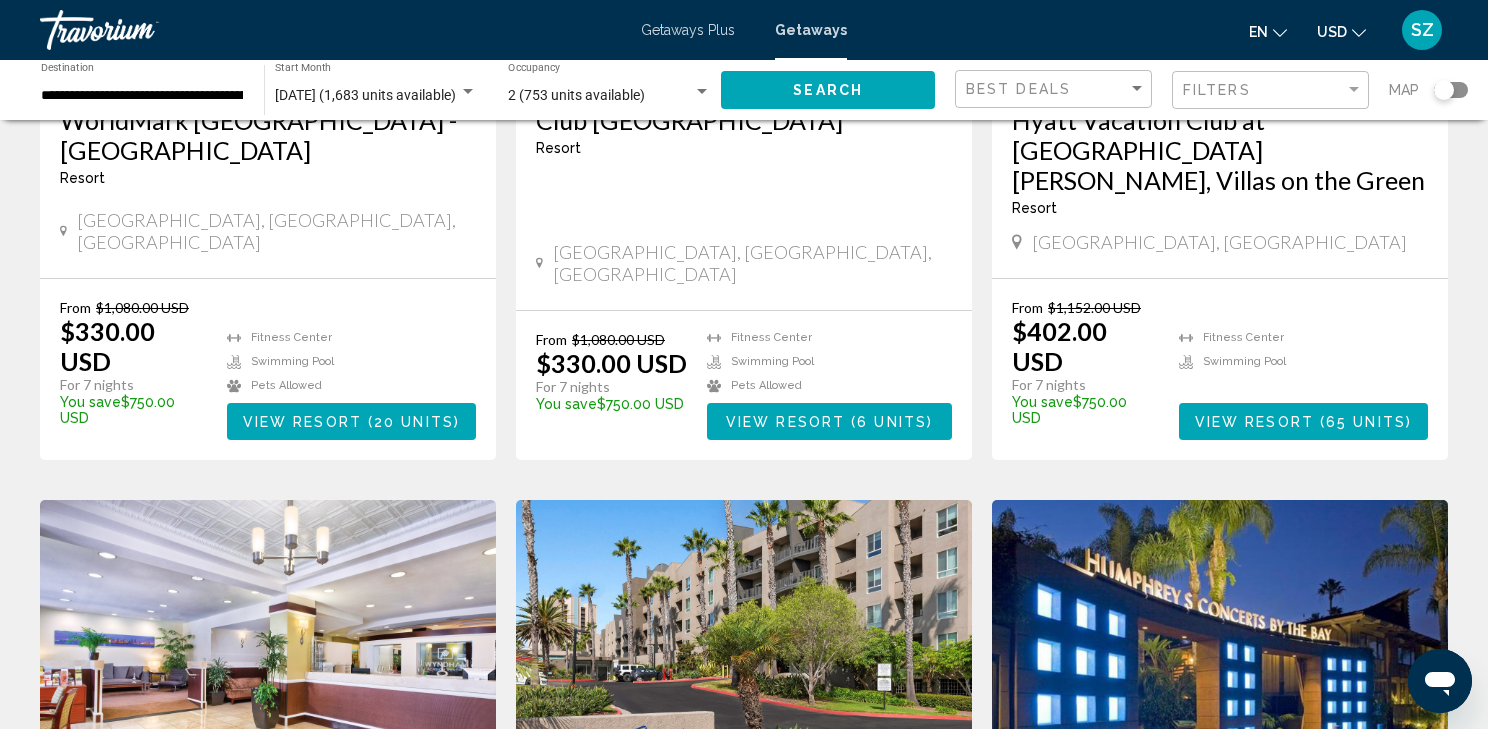 scroll, scrollTop: 400, scrollLeft: 0, axis: vertical 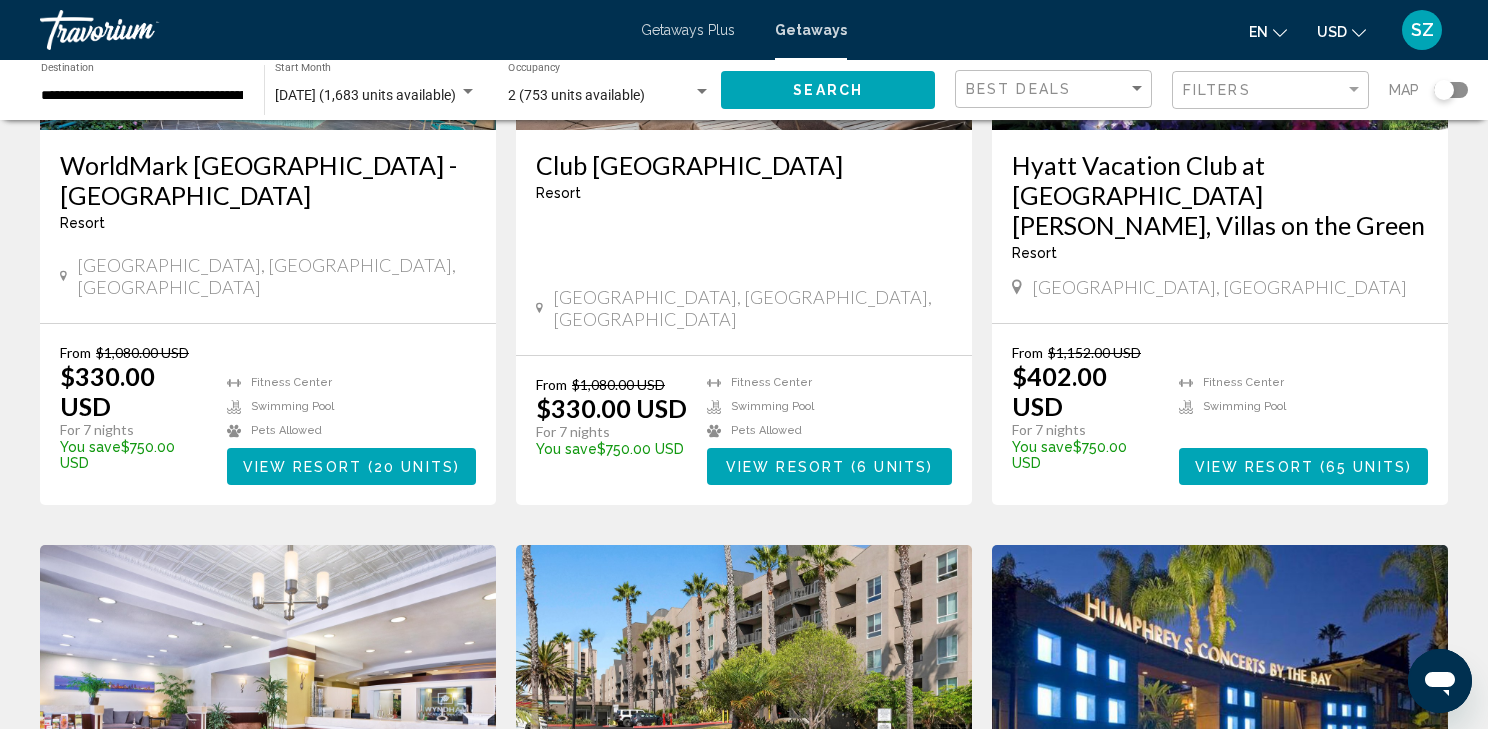 click on "View Resort" at bounding box center [785, 467] 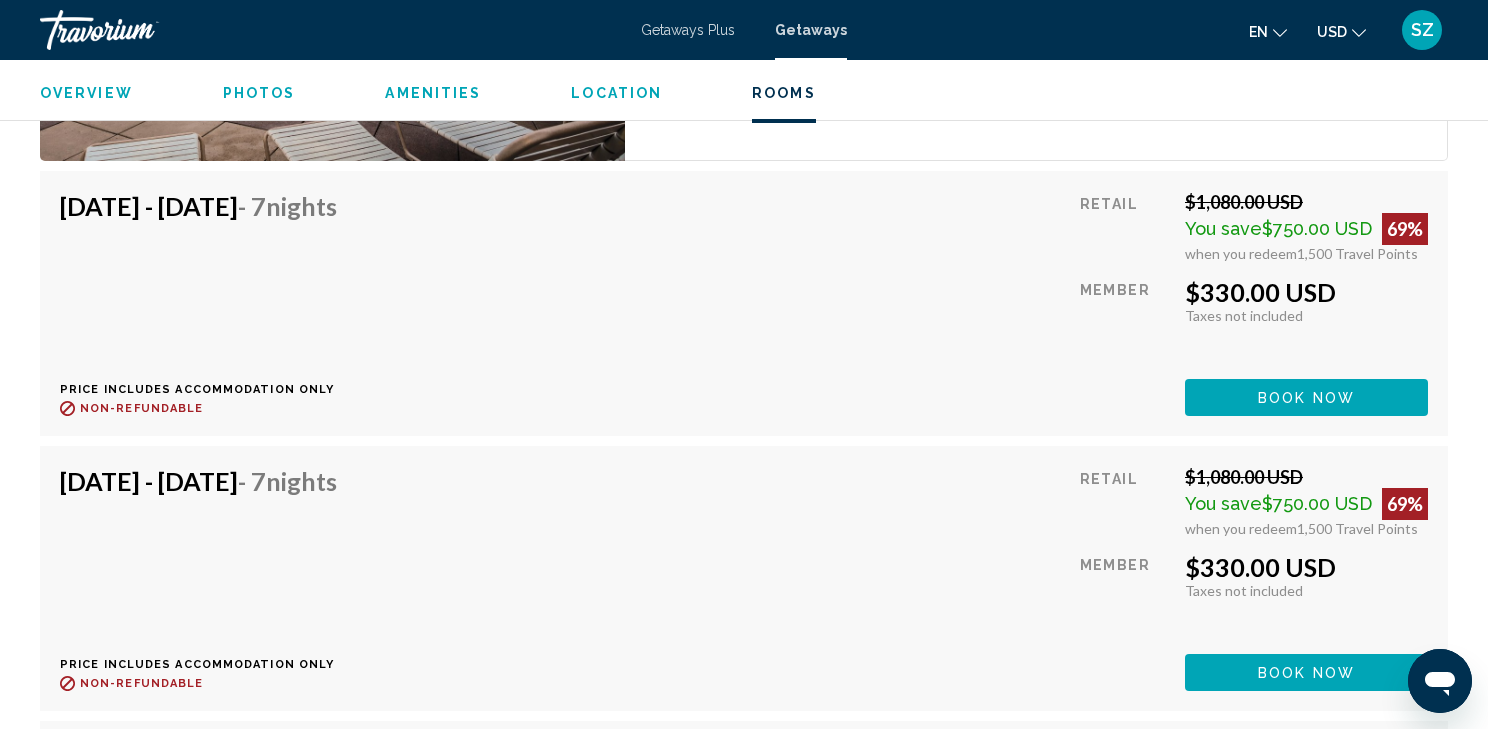 scroll, scrollTop: 3960, scrollLeft: 0, axis: vertical 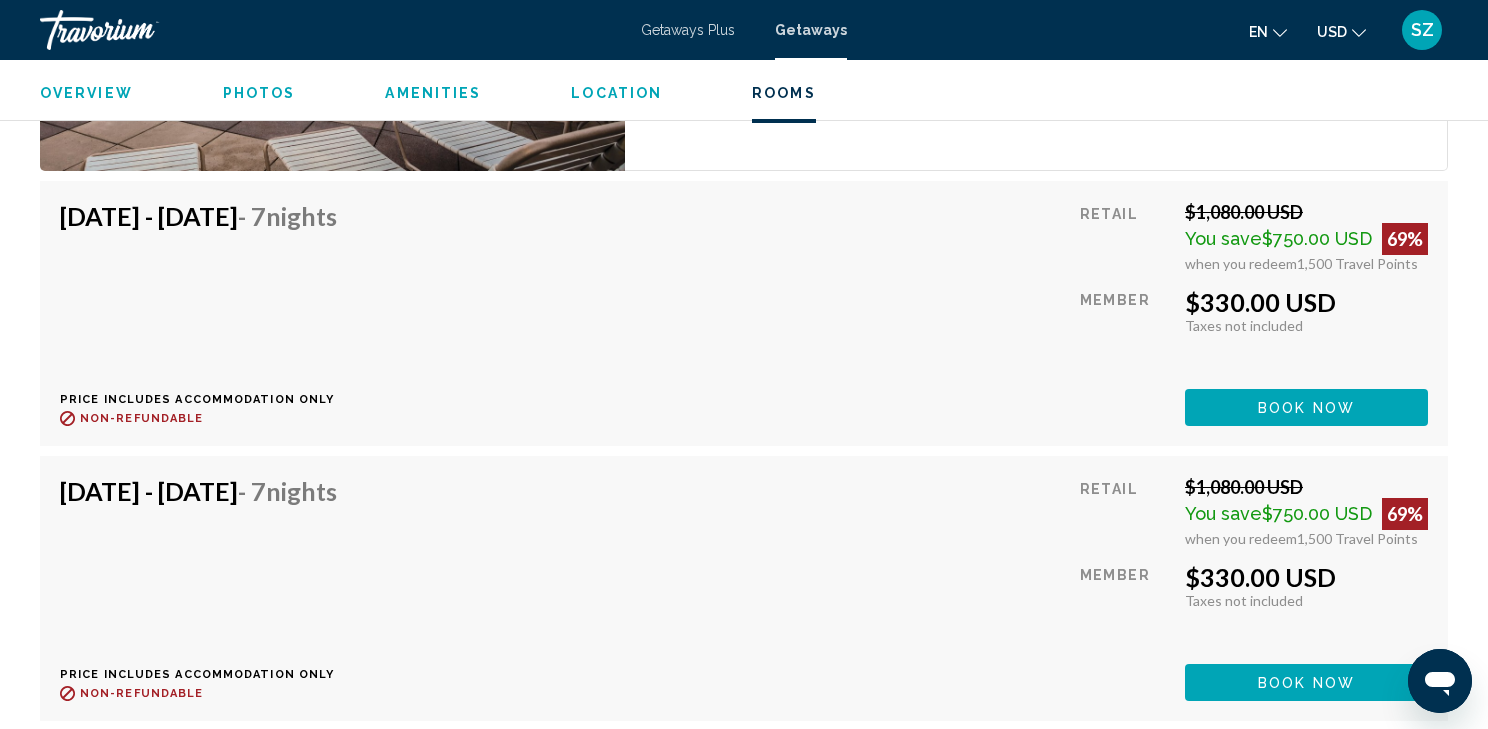 click on "[DATE] - [DATE]  - 7  Nights Price includes accommodation only
Refundable until :
Non-refundable Retail  $1,080.00 USD  You save  $750.00 USD   69%  when you redeem  1,500  Travel Points  Member  $330.00 USD  Taxes included Taxes not included You earn  0  Travel Points  Book now This room is no longer available. Price includes accommodation only
Refundable until
Non-refundable Book now This room is no longer available." at bounding box center (744, 313) 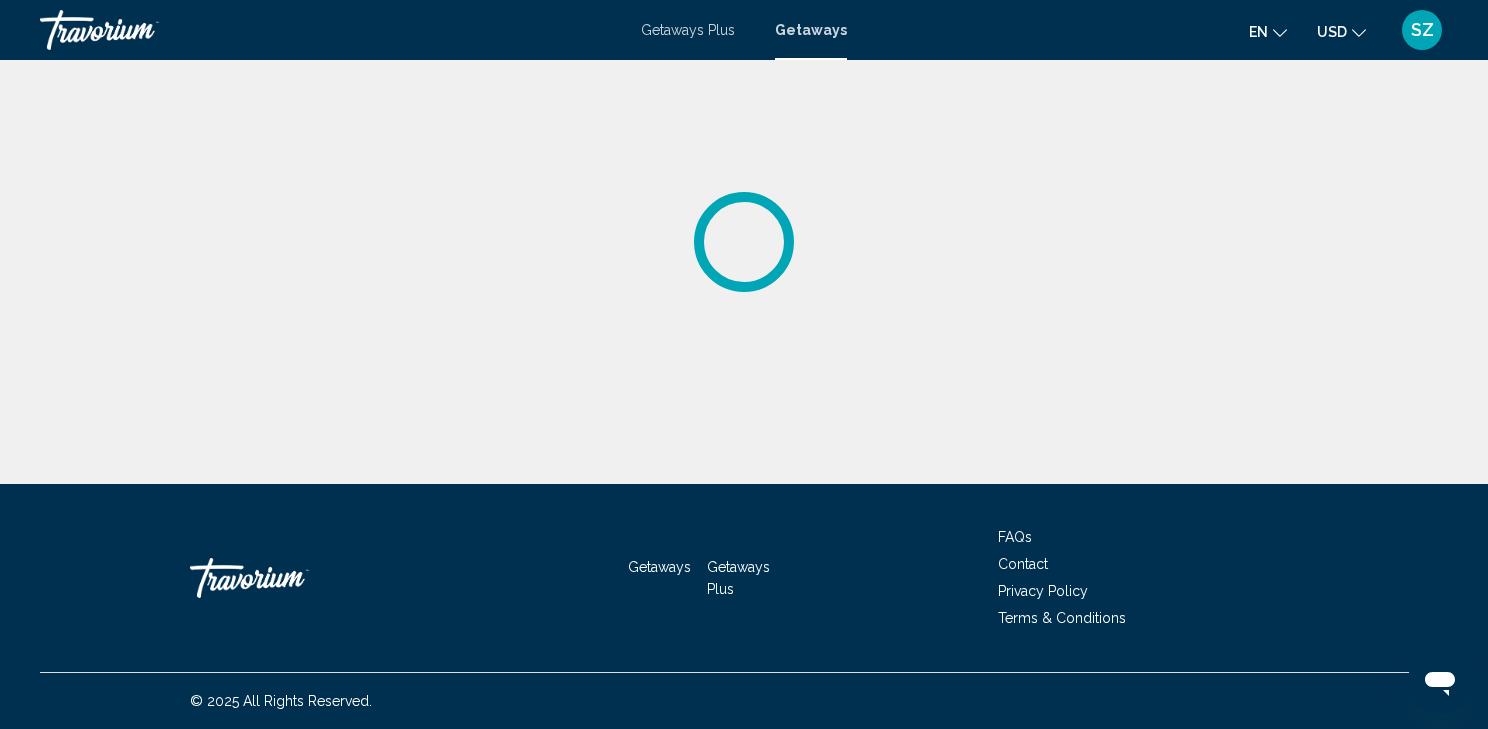 scroll, scrollTop: 0, scrollLeft: 0, axis: both 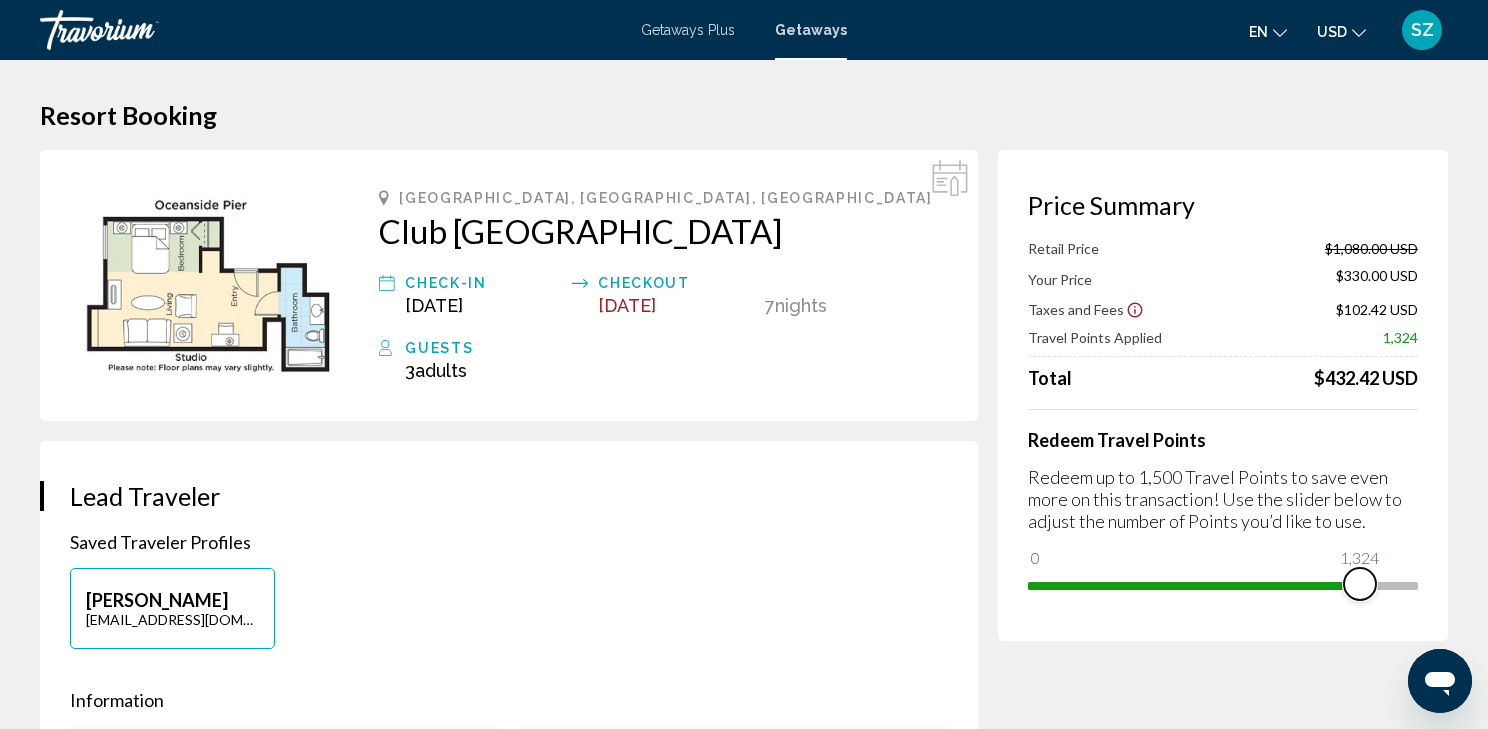 drag, startPoint x: 1395, startPoint y: 581, endPoint x: 1360, endPoint y: 581, distance: 35 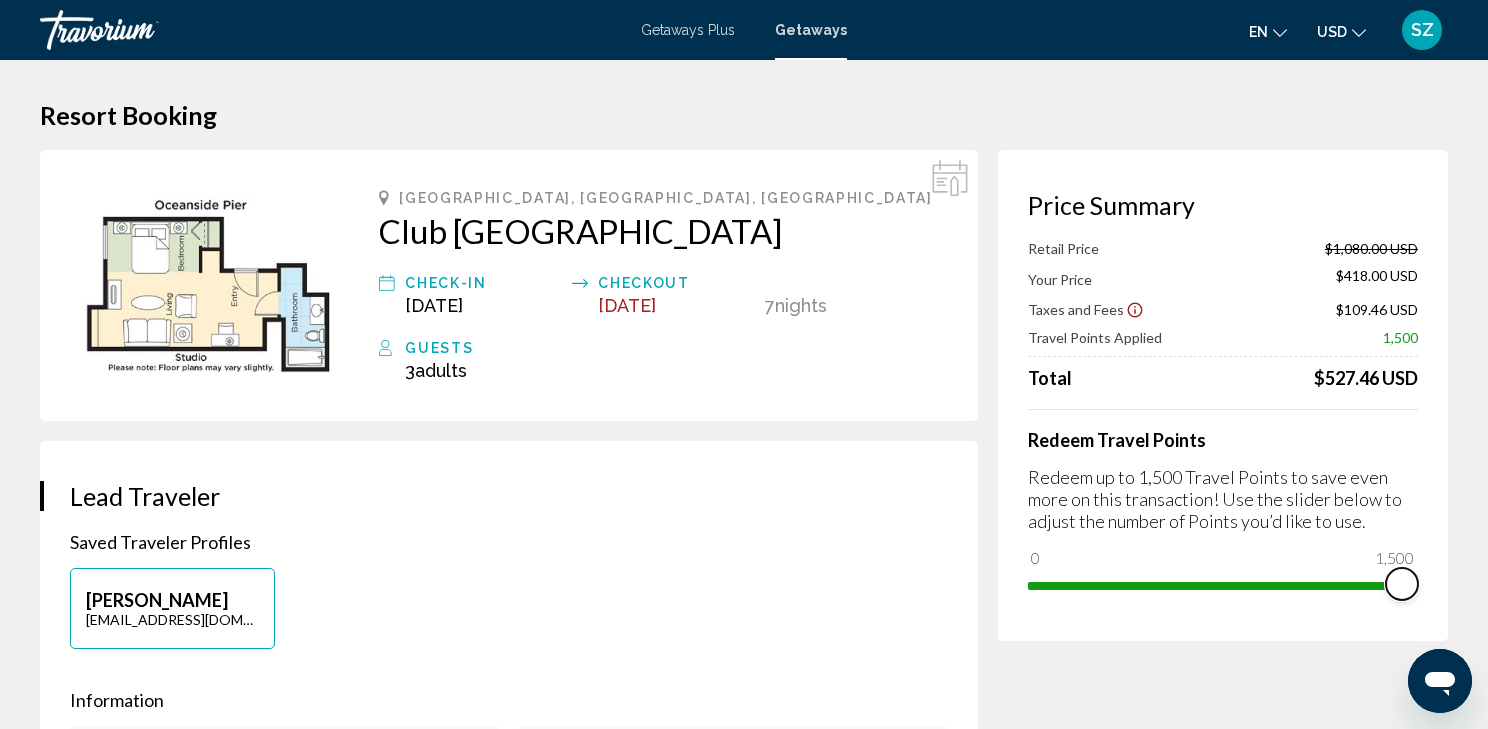 drag, startPoint x: 1360, startPoint y: 581, endPoint x: 1425, endPoint y: 584, distance: 65.06919 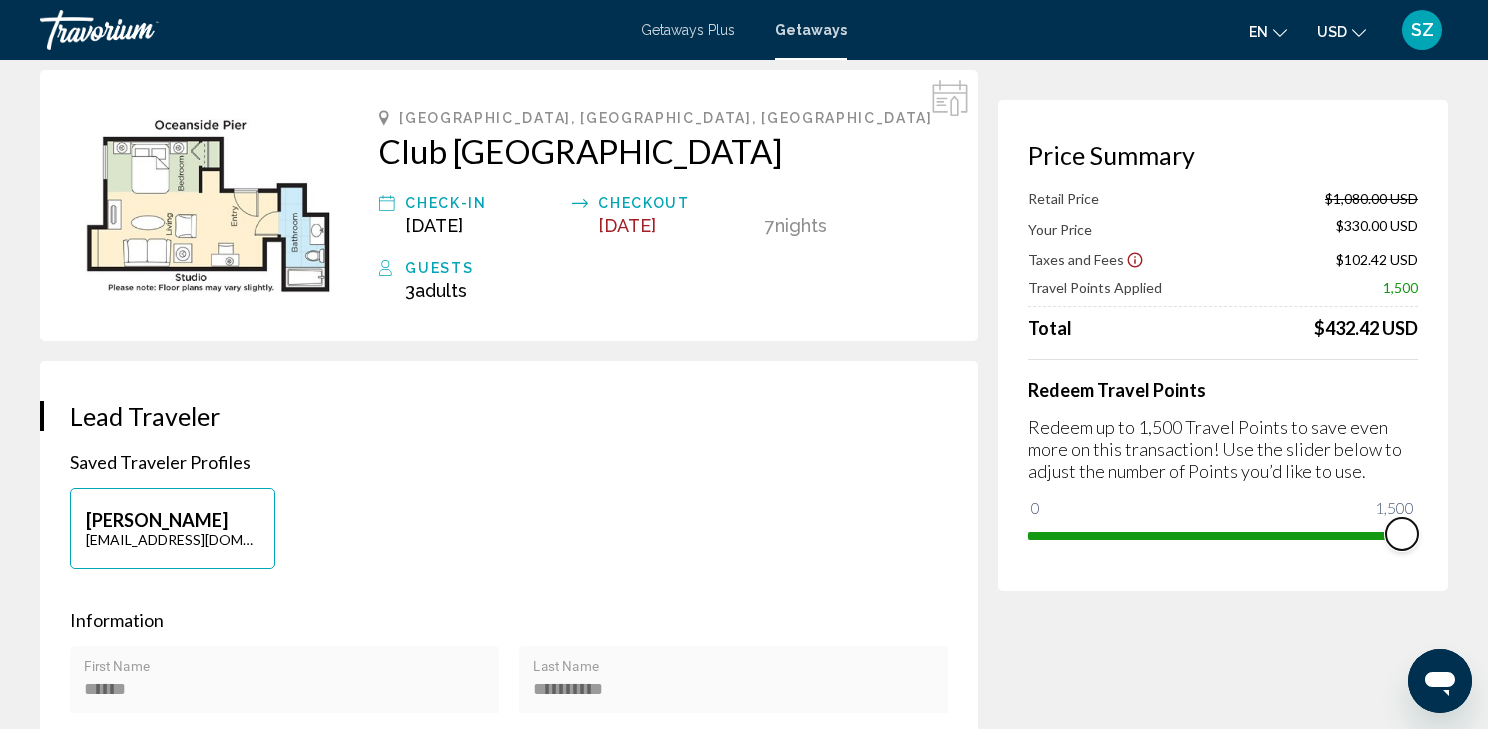 scroll, scrollTop: 0, scrollLeft: 0, axis: both 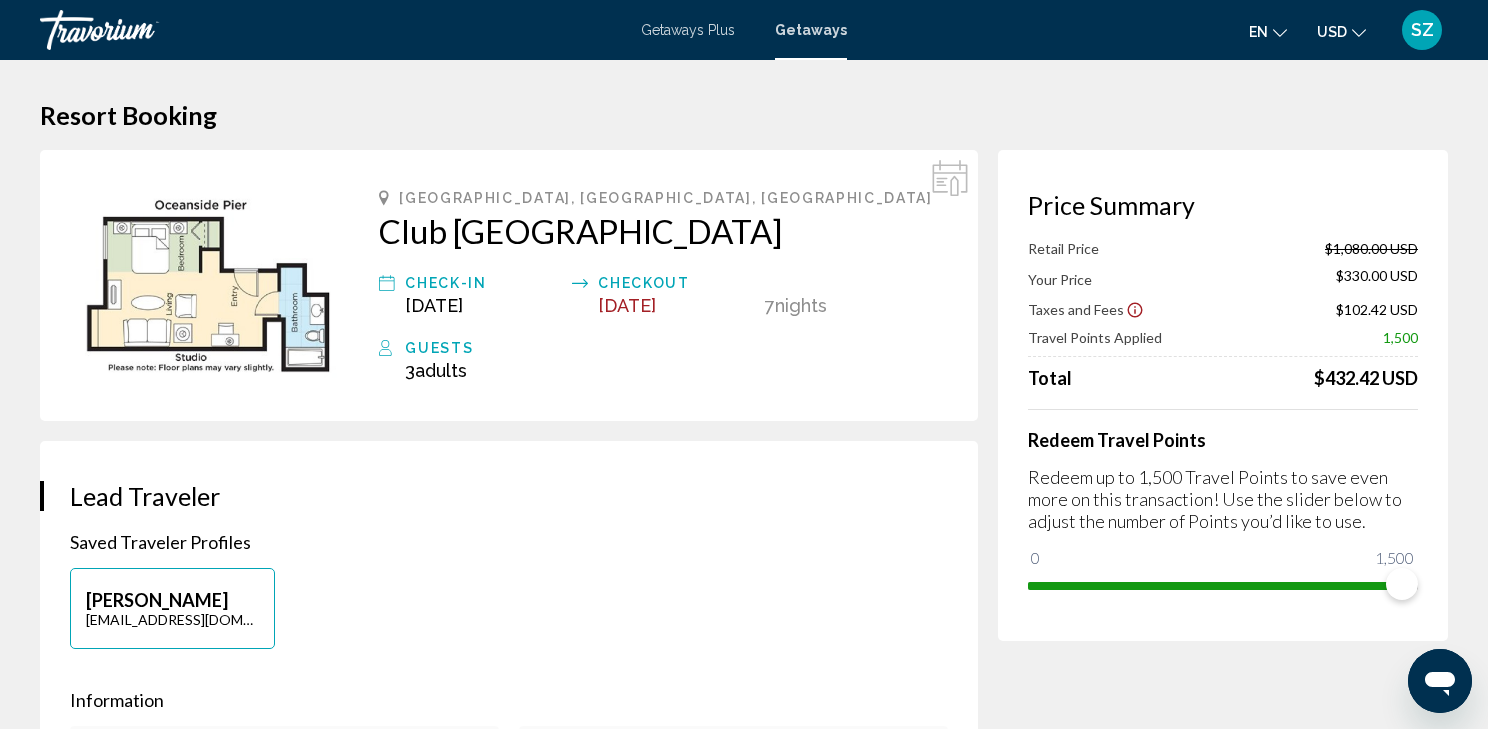 drag, startPoint x: 451, startPoint y: 460, endPoint x: 95, endPoint y: 766, distance: 469.43796 